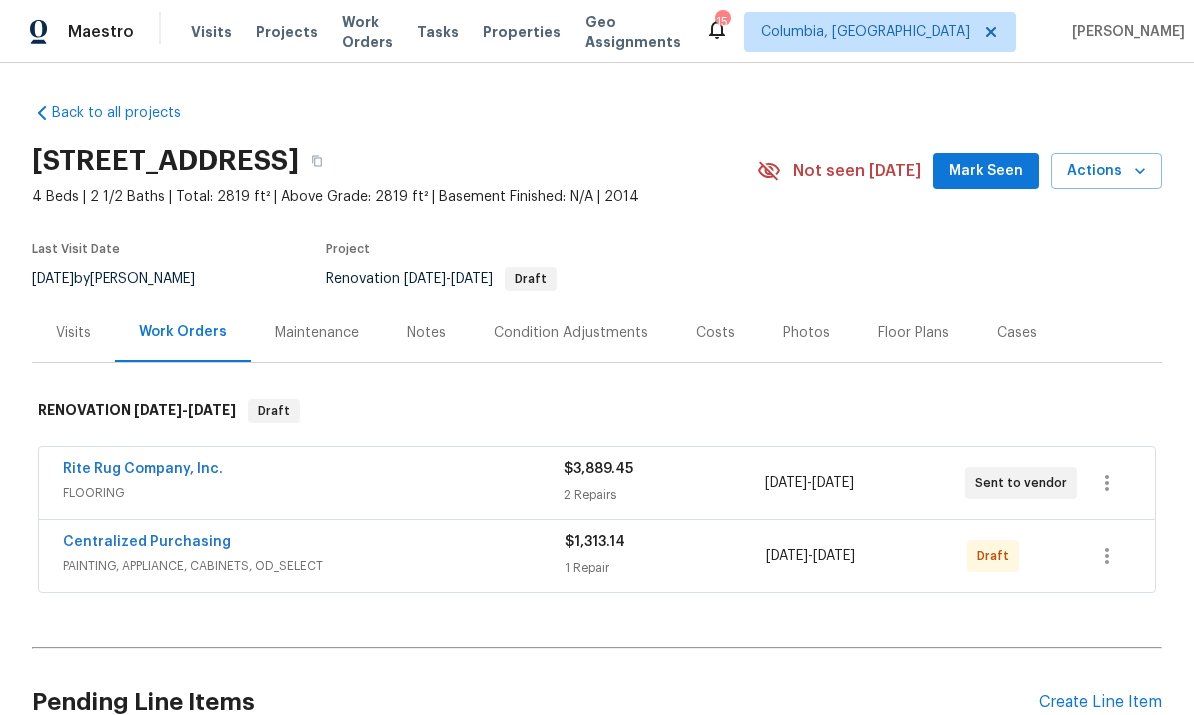 scroll, scrollTop: 0, scrollLeft: 0, axis: both 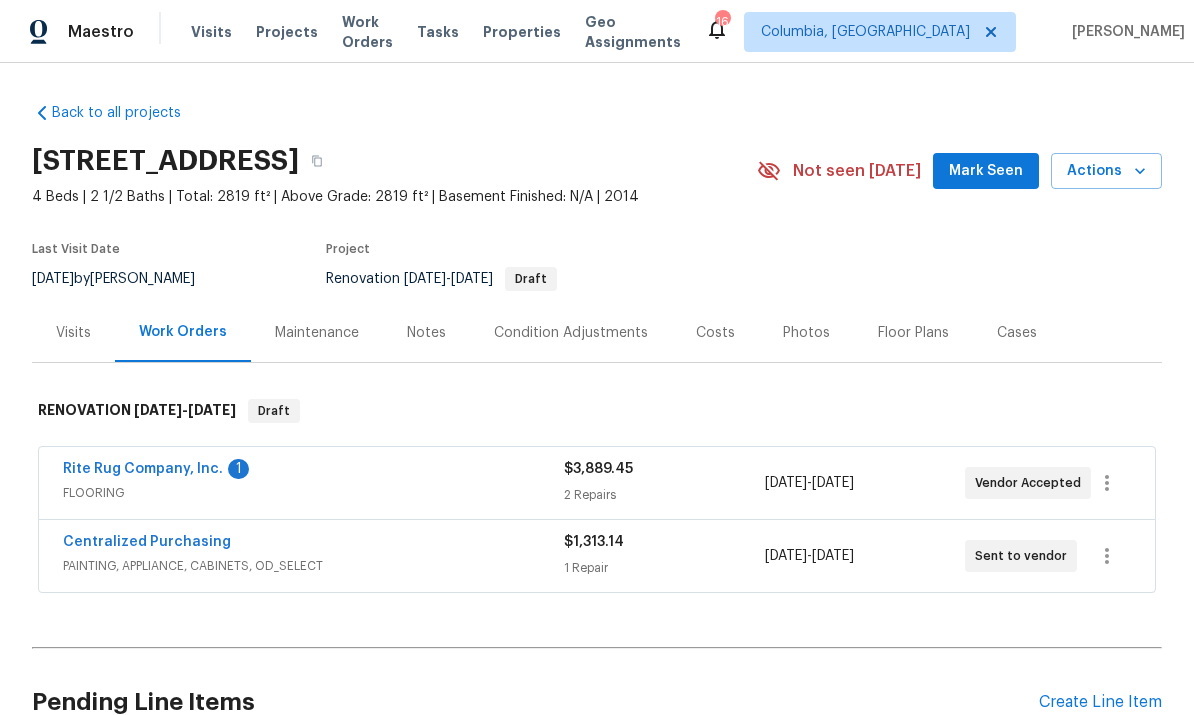 click on "Rite Rug Company, Inc. 1 FLOORING $3,889.45 2 Repairs [DATE]  -  [DATE] Vendor Accepted" at bounding box center [597, 483] 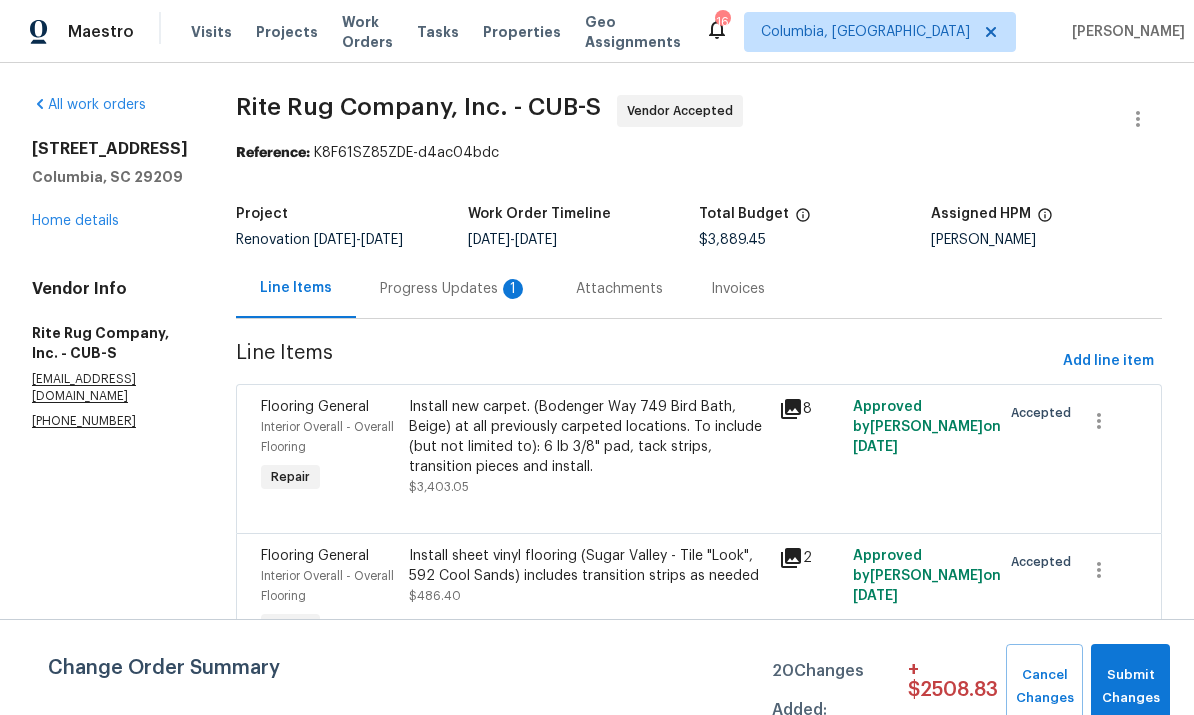click on "Progress Updates 1" at bounding box center [454, 289] 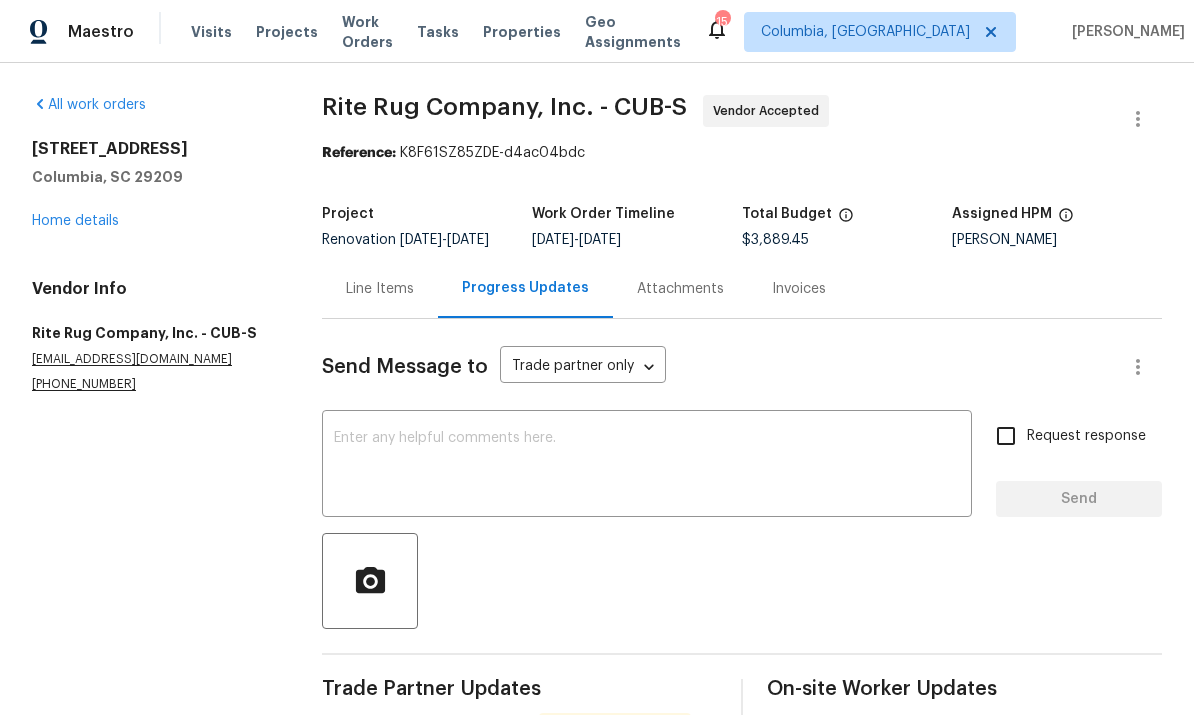 scroll, scrollTop: 0, scrollLeft: 0, axis: both 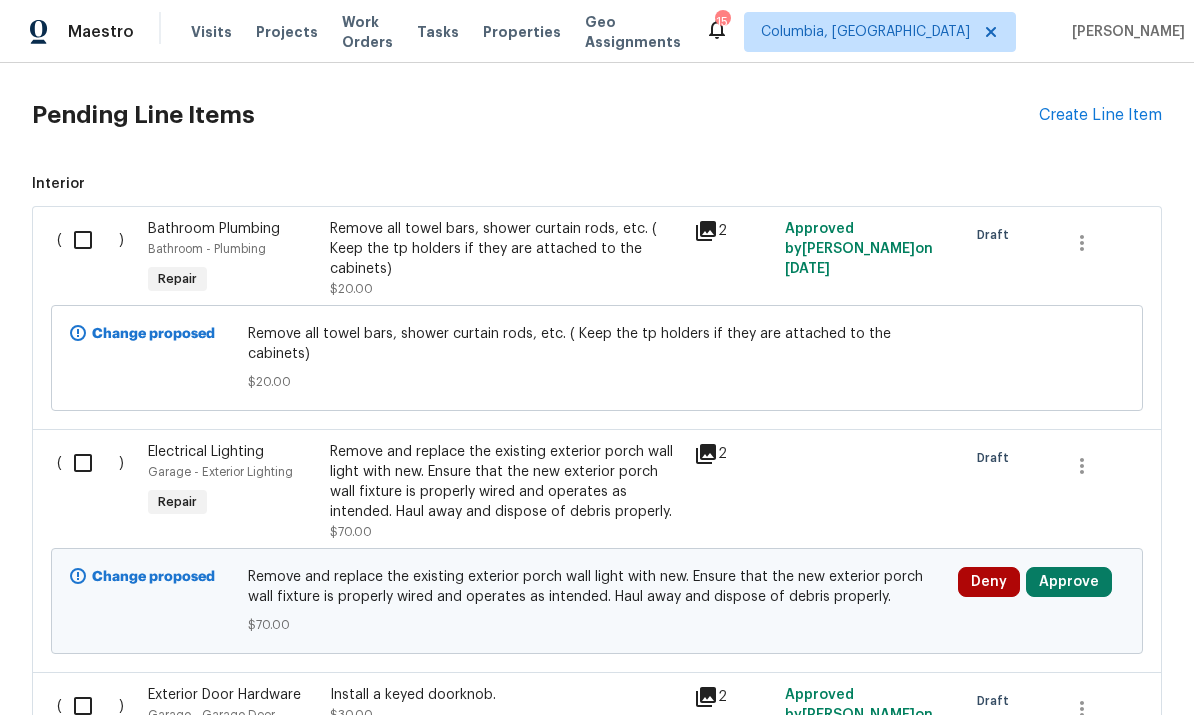 click at bounding box center (90, 240) 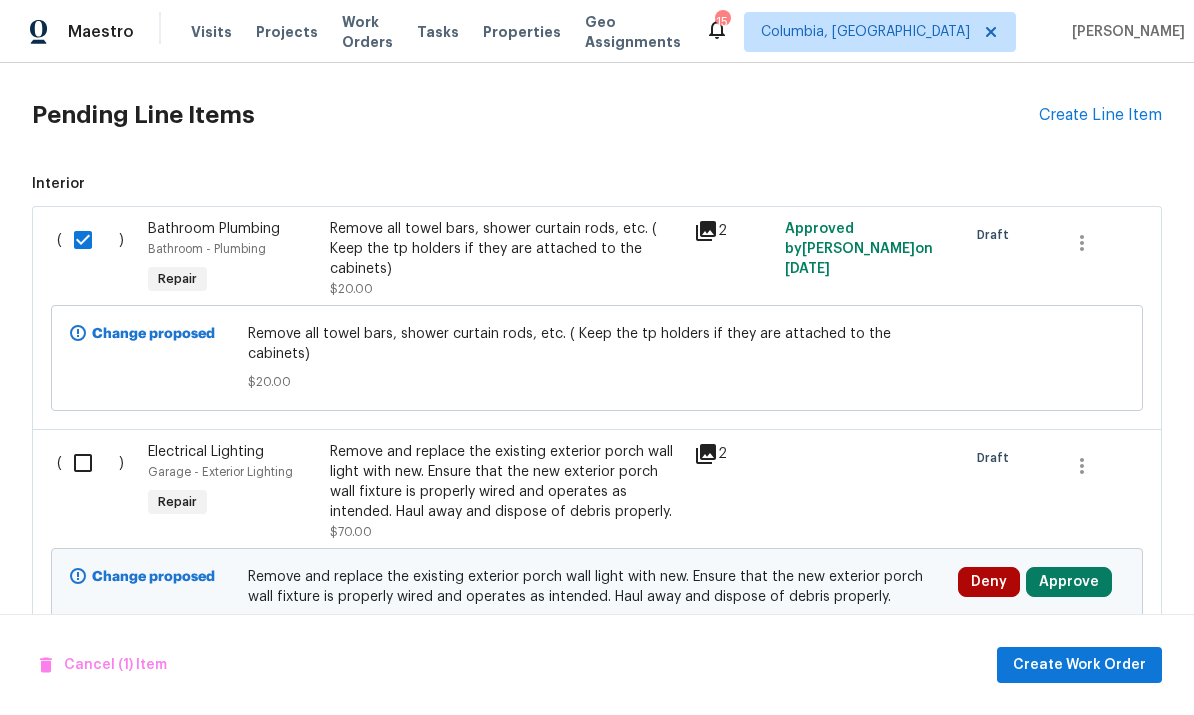 click at bounding box center [90, 463] 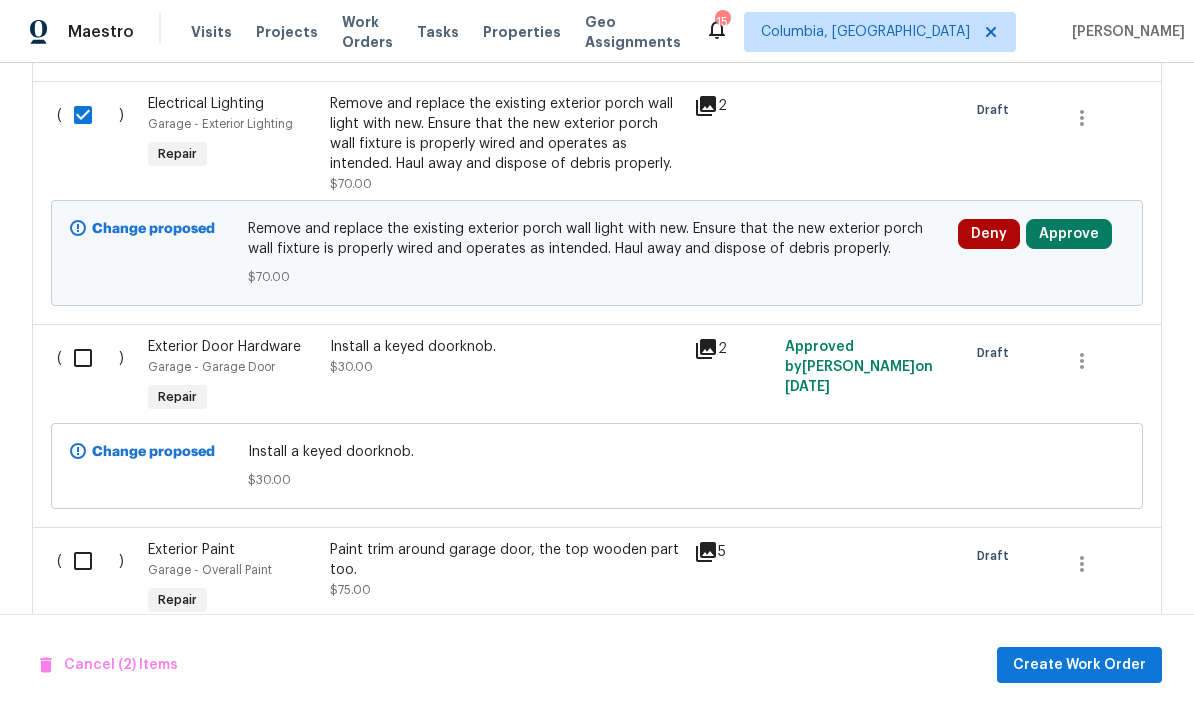 click at bounding box center (90, 358) 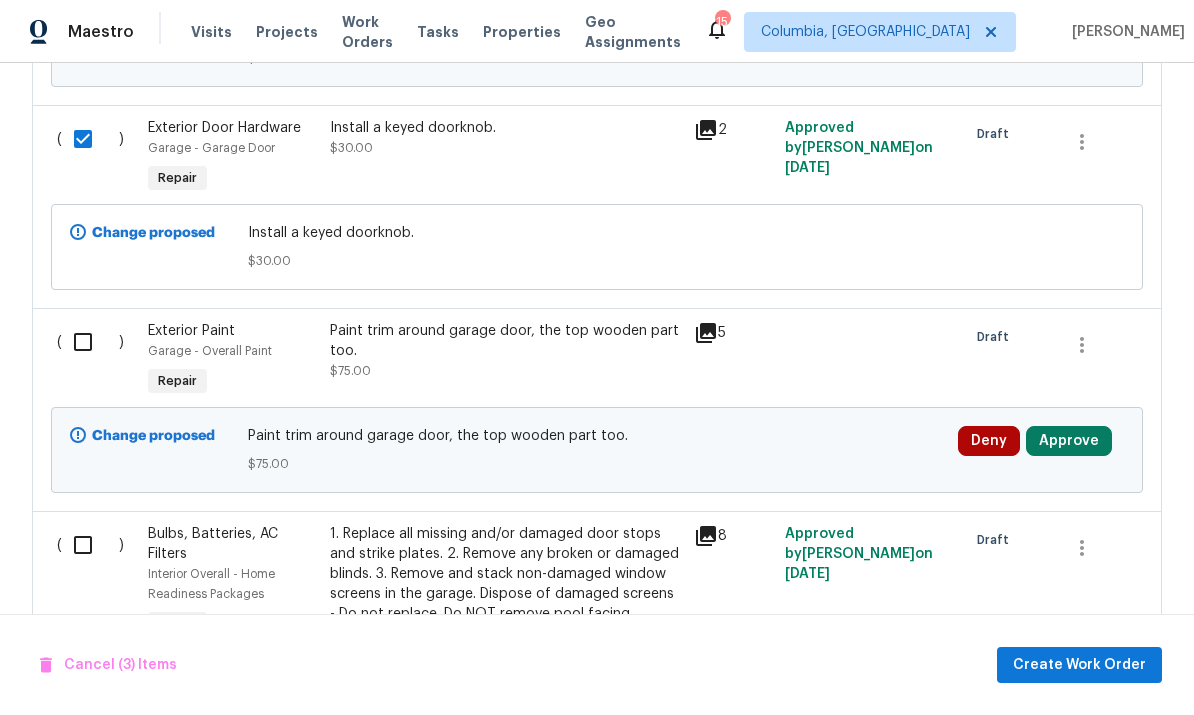 click at bounding box center [90, 342] 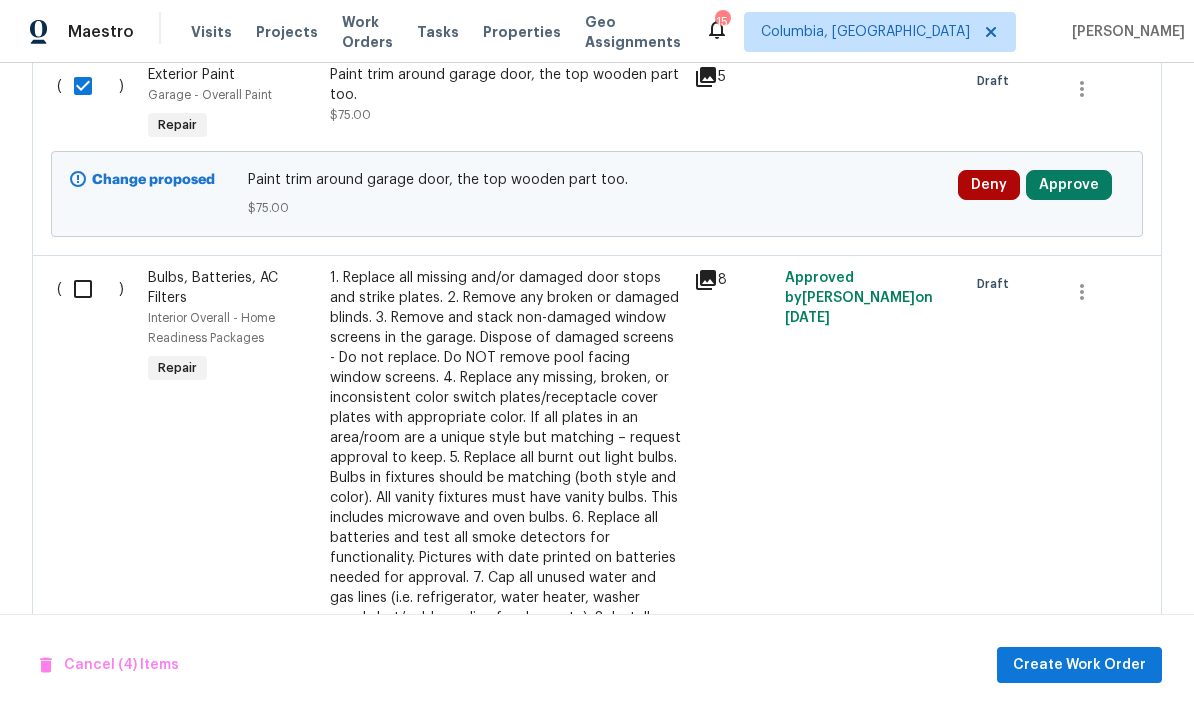 click at bounding box center (90, 289) 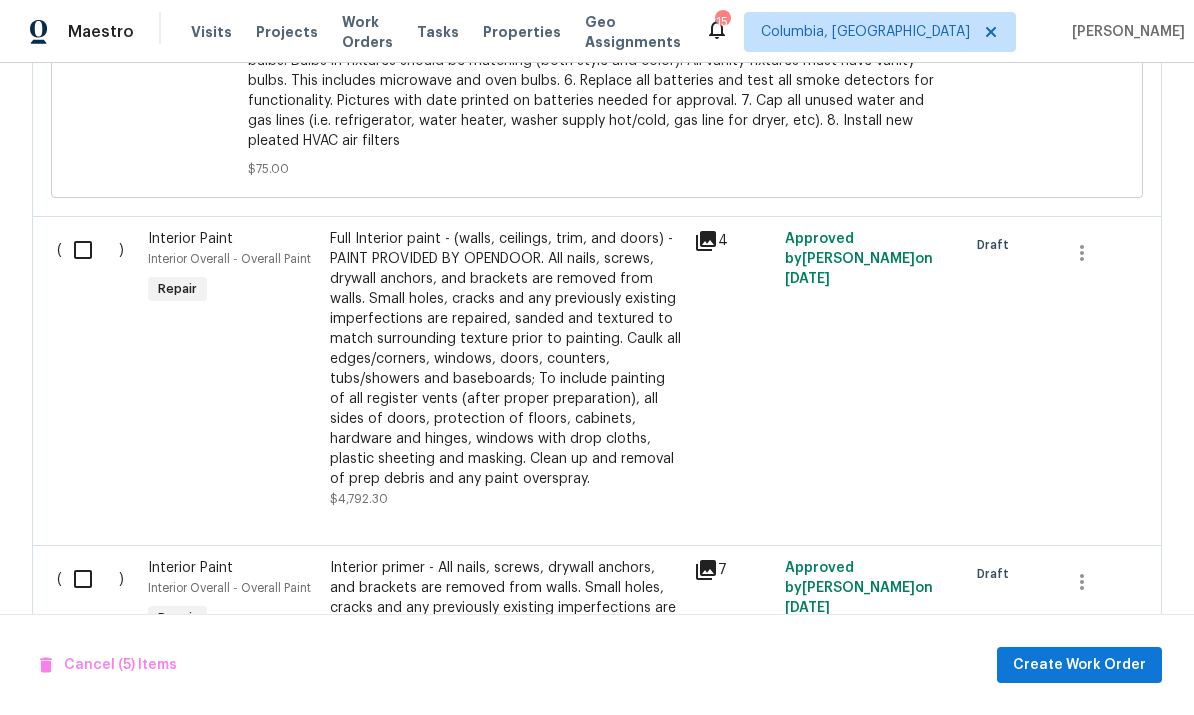 click at bounding box center (90, 250) 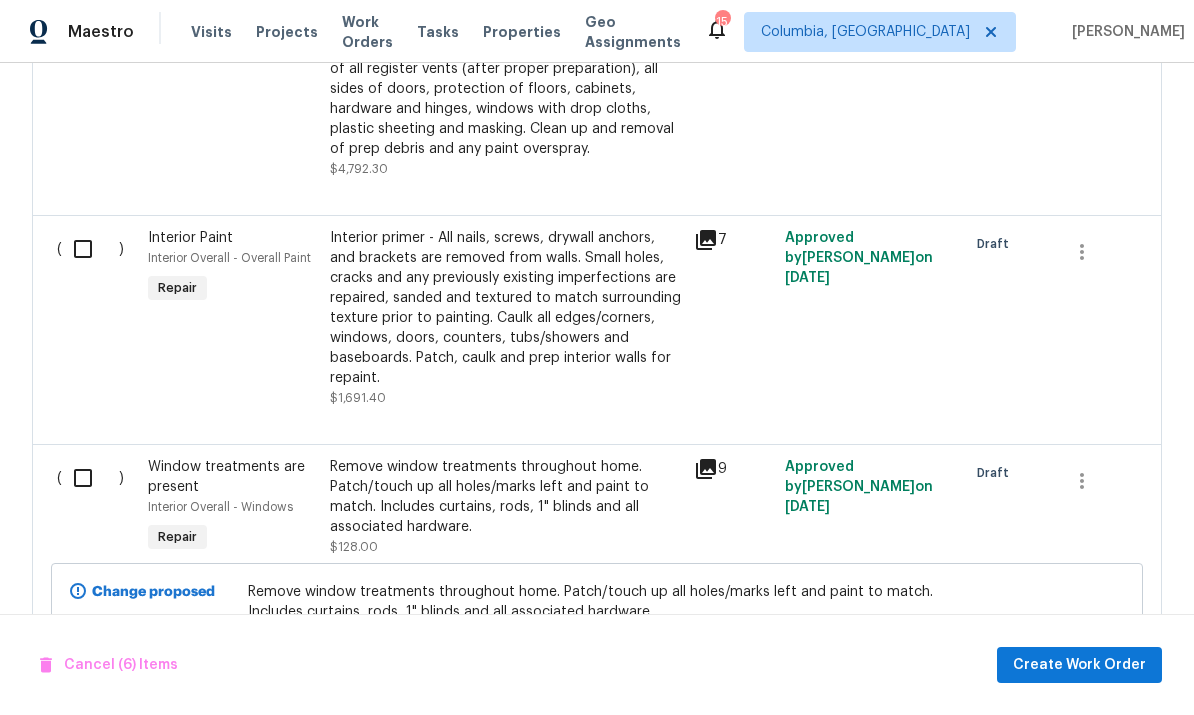 scroll, scrollTop: 2484, scrollLeft: 0, axis: vertical 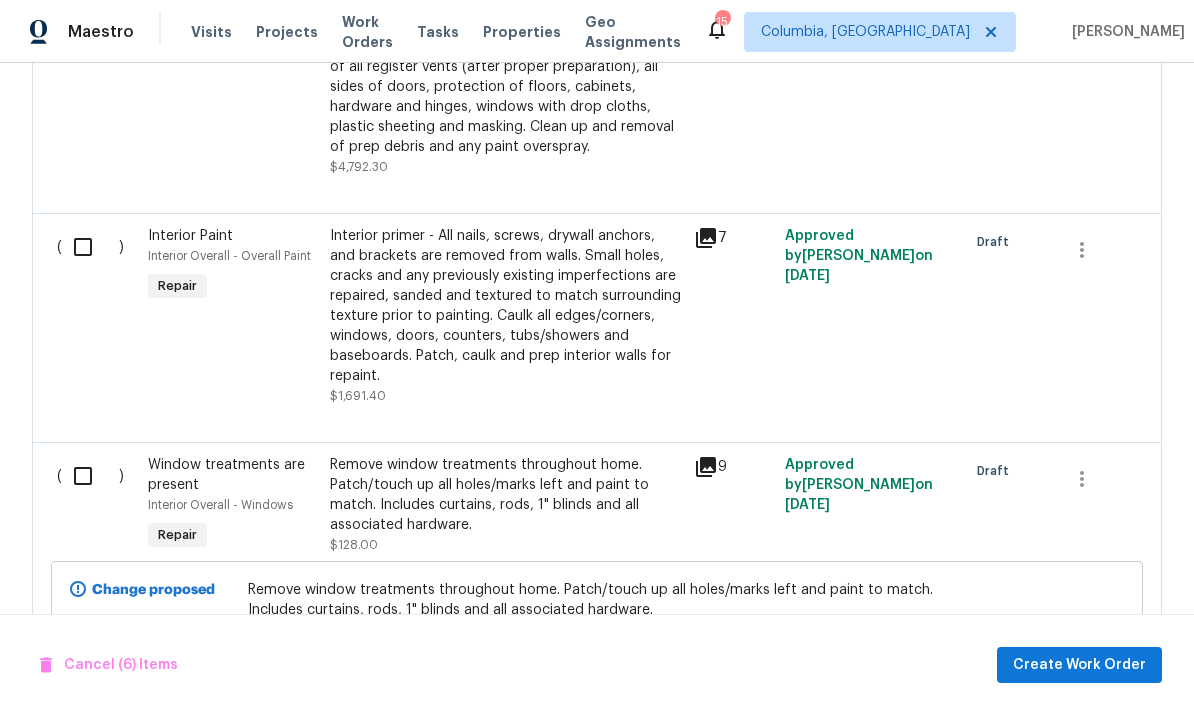 click at bounding box center (90, 247) 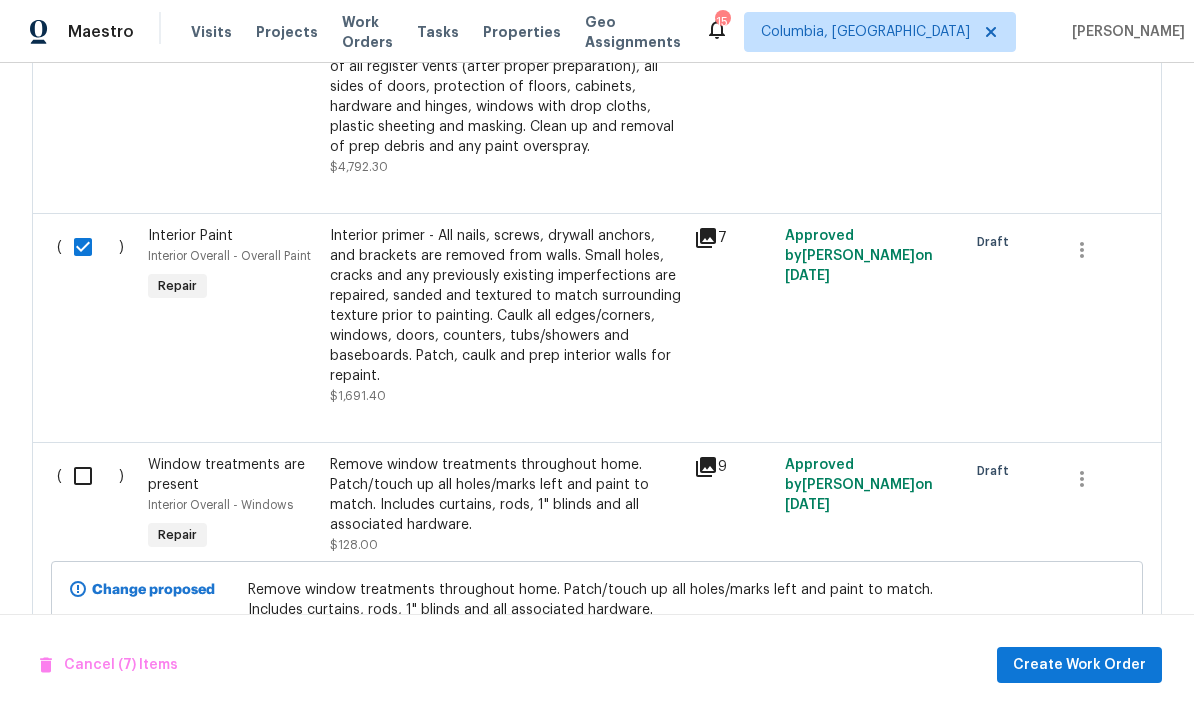 click at bounding box center (90, 476) 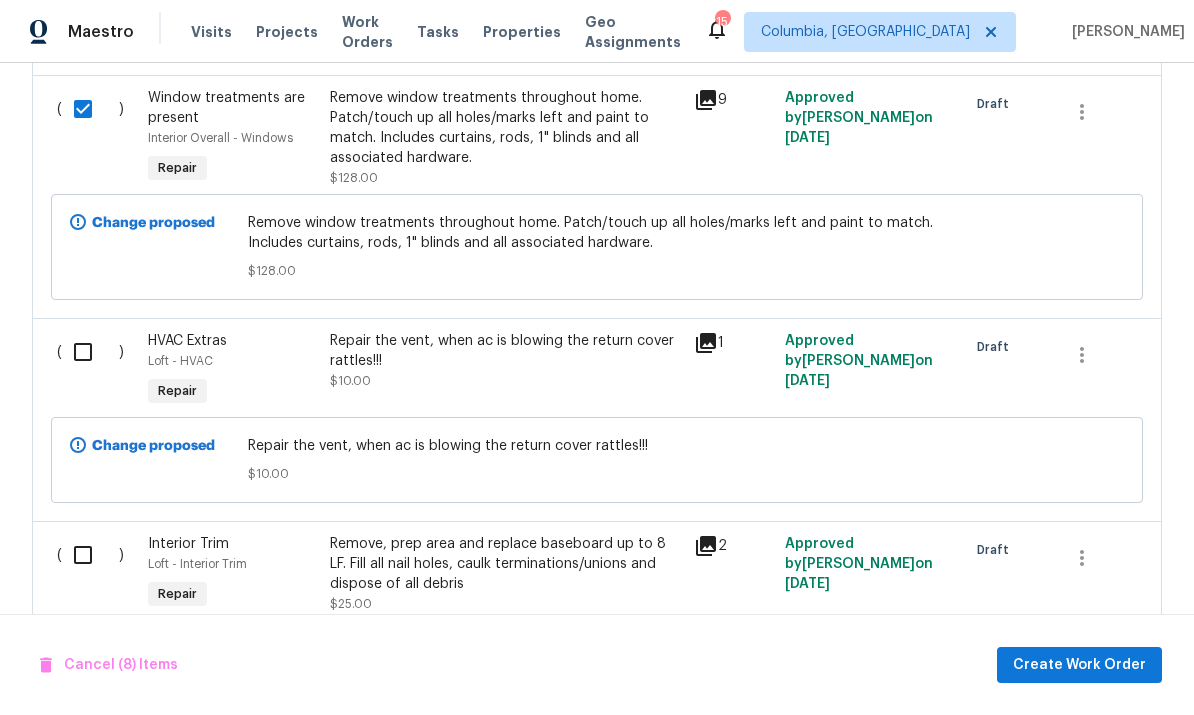 click at bounding box center [90, 352] 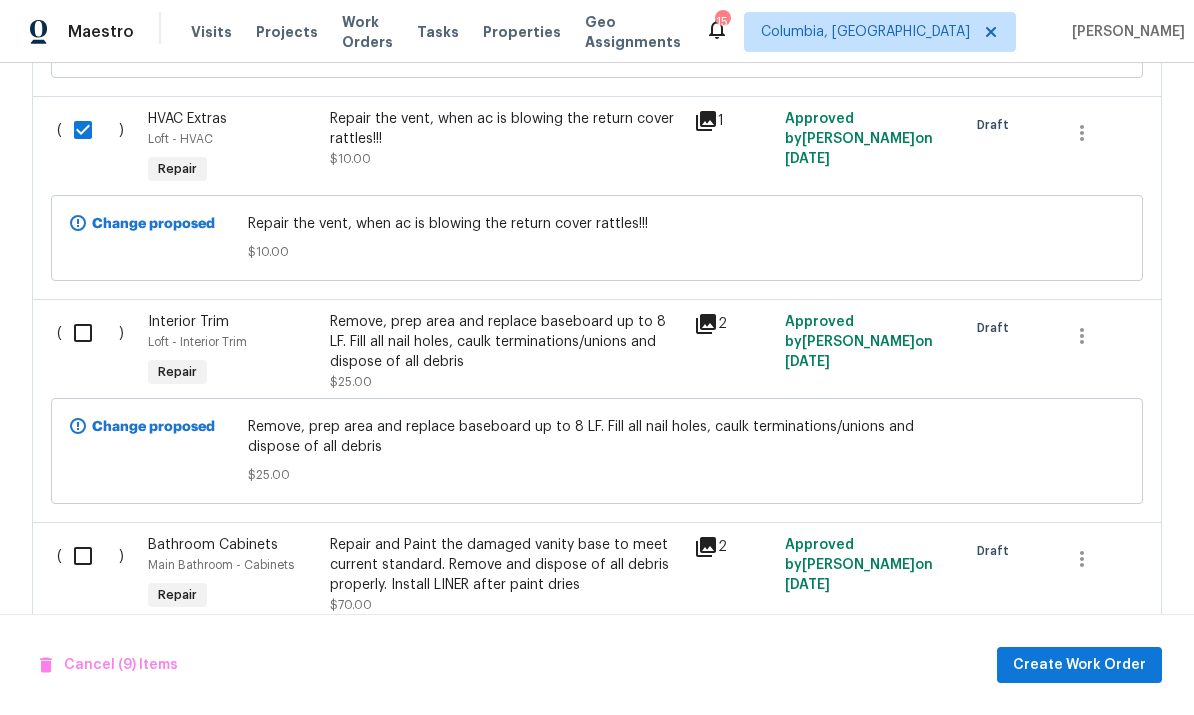click at bounding box center [90, 333] 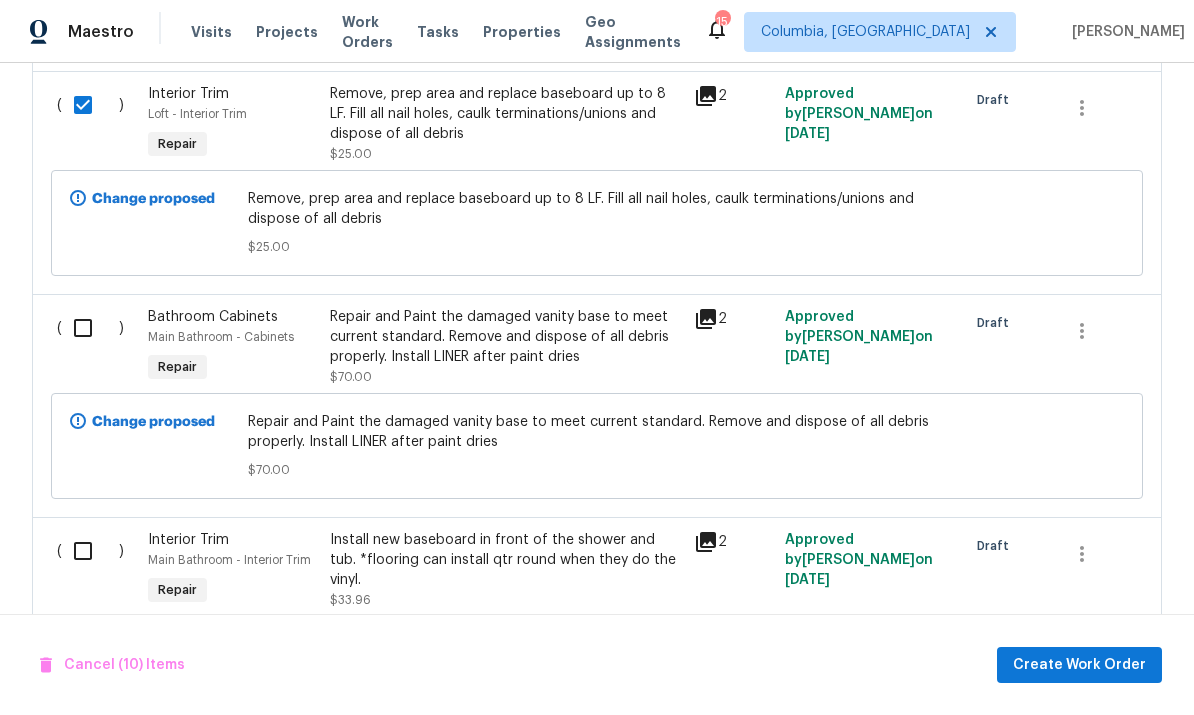 click at bounding box center [90, 328] 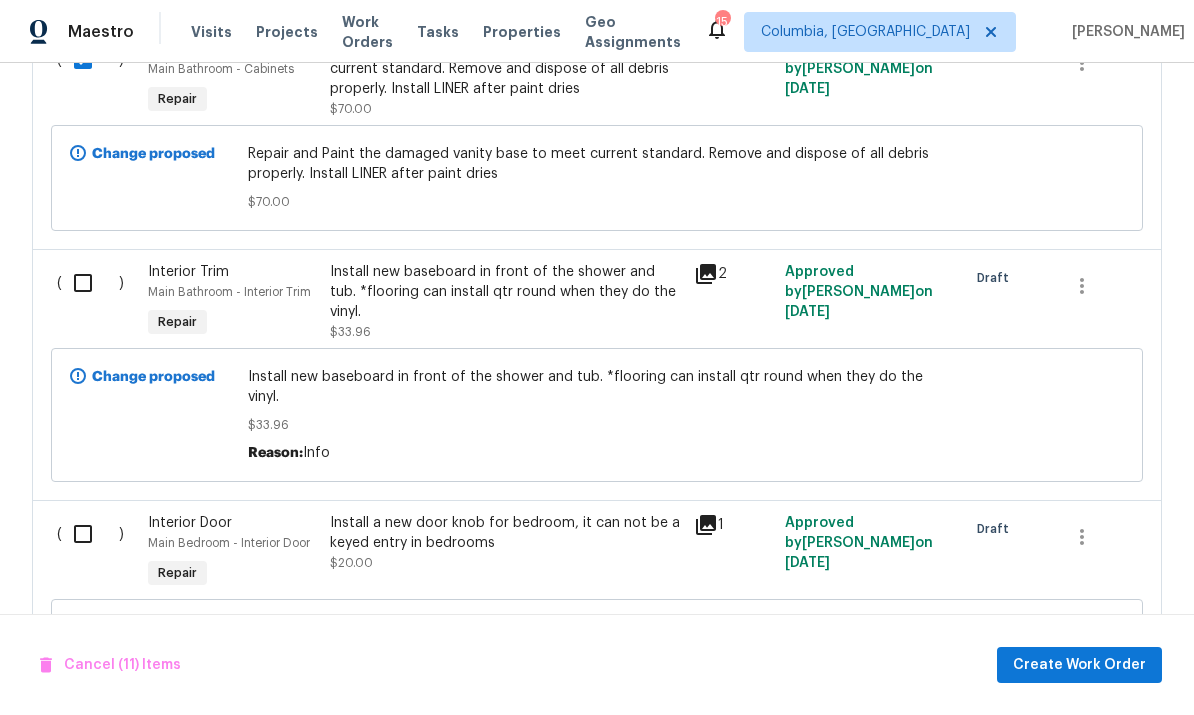 click at bounding box center [90, 283] 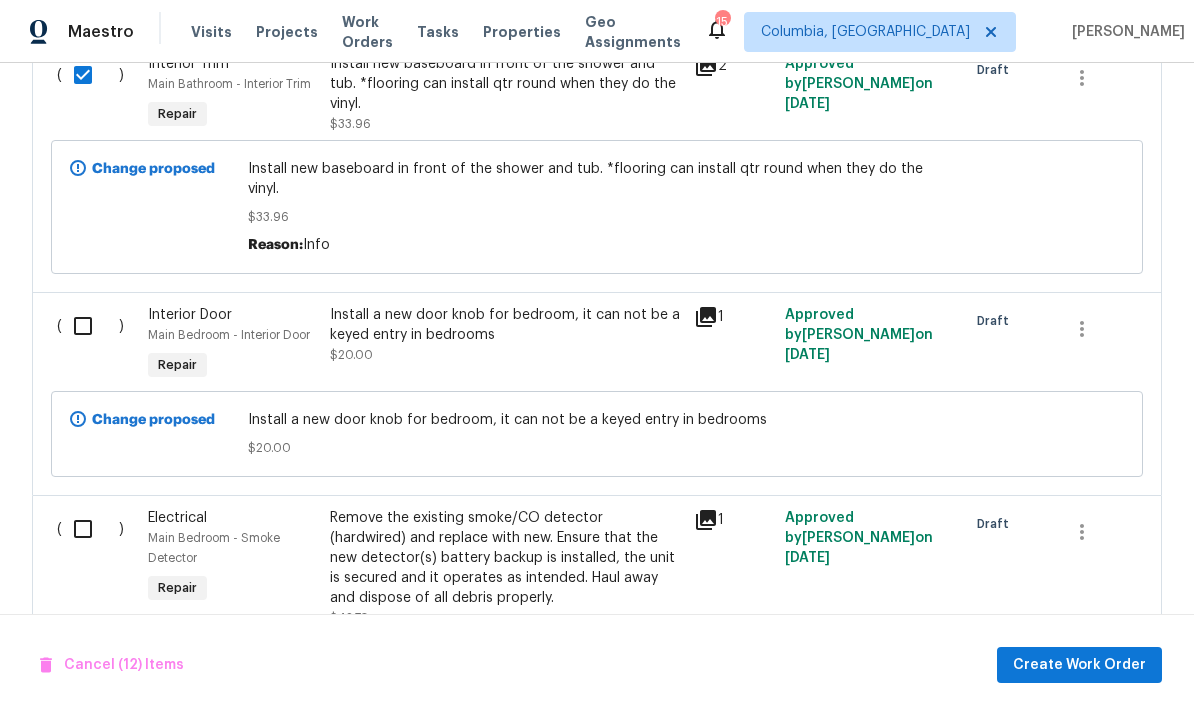 click at bounding box center (90, 326) 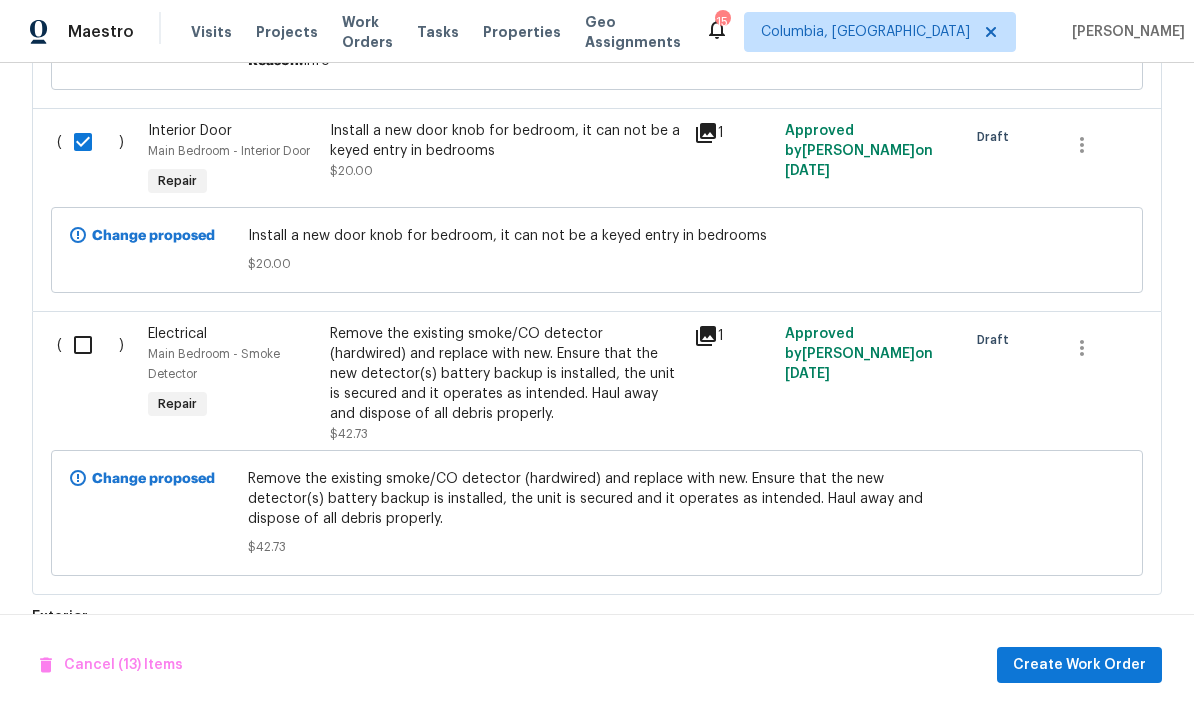click at bounding box center (90, 345) 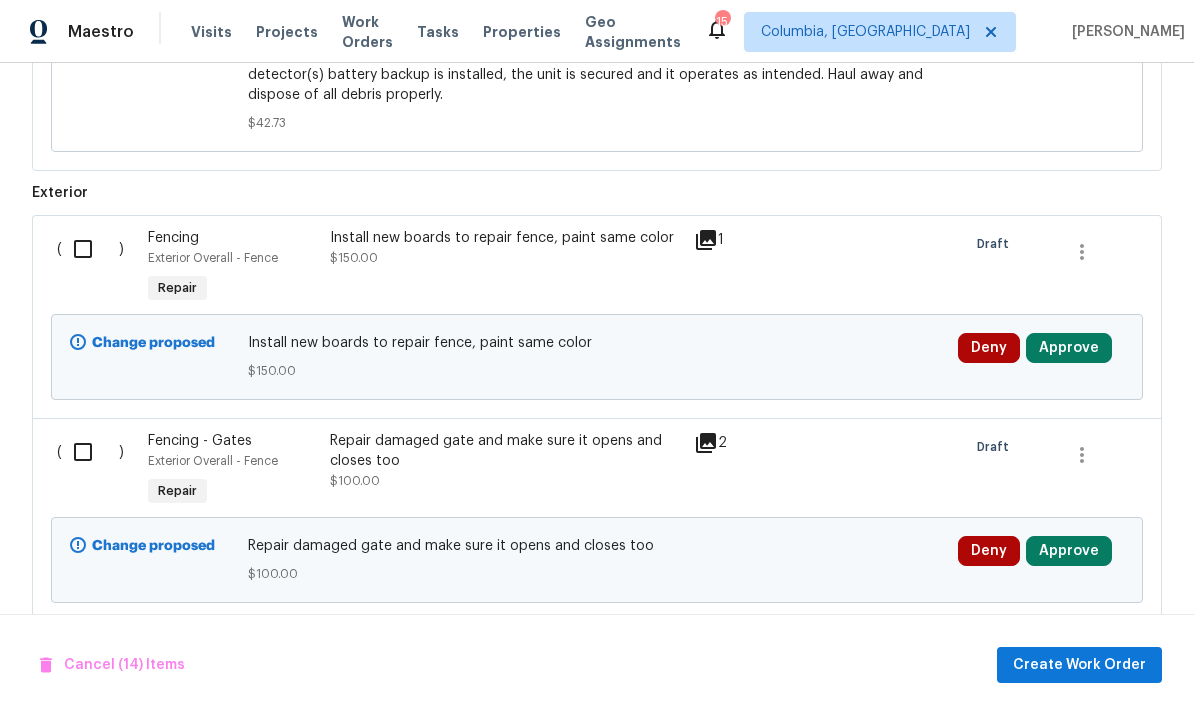 scroll, scrollTop: 4413, scrollLeft: 0, axis: vertical 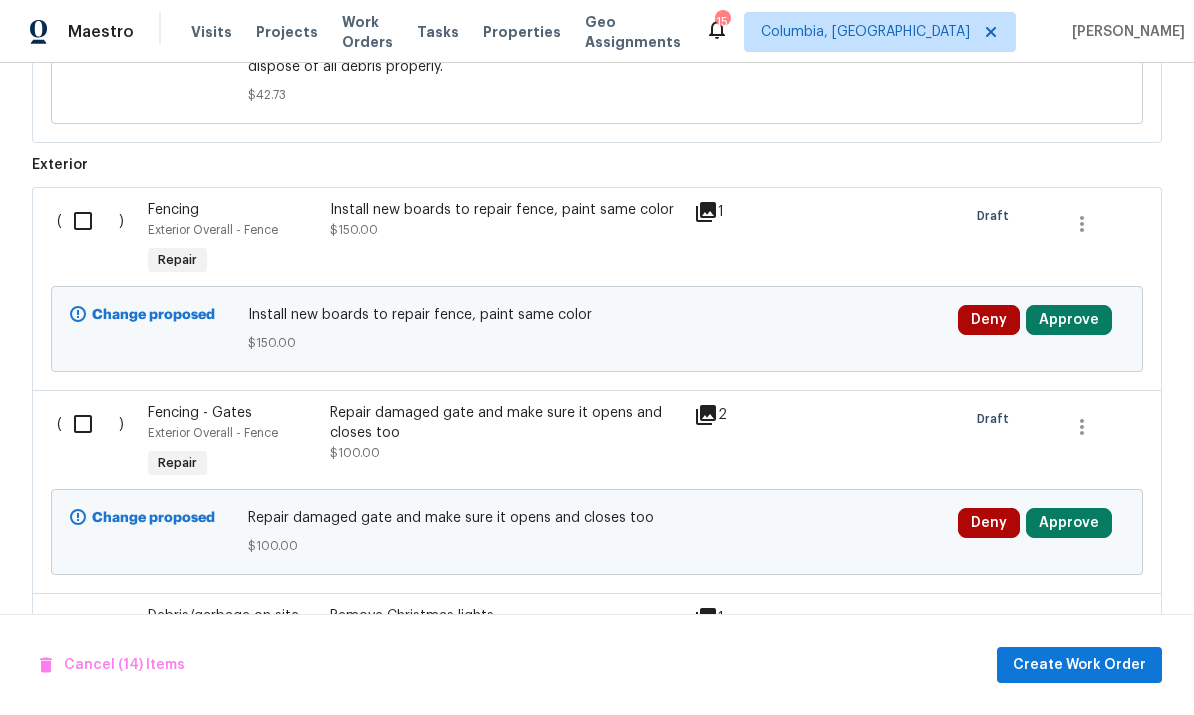 click at bounding box center [90, 221] 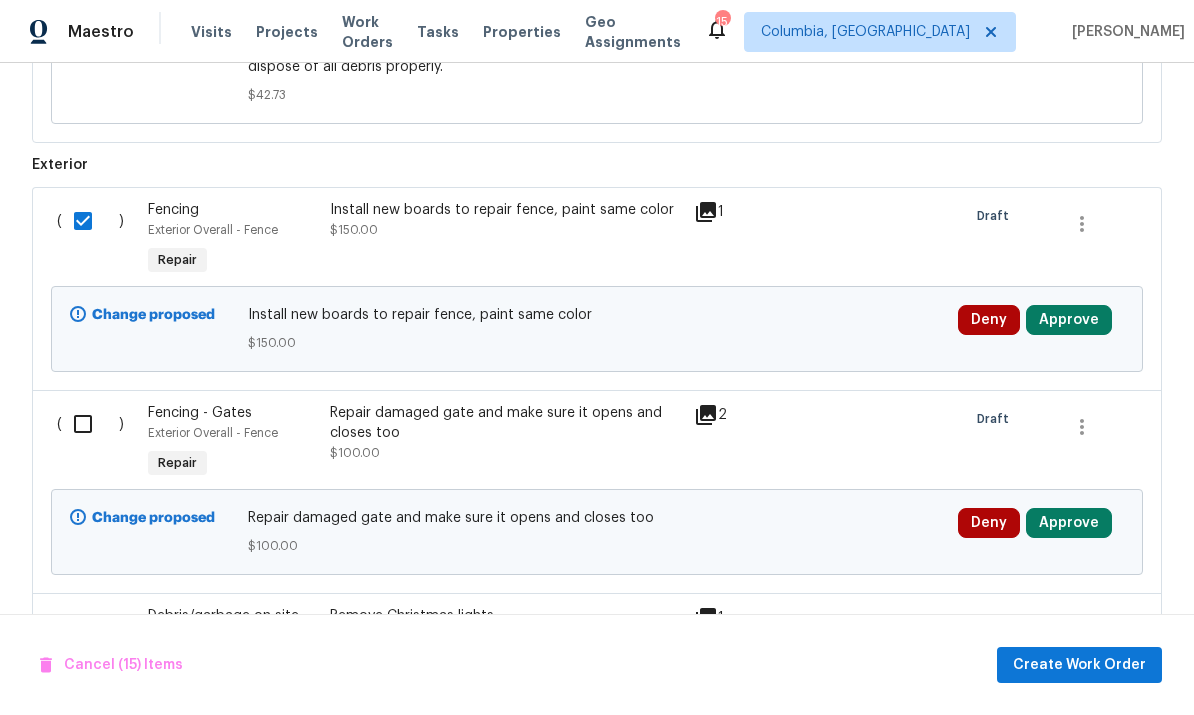 click at bounding box center (90, 424) 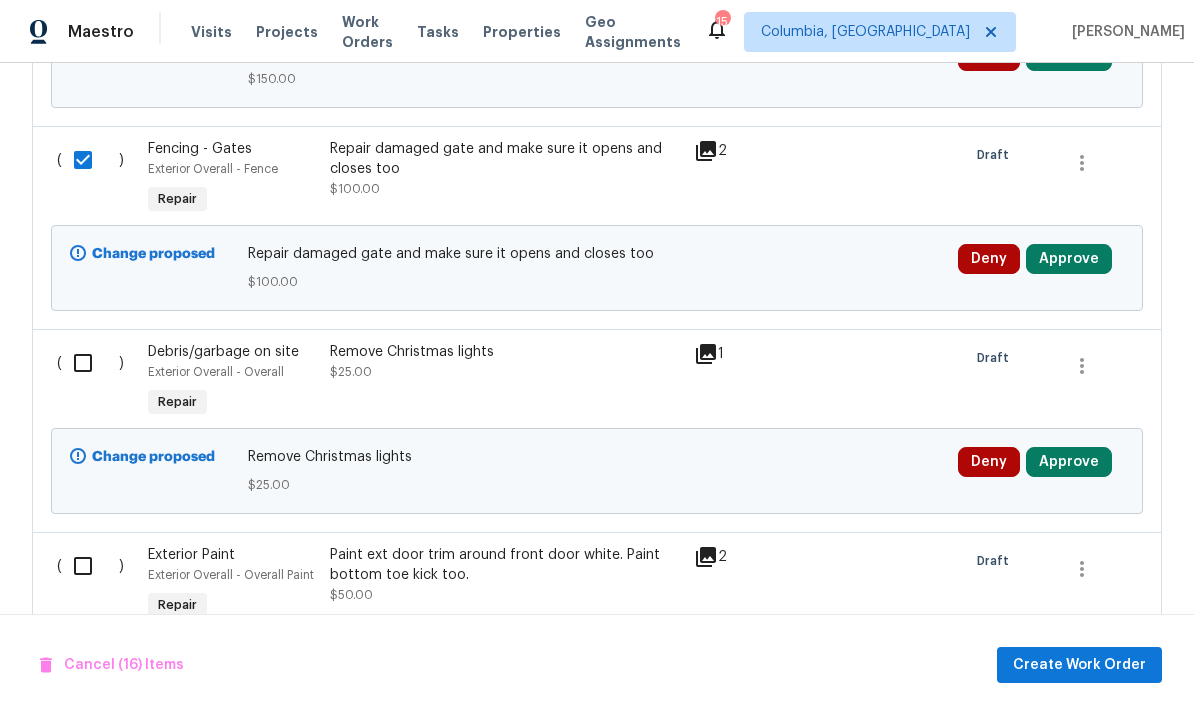 click at bounding box center [90, 363] 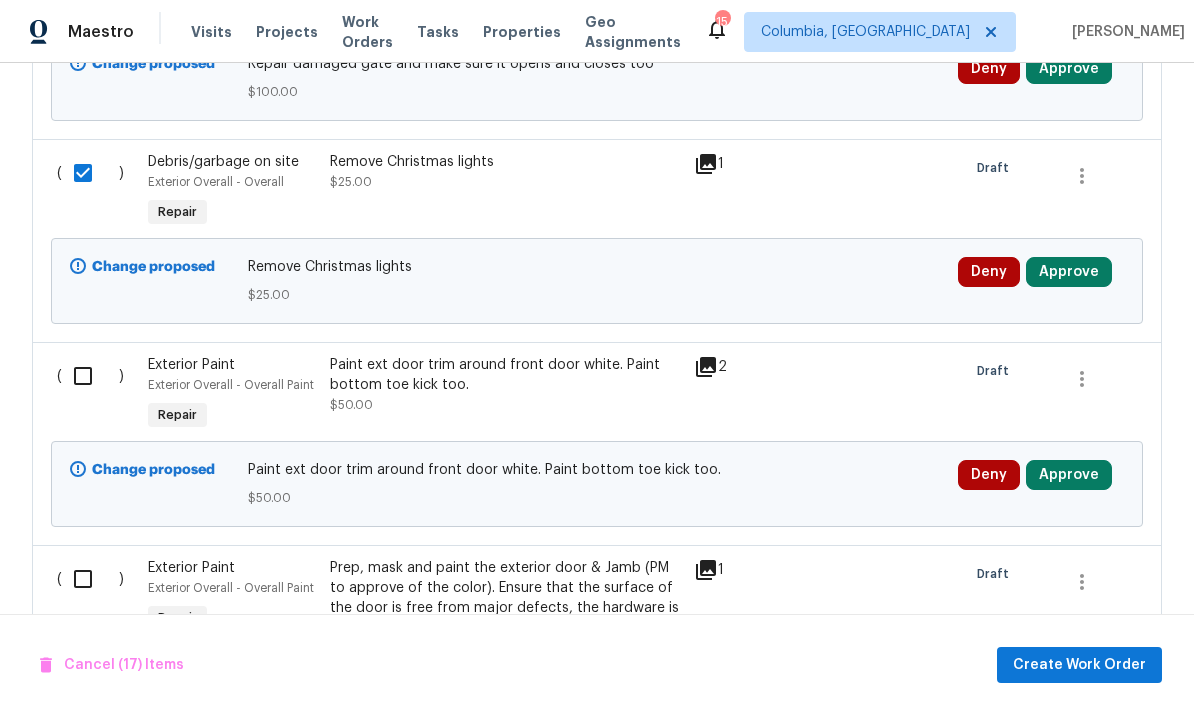 click at bounding box center [90, 376] 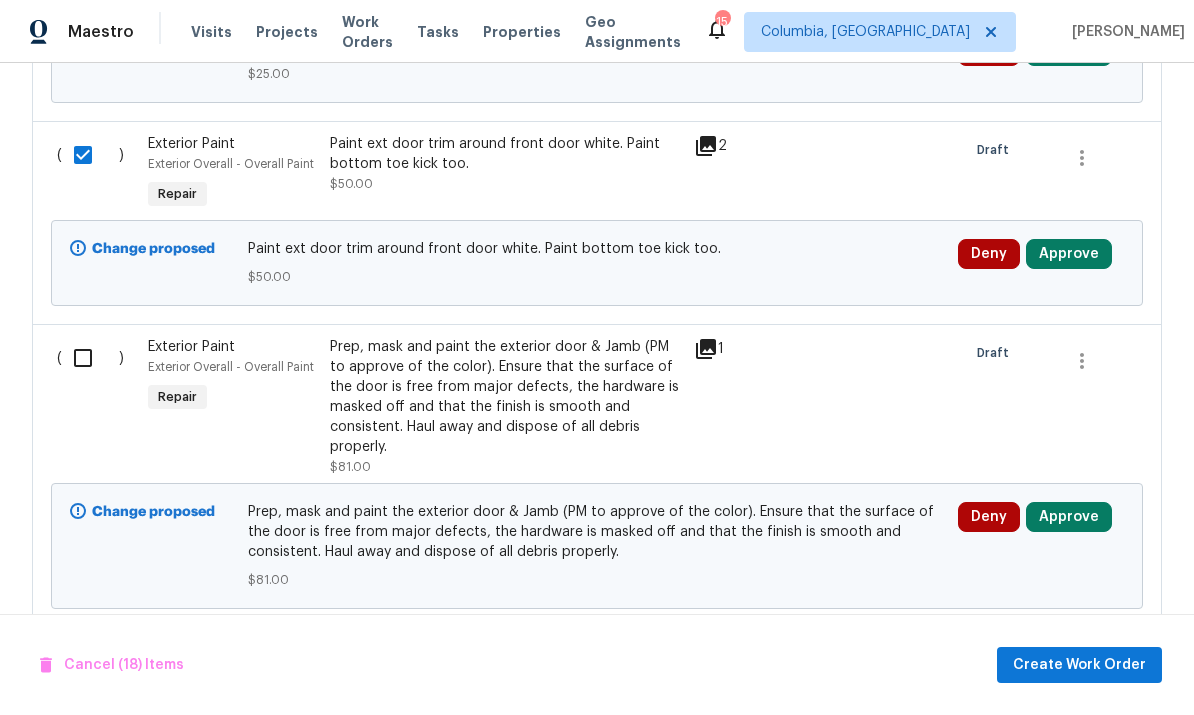 click at bounding box center [90, 358] 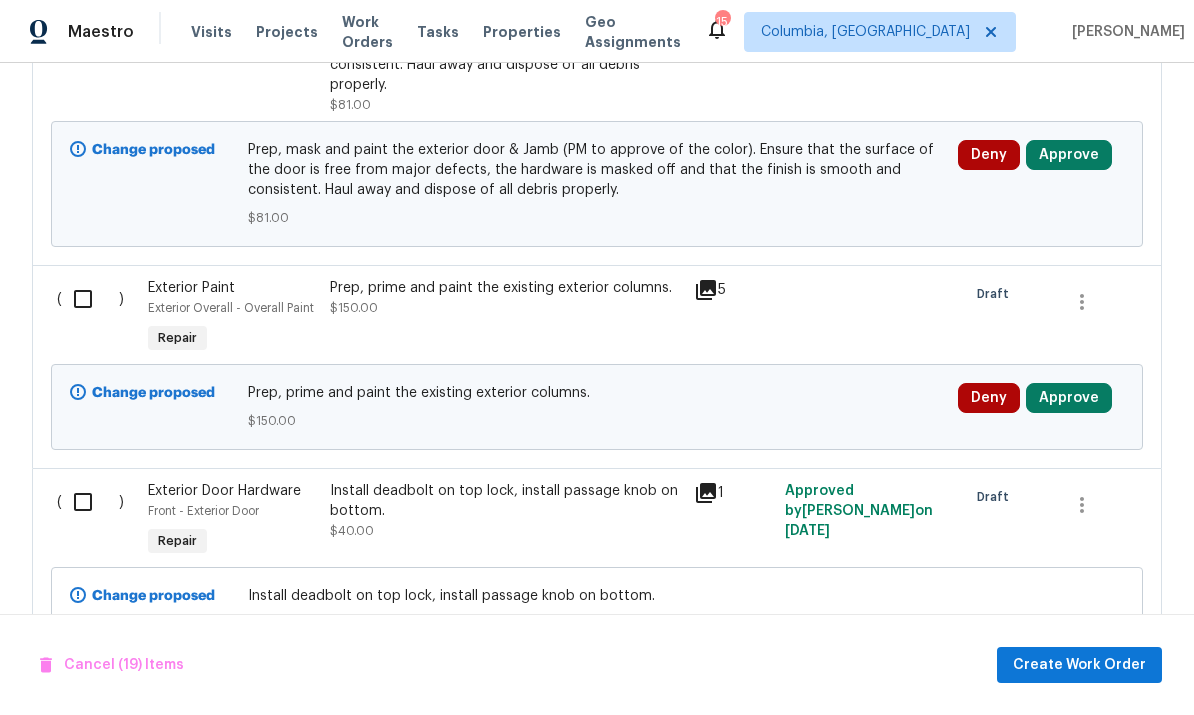 scroll, scrollTop: 5449, scrollLeft: 0, axis: vertical 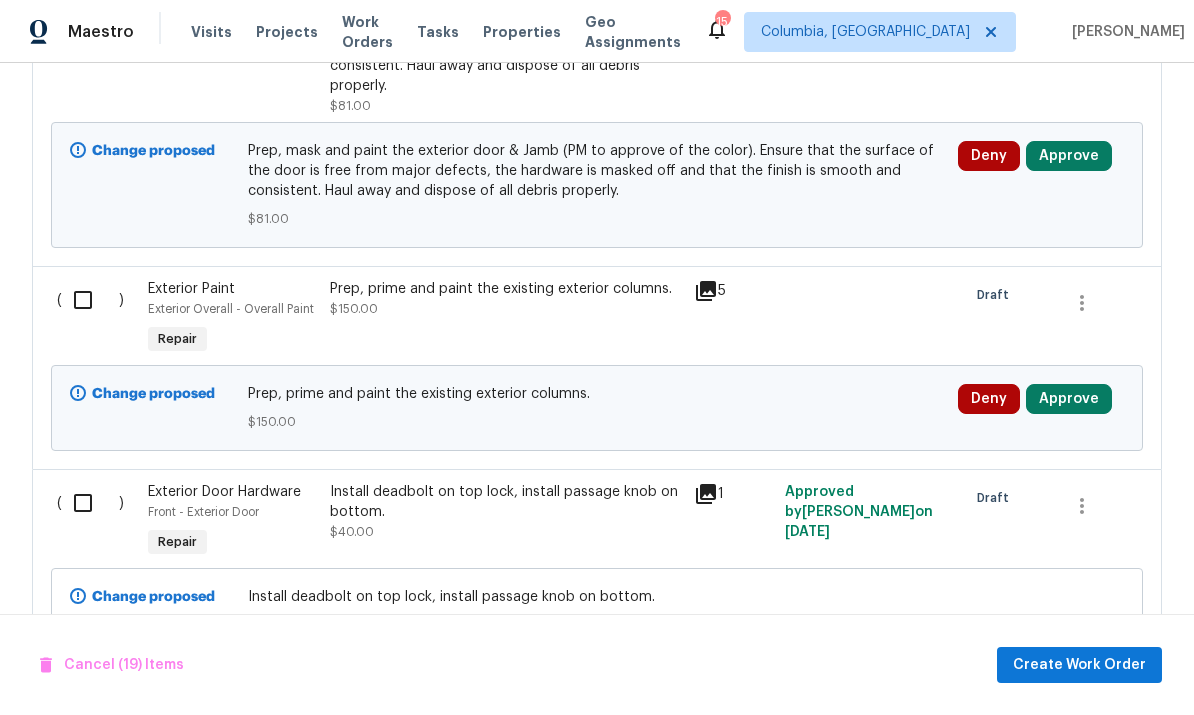 click at bounding box center (90, 300) 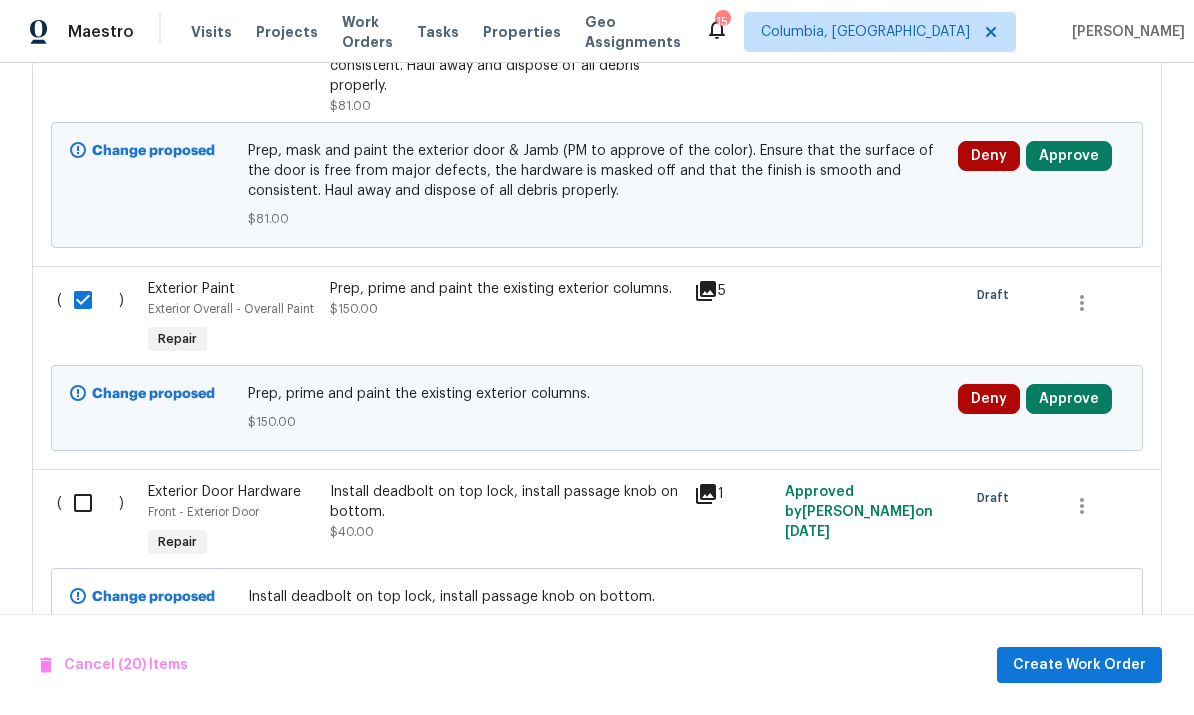 click at bounding box center [90, 503] 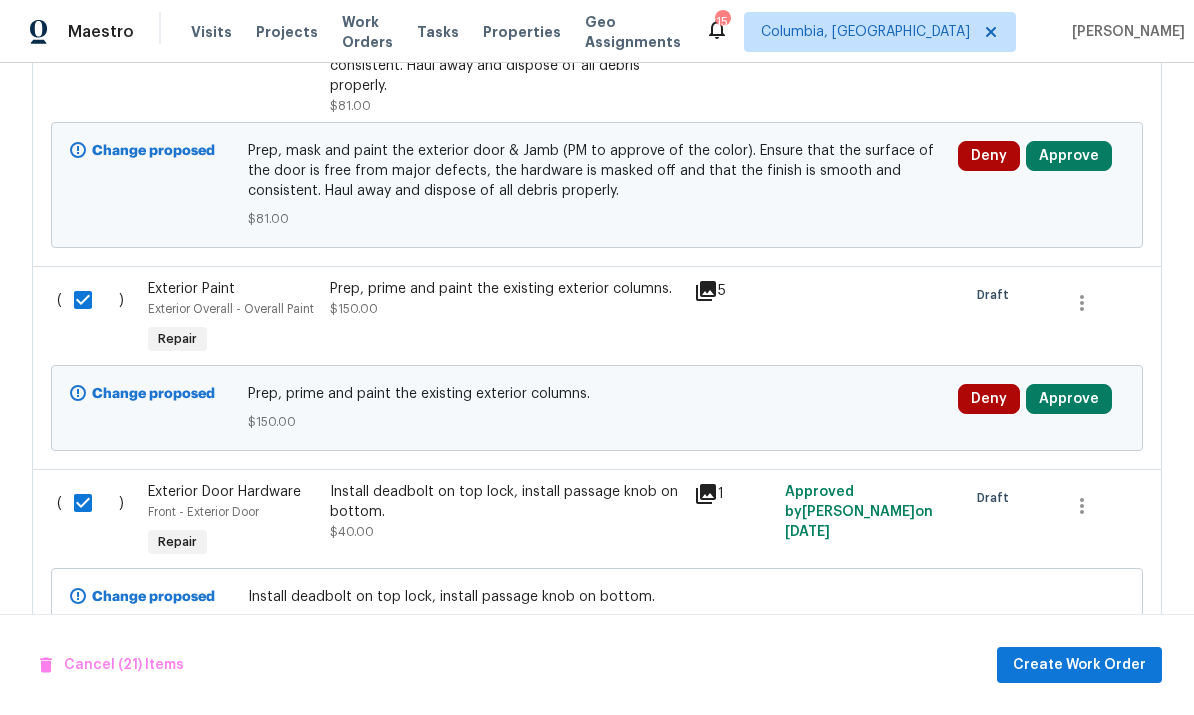 scroll, scrollTop: 75, scrollLeft: 0, axis: vertical 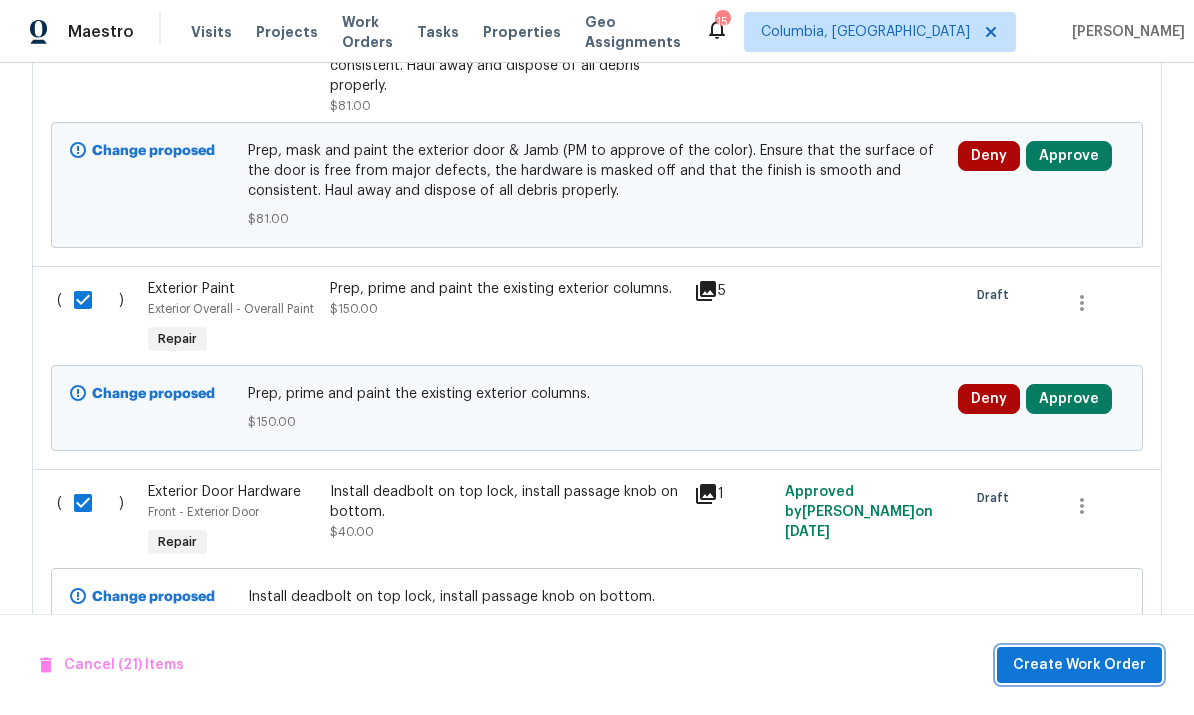 click on "Create Work Order" at bounding box center (1079, 665) 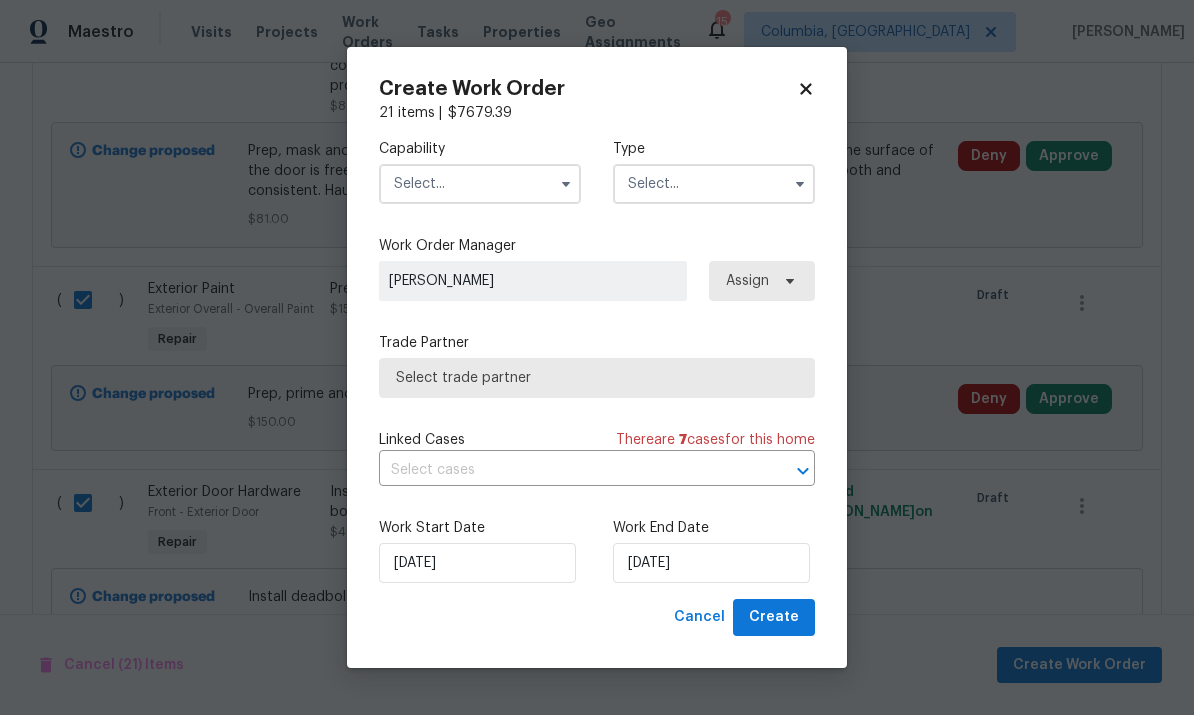 click at bounding box center [480, 184] 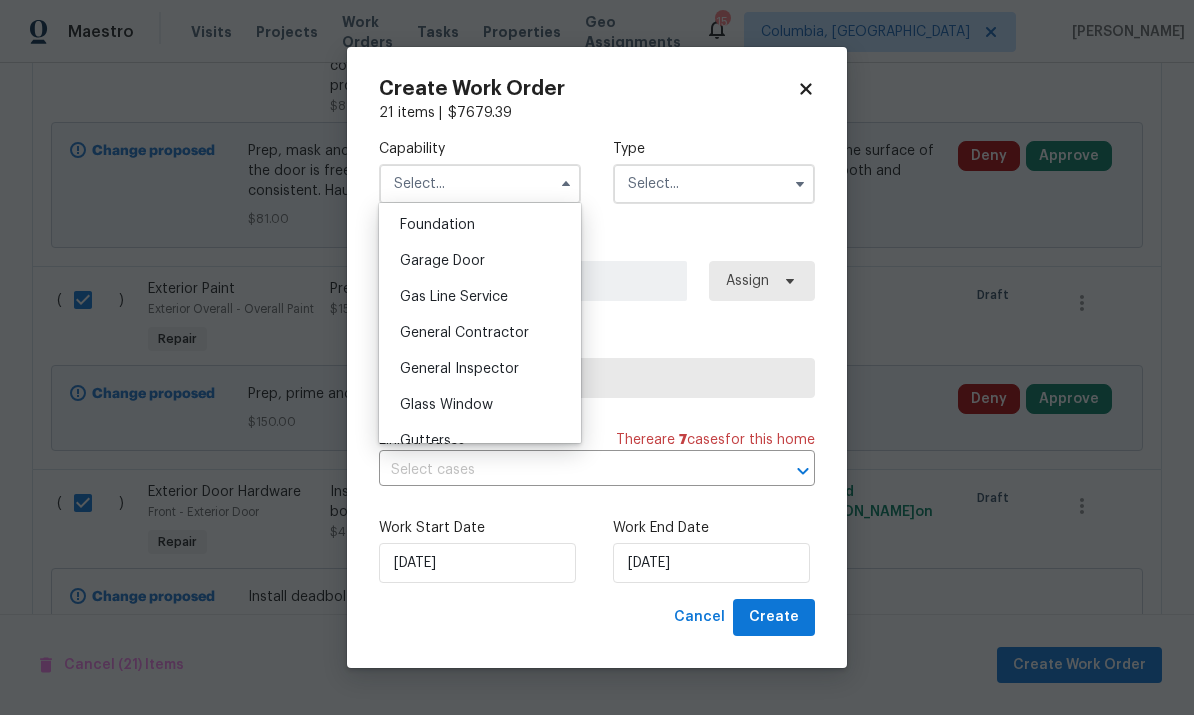 scroll, scrollTop: 851, scrollLeft: 0, axis: vertical 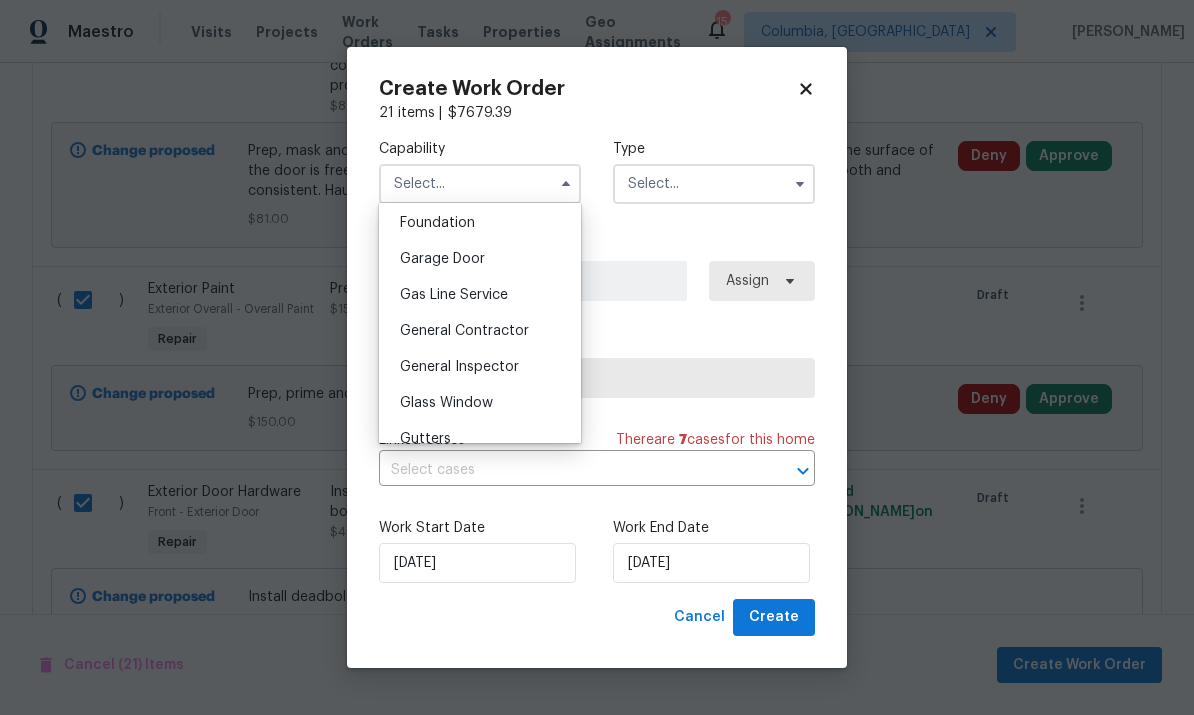 click on "General Contractor" at bounding box center (464, 331) 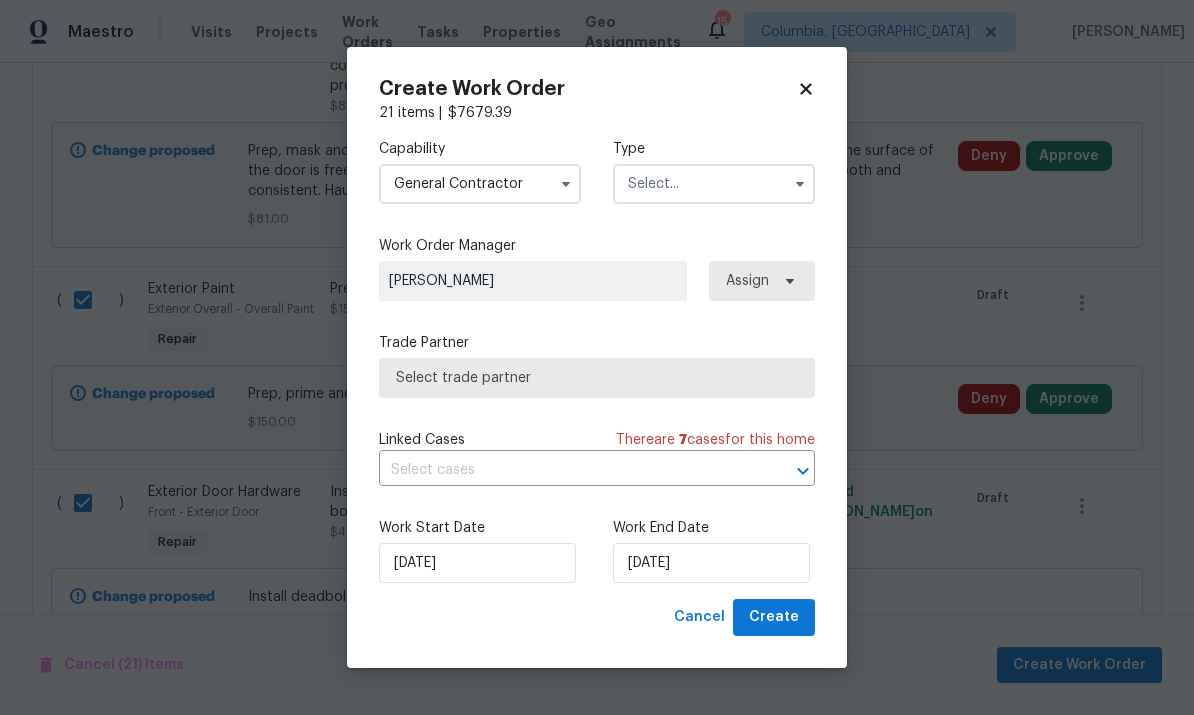 click at bounding box center [714, 184] 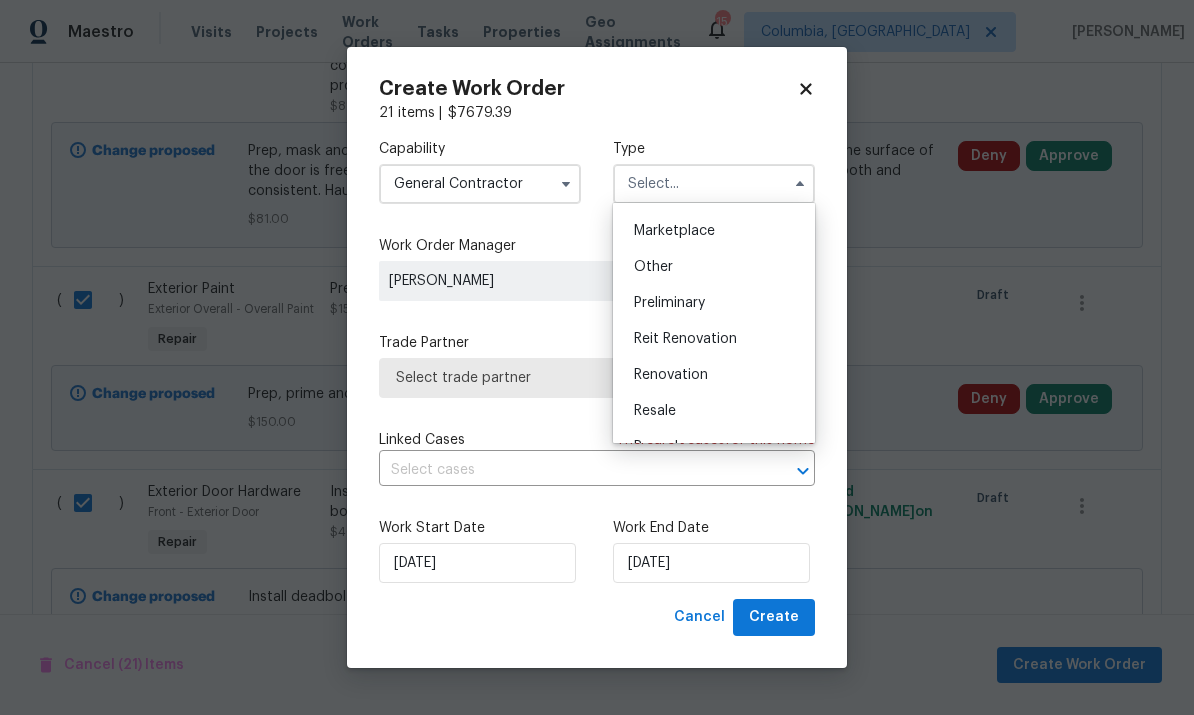 scroll, scrollTop: 357, scrollLeft: 0, axis: vertical 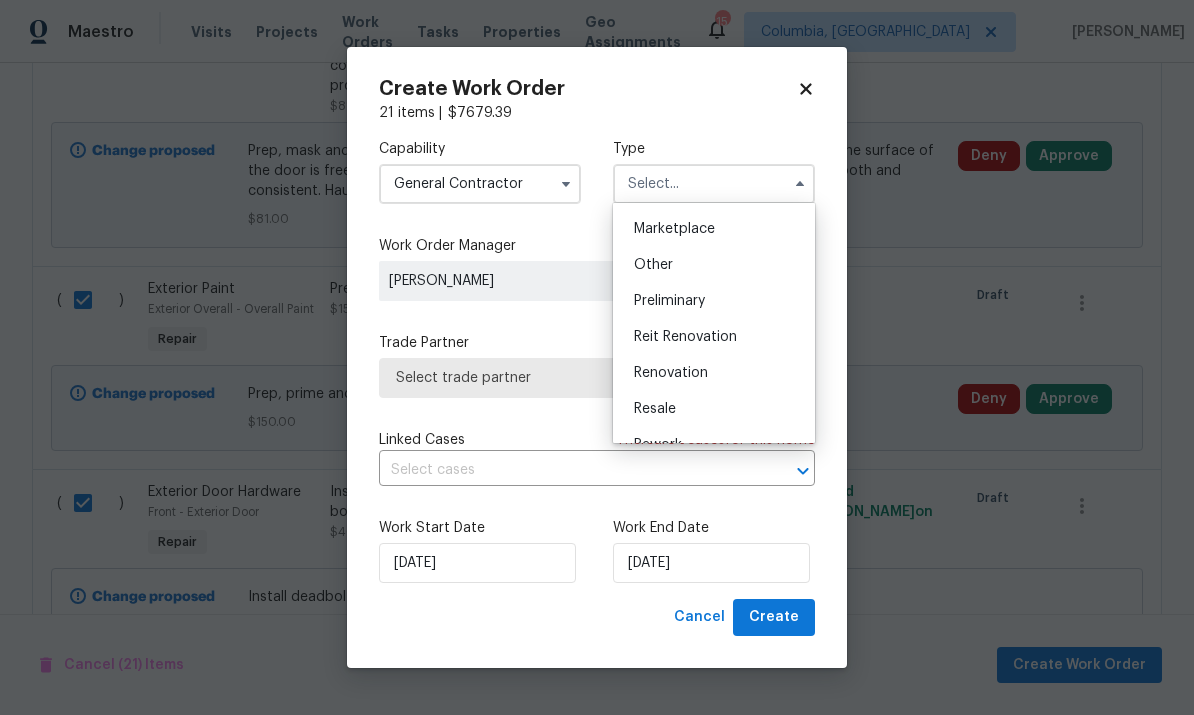 click on "Renovation" at bounding box center (714, 373) 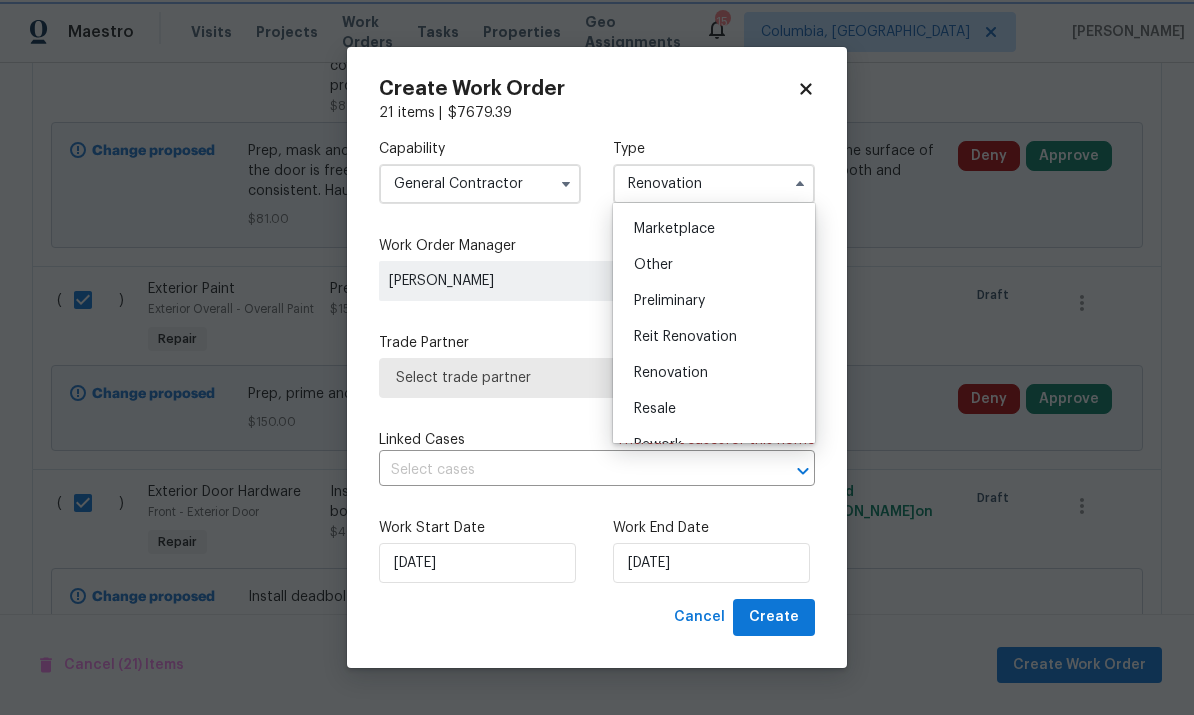scroll, scrollTop: 0, scrollLeft: 0, axis: both 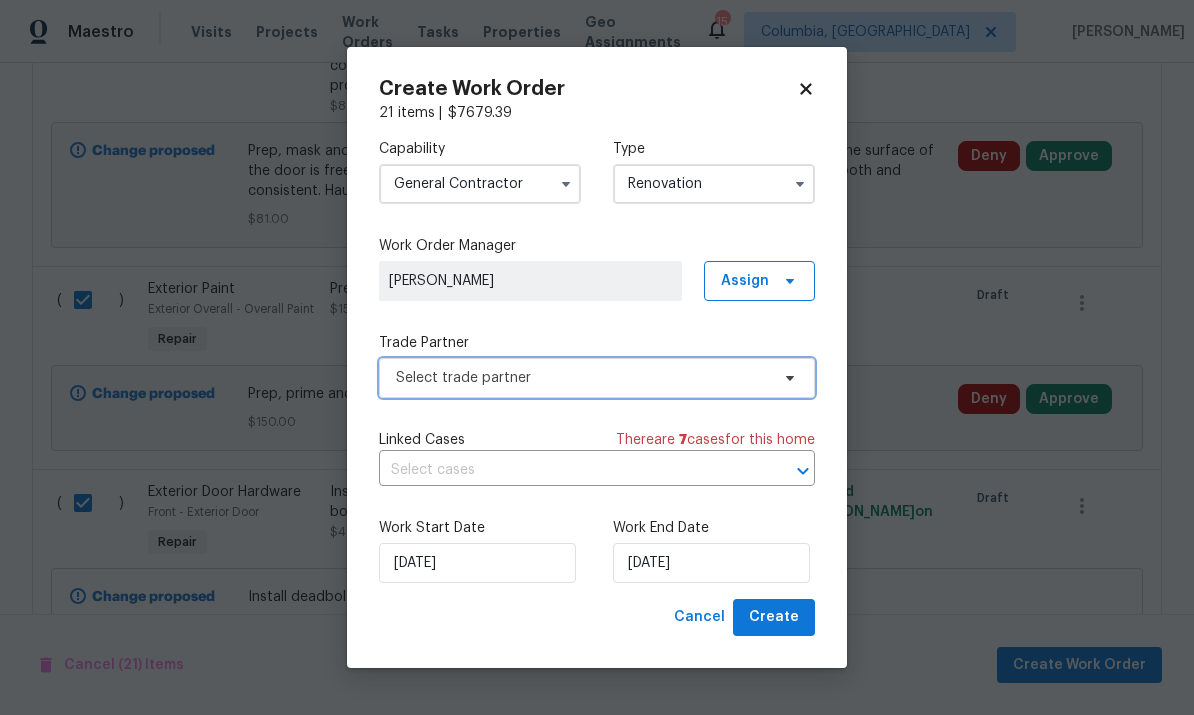 click on "Select trade partner" at bounding box center (582, 378) 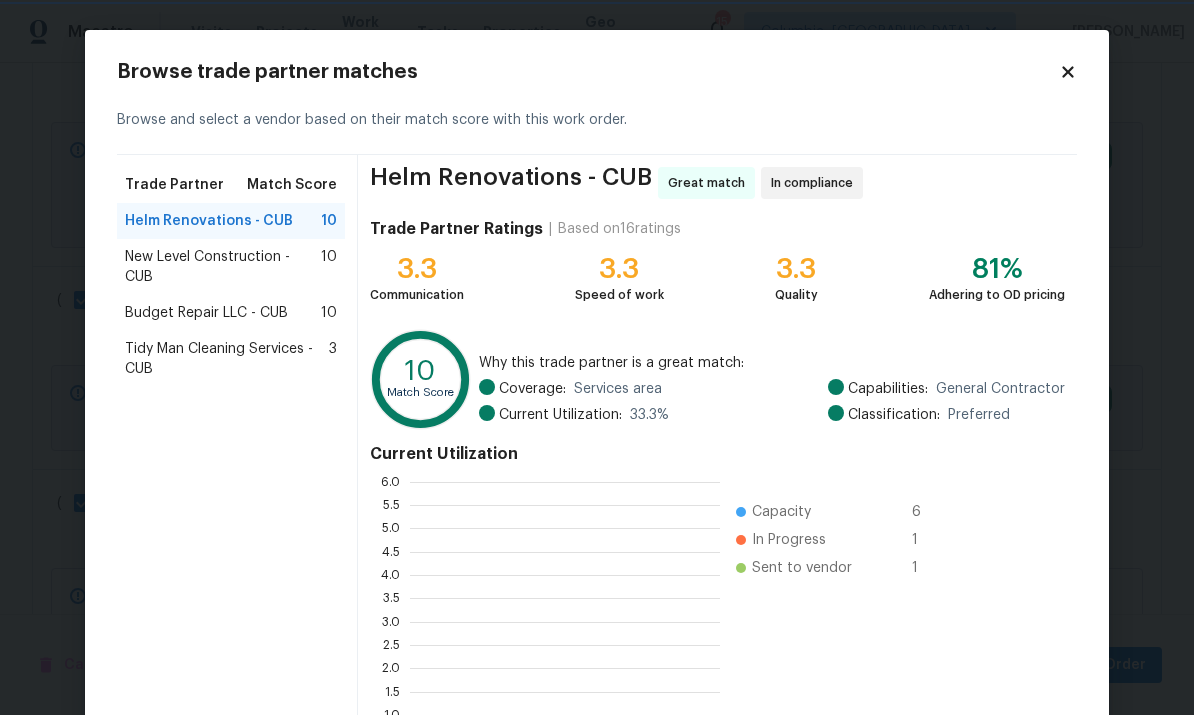scroll, scrollTop: 2, scrollLeft: 2, axis: both 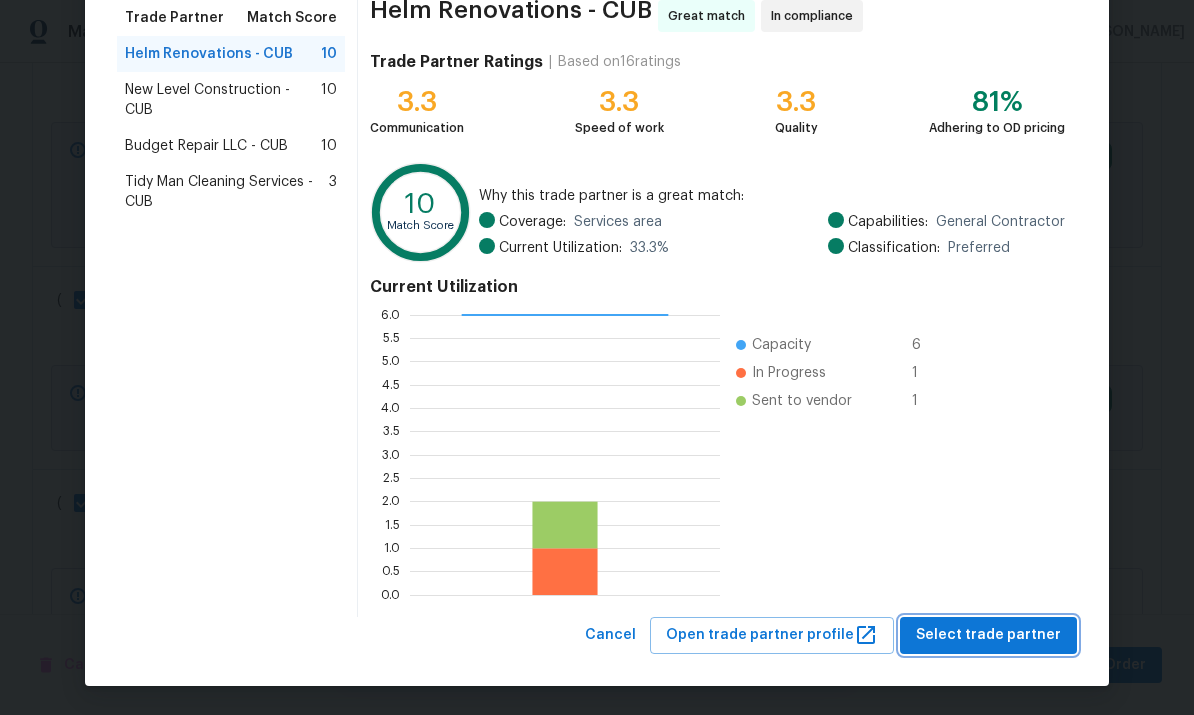 click on "Select trade partner" at bounding box center [988, 635] 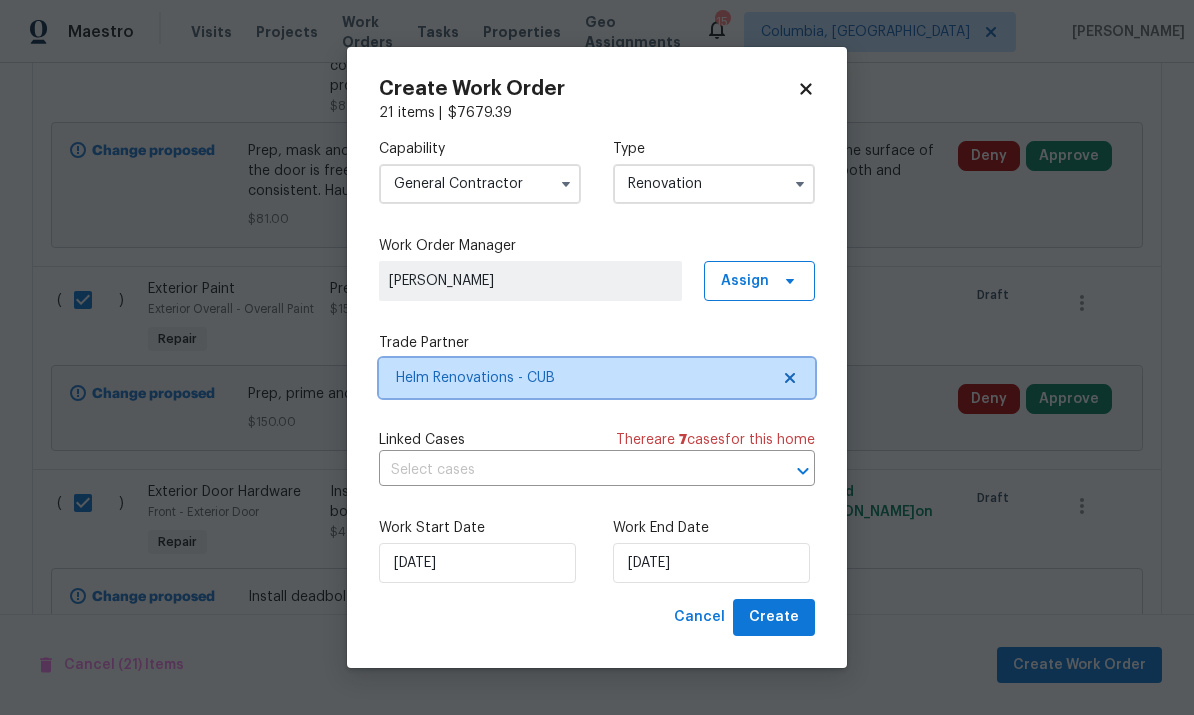 scroll, scrollTop: 0, scrollLeft: 0, axis: both 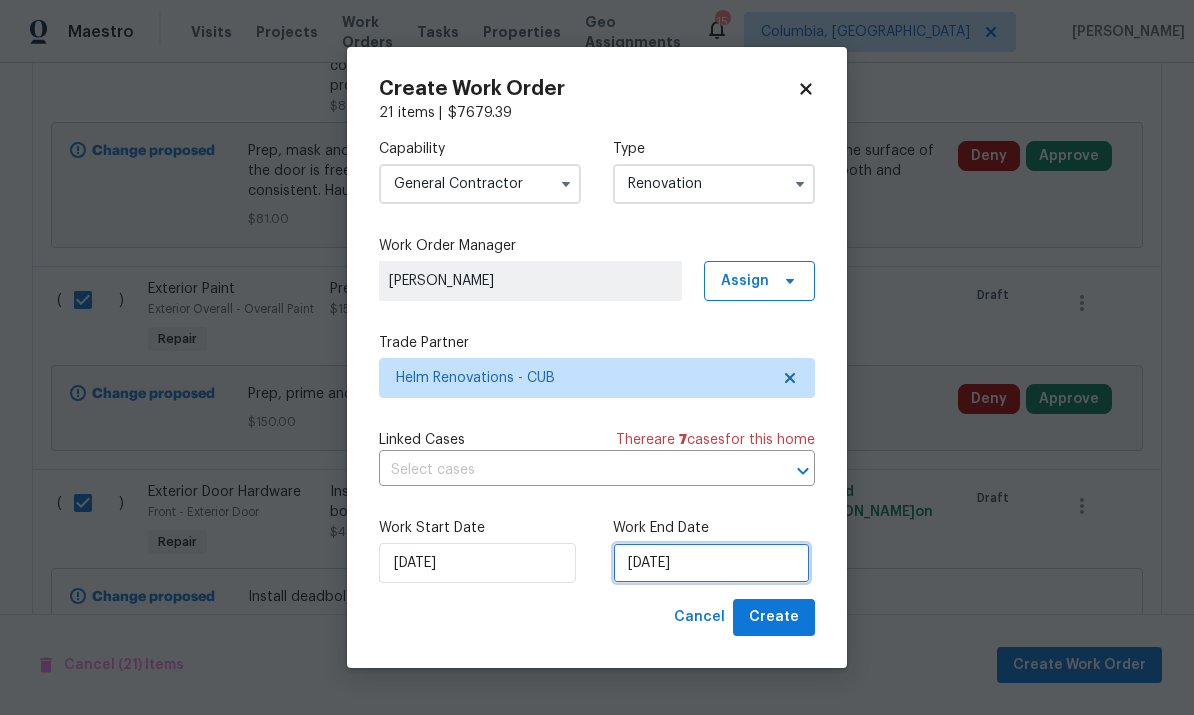 click on "7/21/2025" at bounding box center (711, 563) 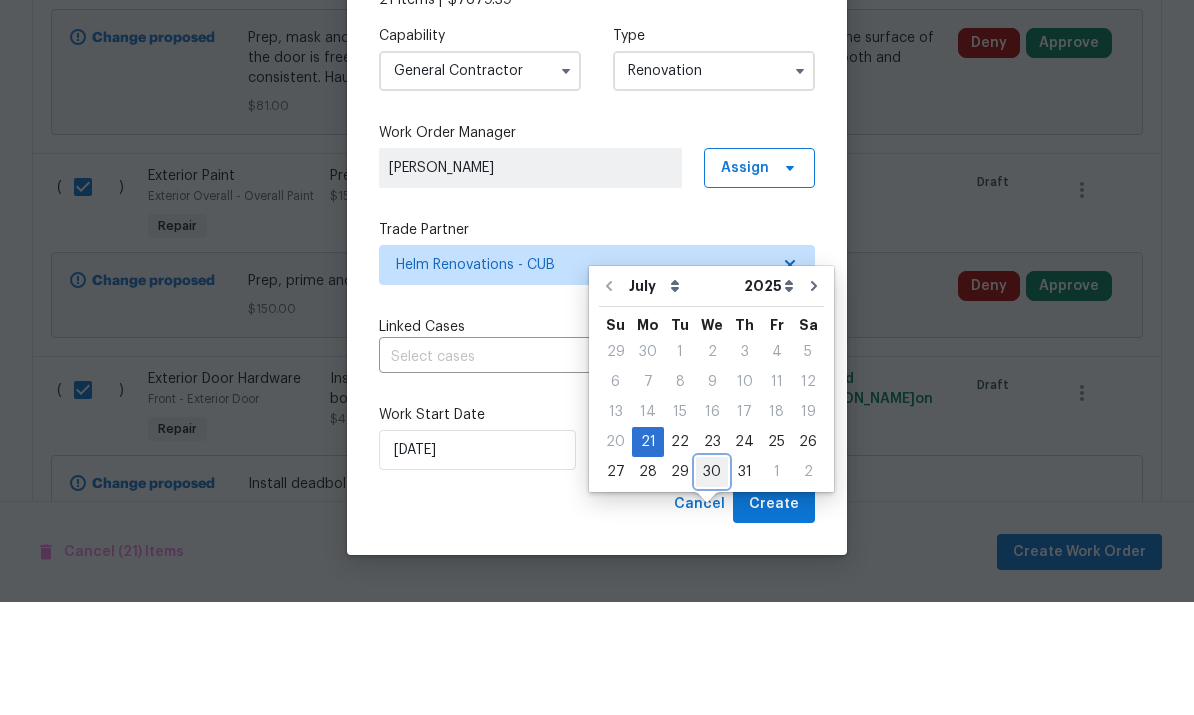 click on "30" at bounding box center (712, 585) 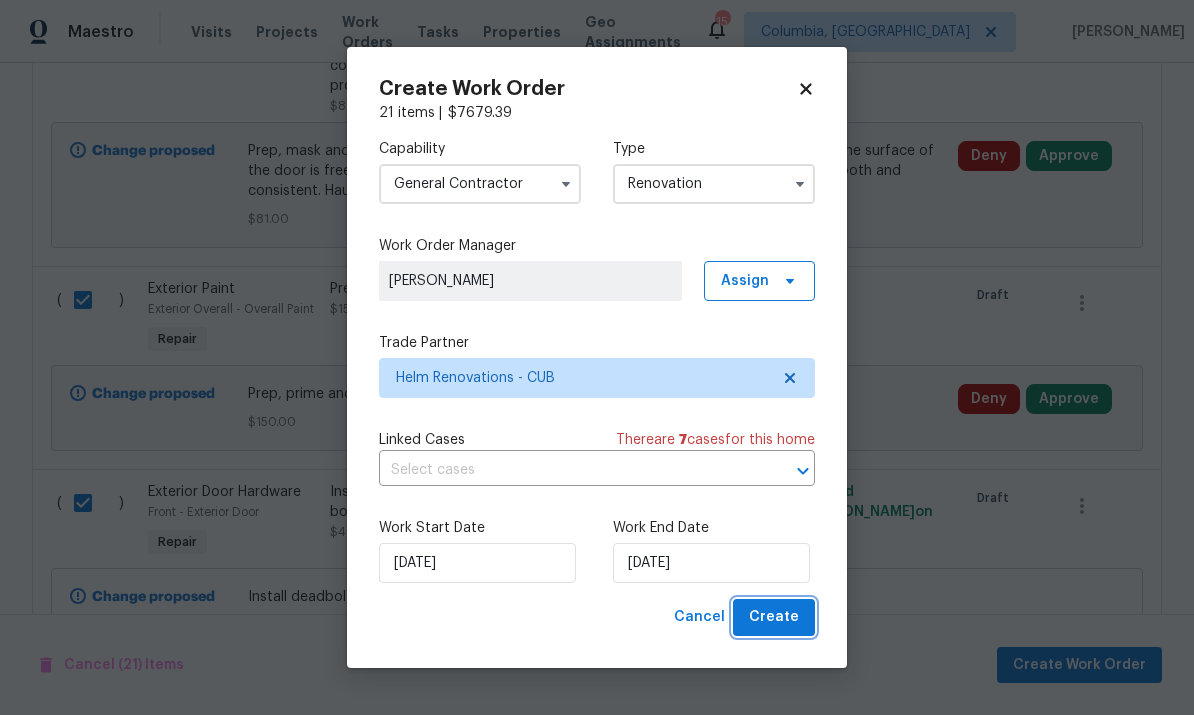 click on "Create" at bounding box center (774, 617) 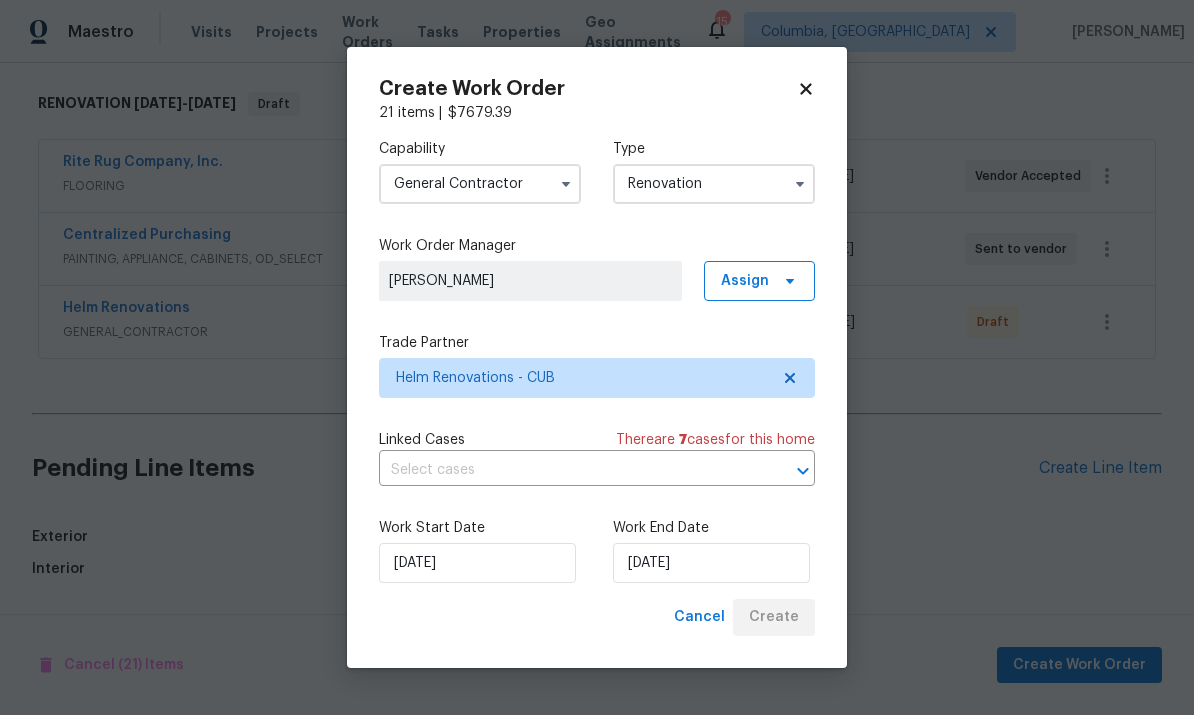 scroll, scrollTop: 231, scrollLeft: 0, axis: vertical 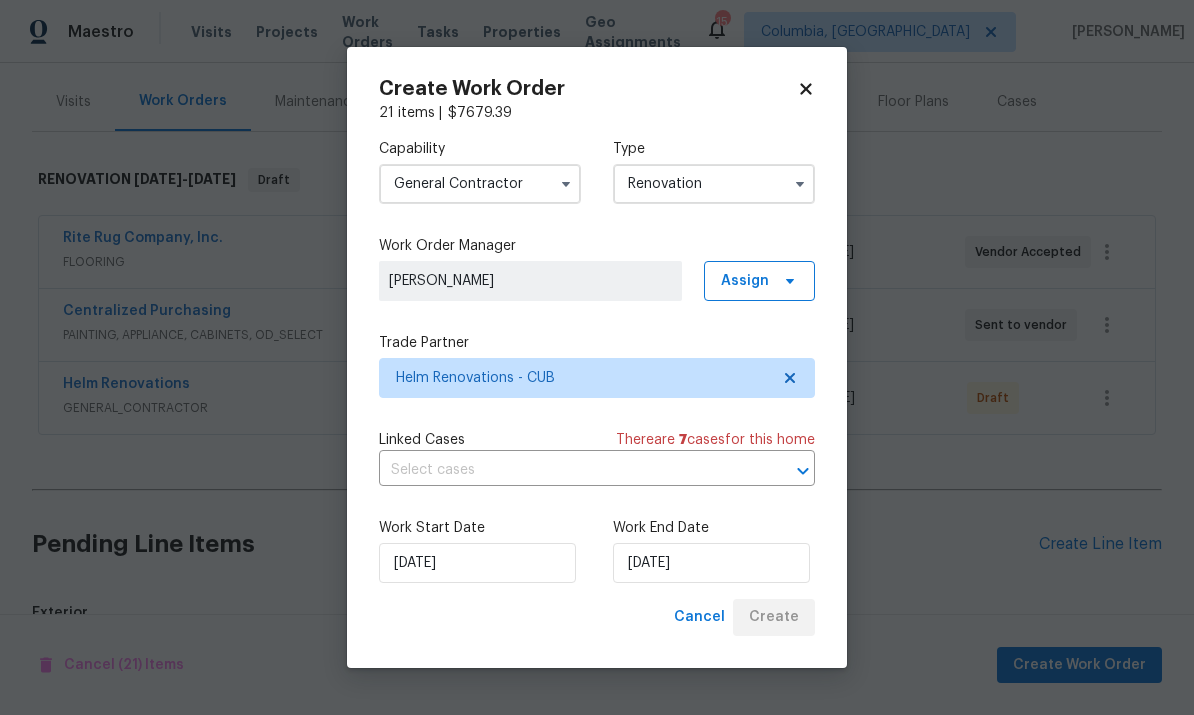 checkbox on "false" 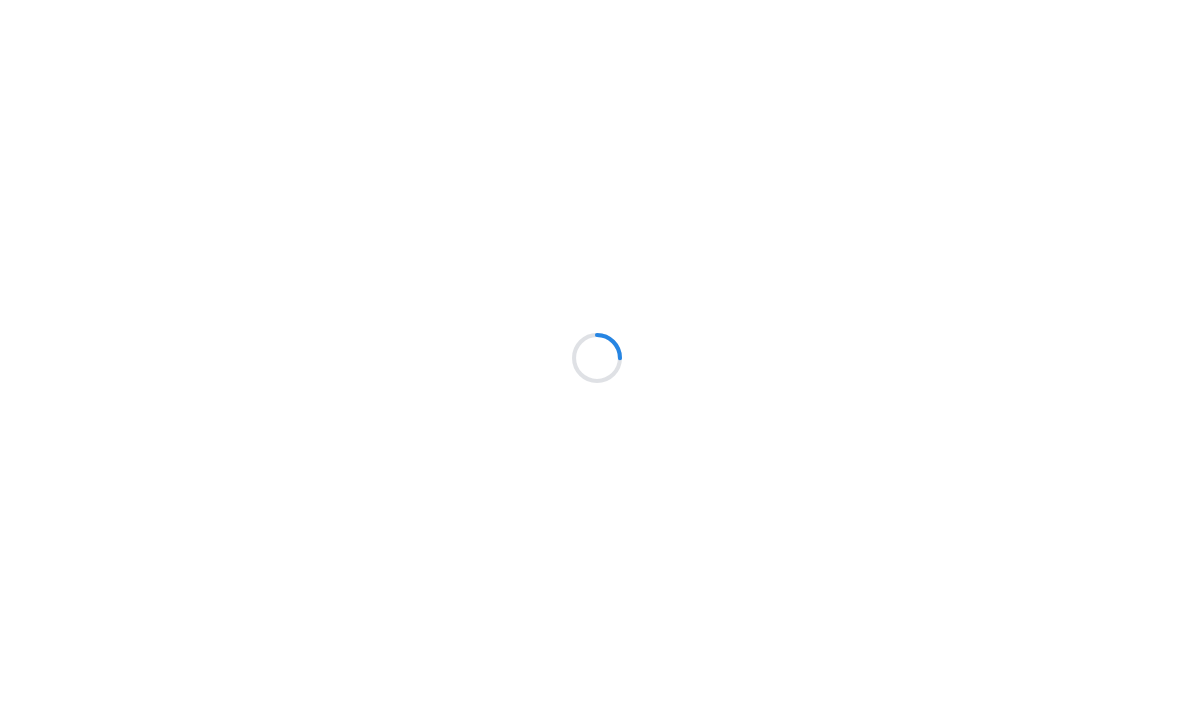 scroll, scrollTop: 0, scrollLeft: 0, axis: both 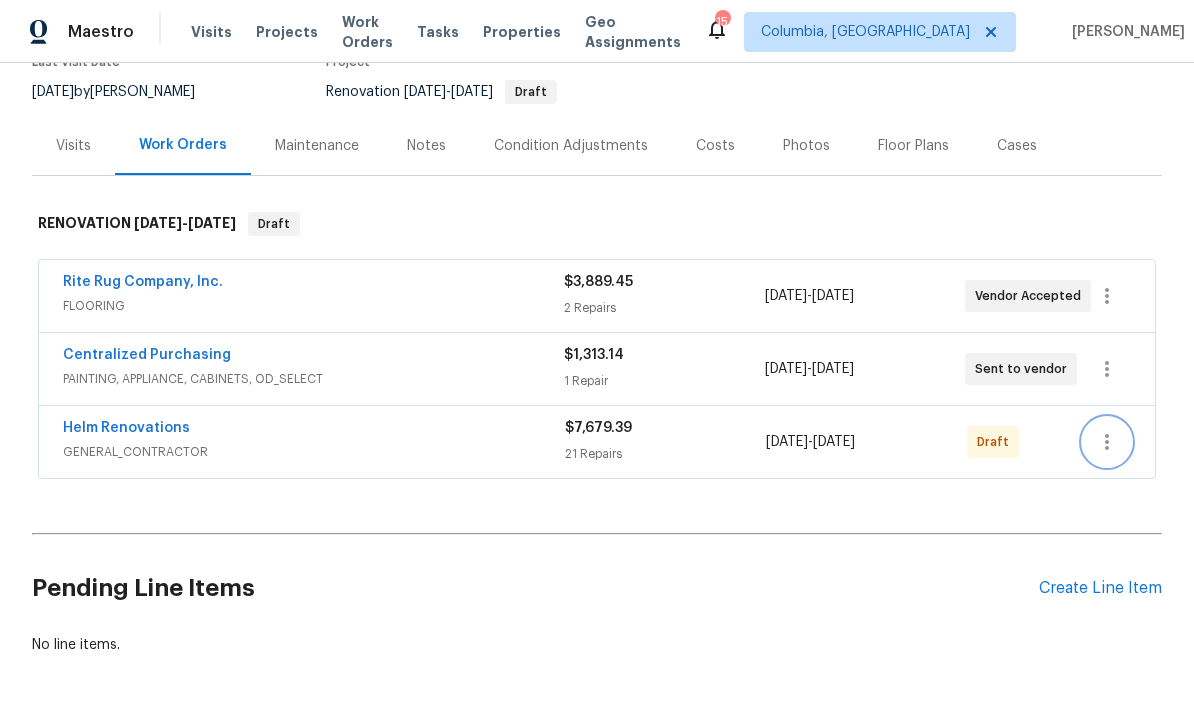 click 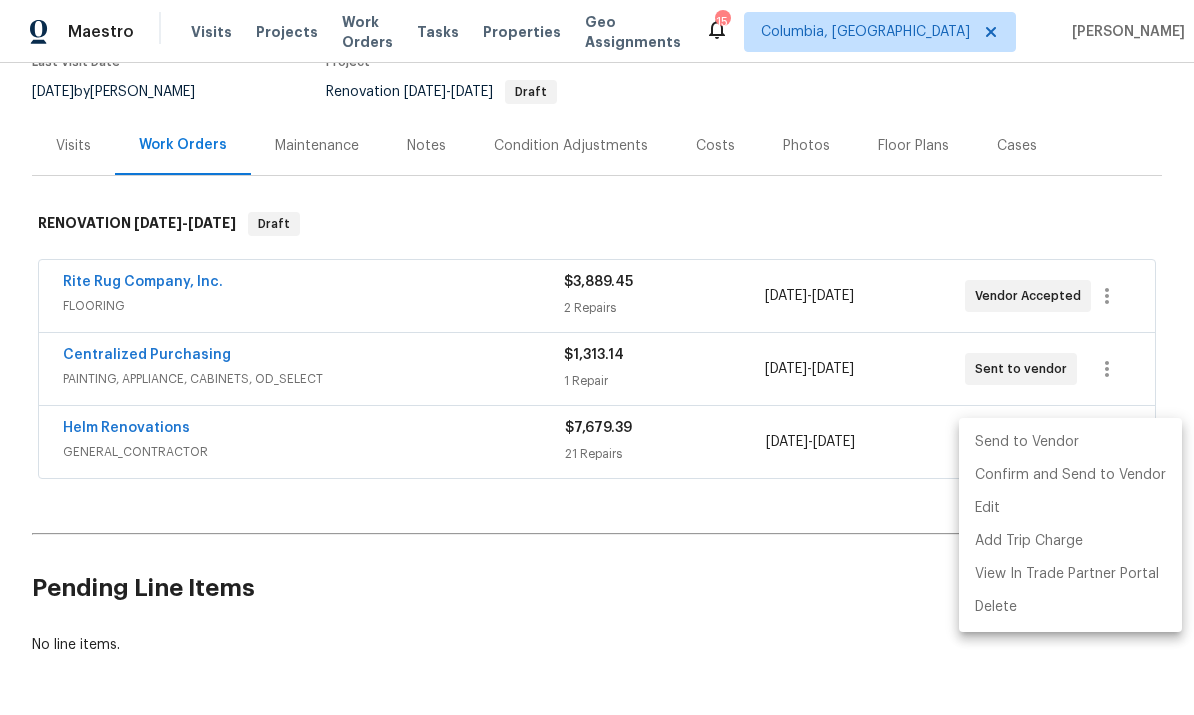 click on "Send to Vendor" at bounding box center (1070, 442) 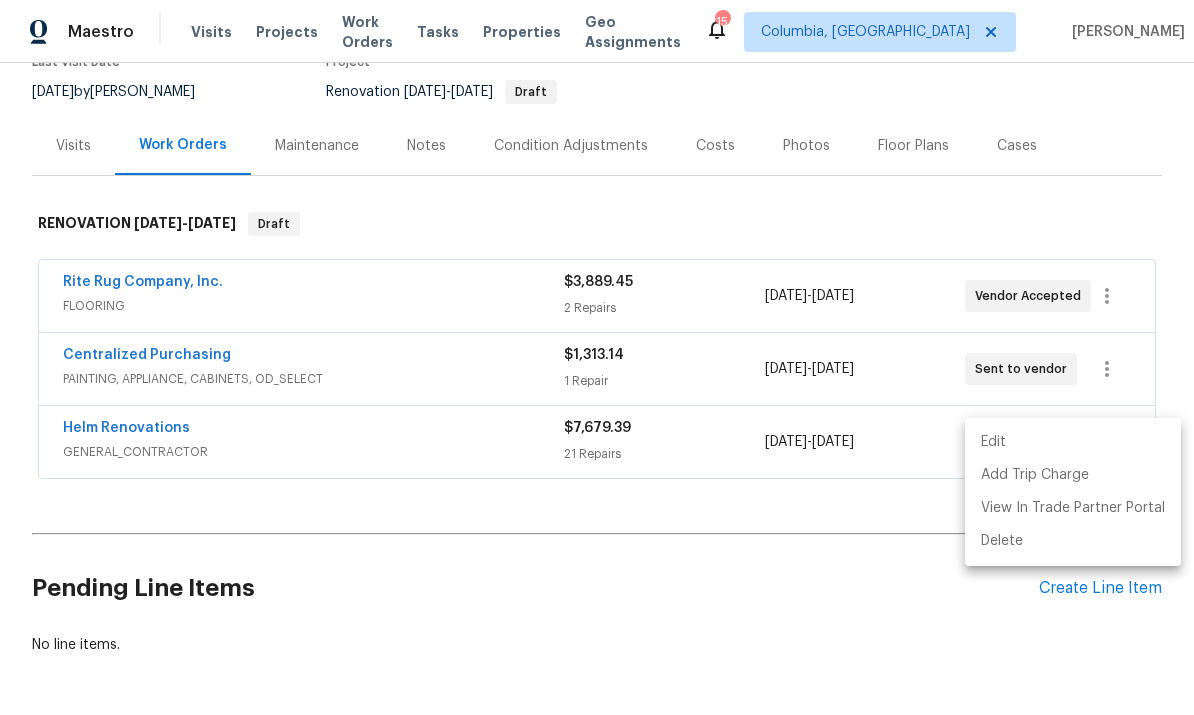 click at bounding box center [597, 357] 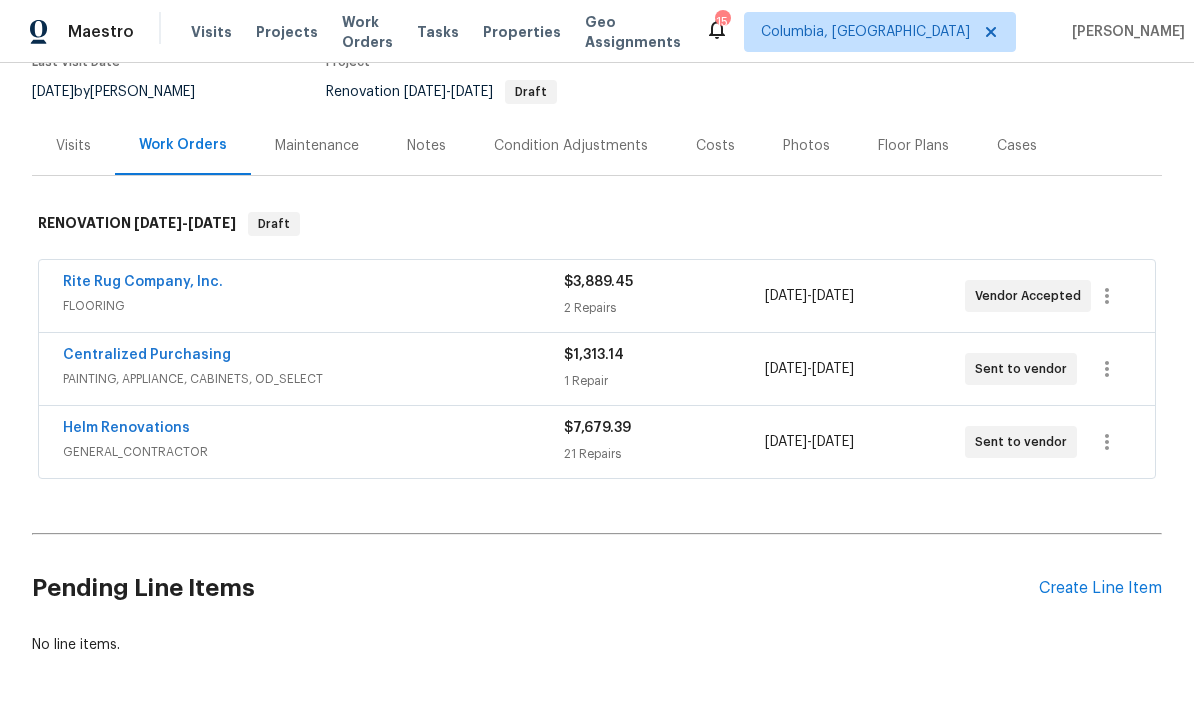click on "Helm Renovations" at bounding box center (126, 428) 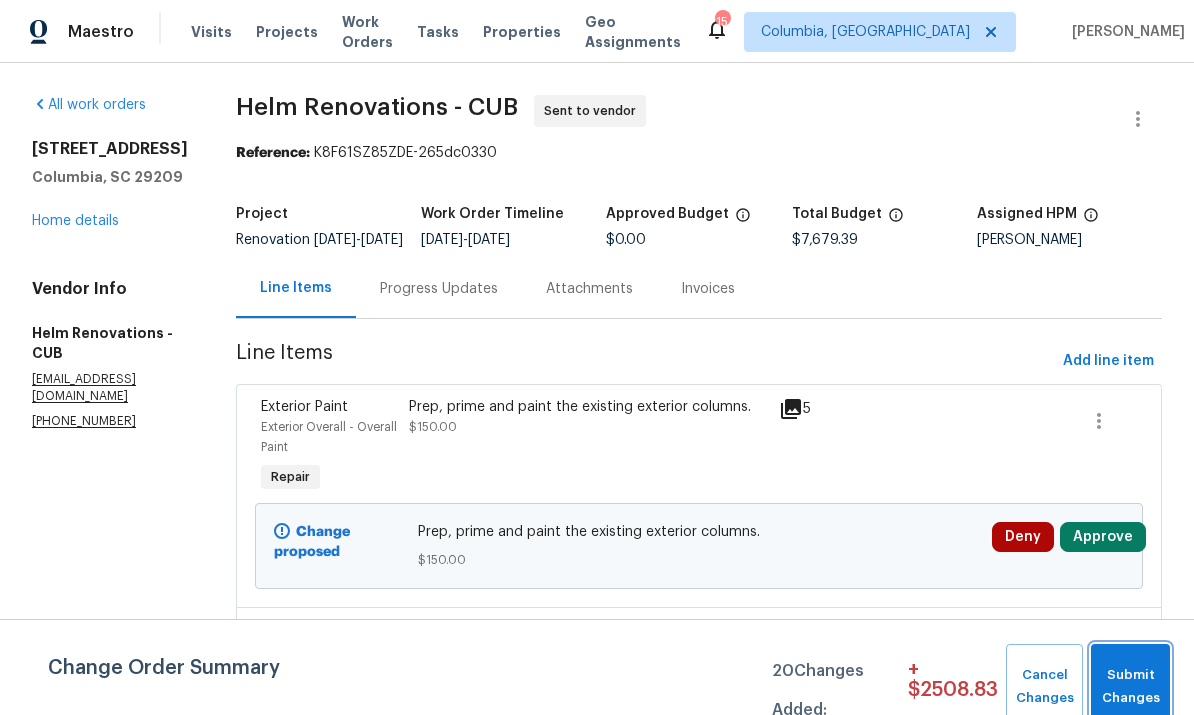 click on "Submit Changes" at bounding box center [1130, 687] 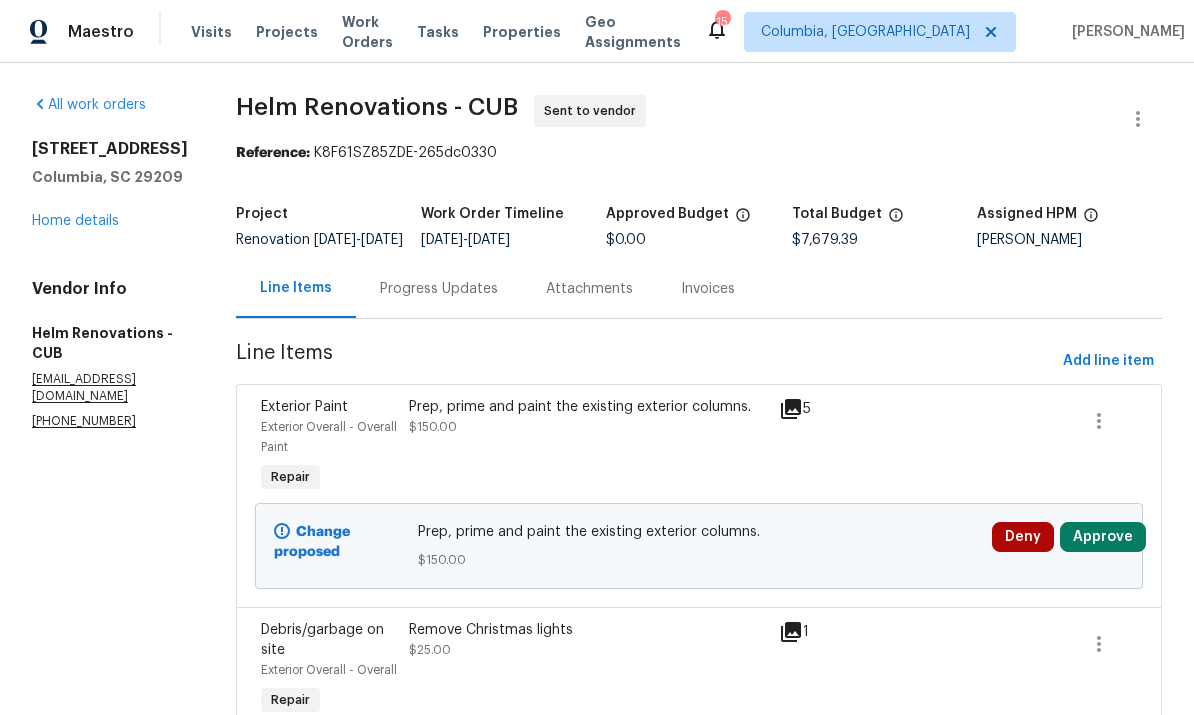 click on "Progress Updates" at bounding box center [439, 289] 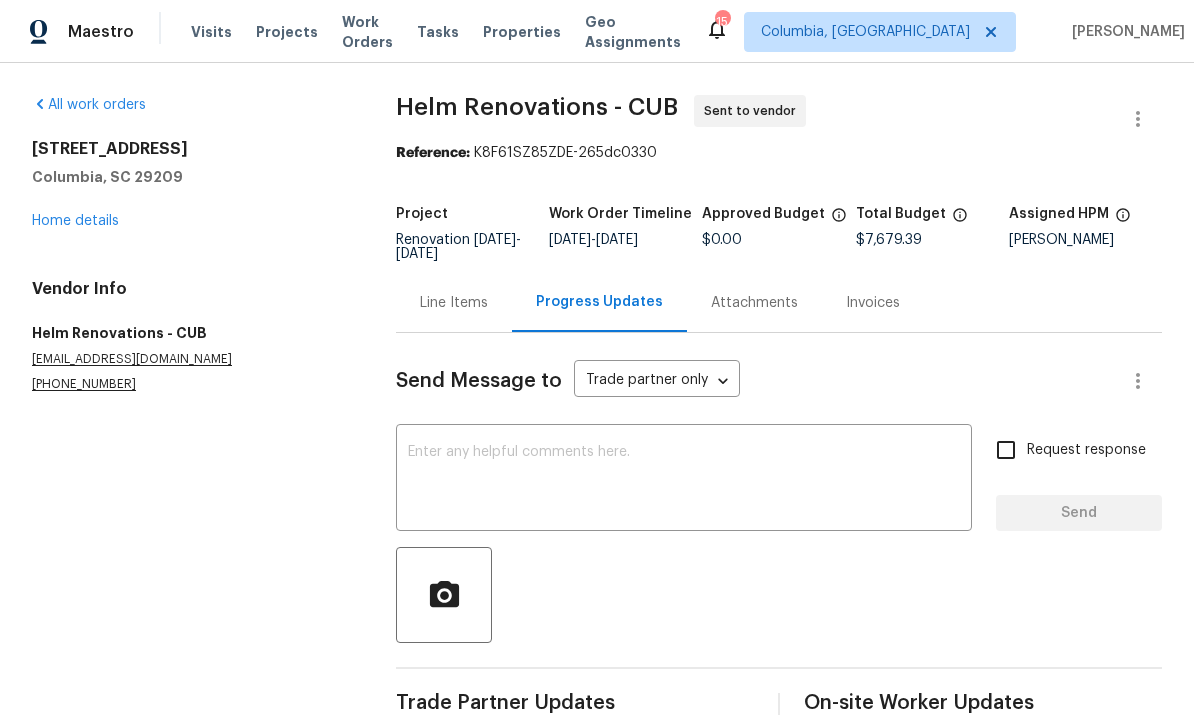 click on "Line Items" at bounding box center [454, 303] 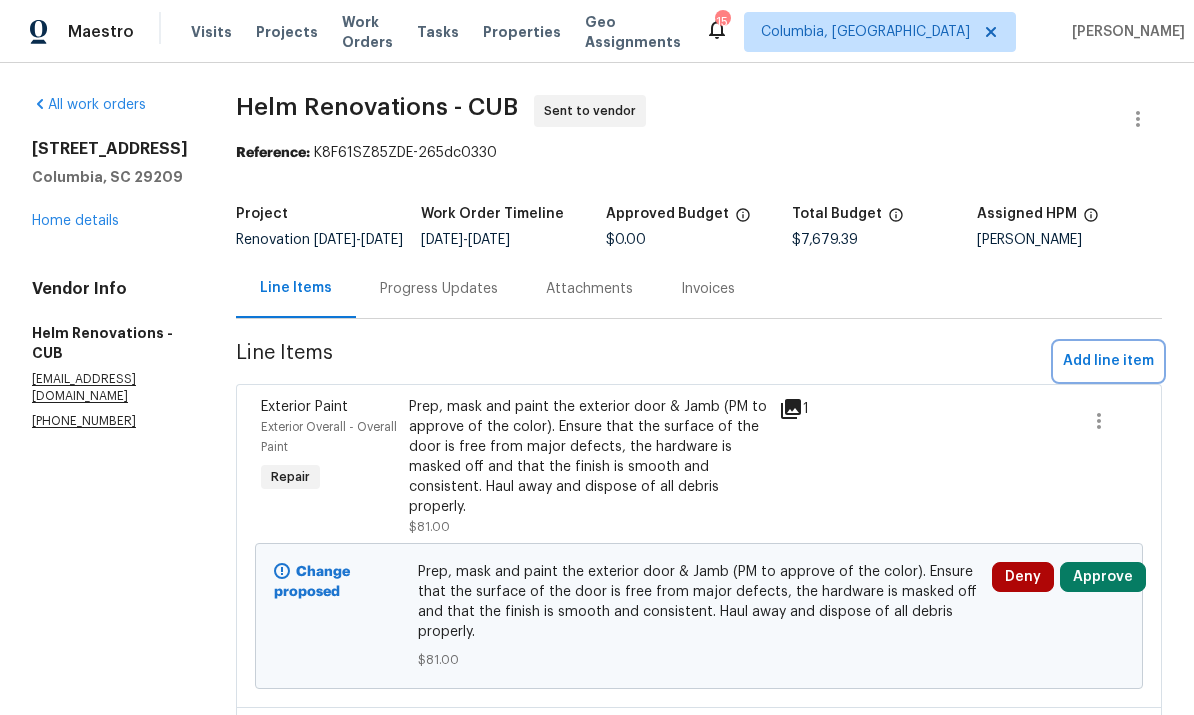 click on "Add line item" at bounding box center (1108, 361) 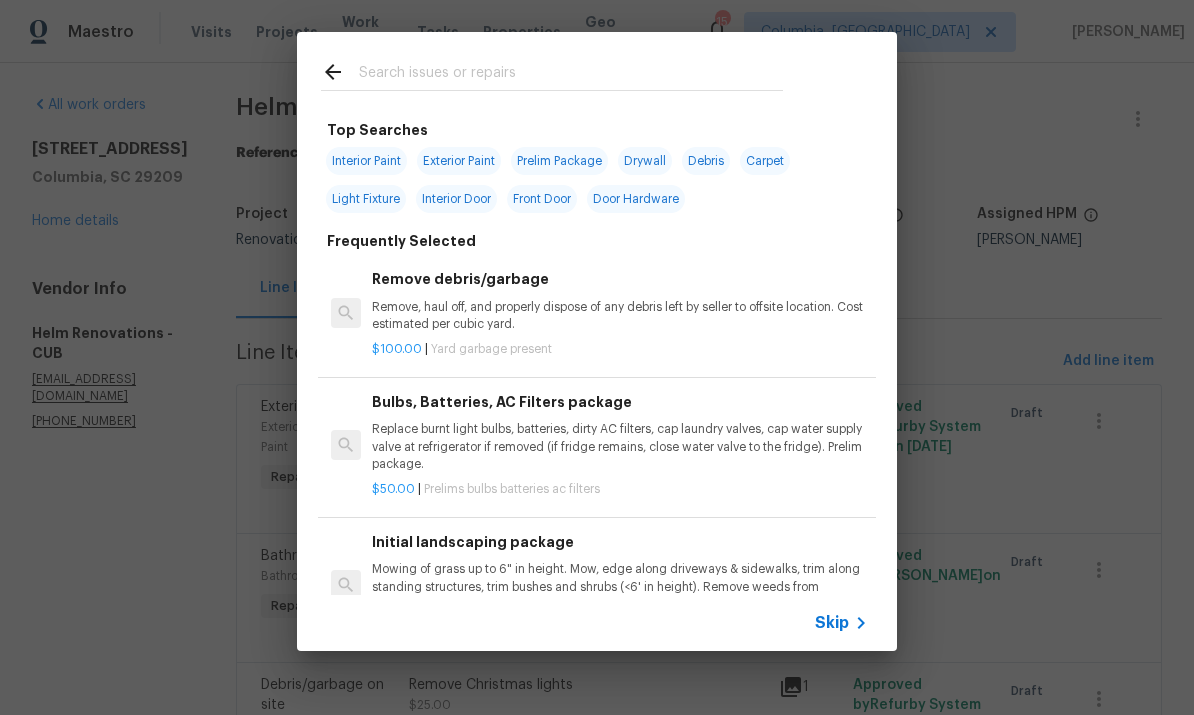 click at bounding box center [571, 75] 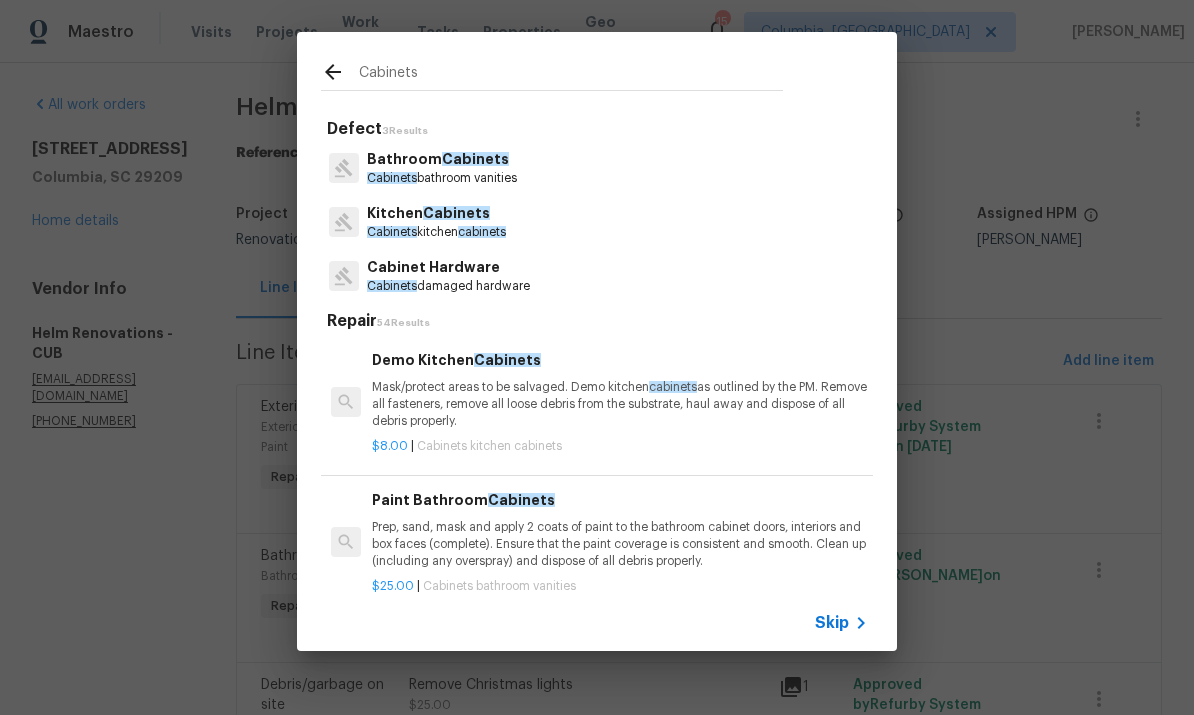 type on "Cabinets" 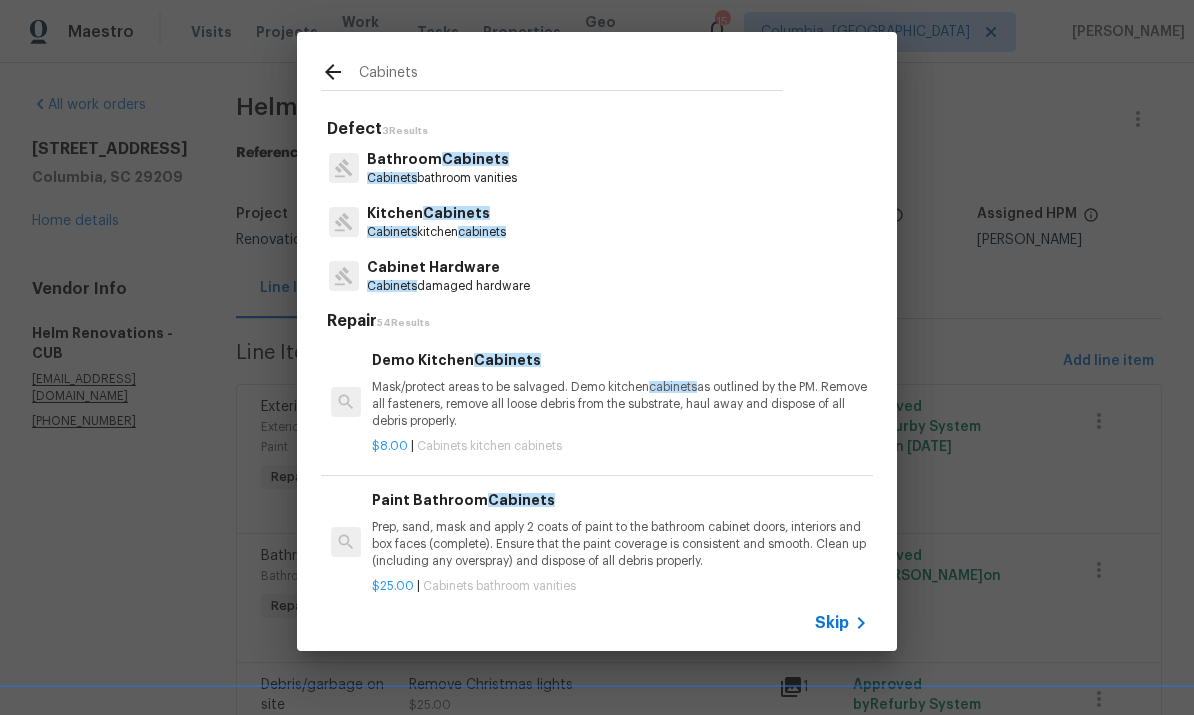 click on "Kitchen  Cabinets Cabinets  kitchen  cabinets" at bounding box center (597, 222) 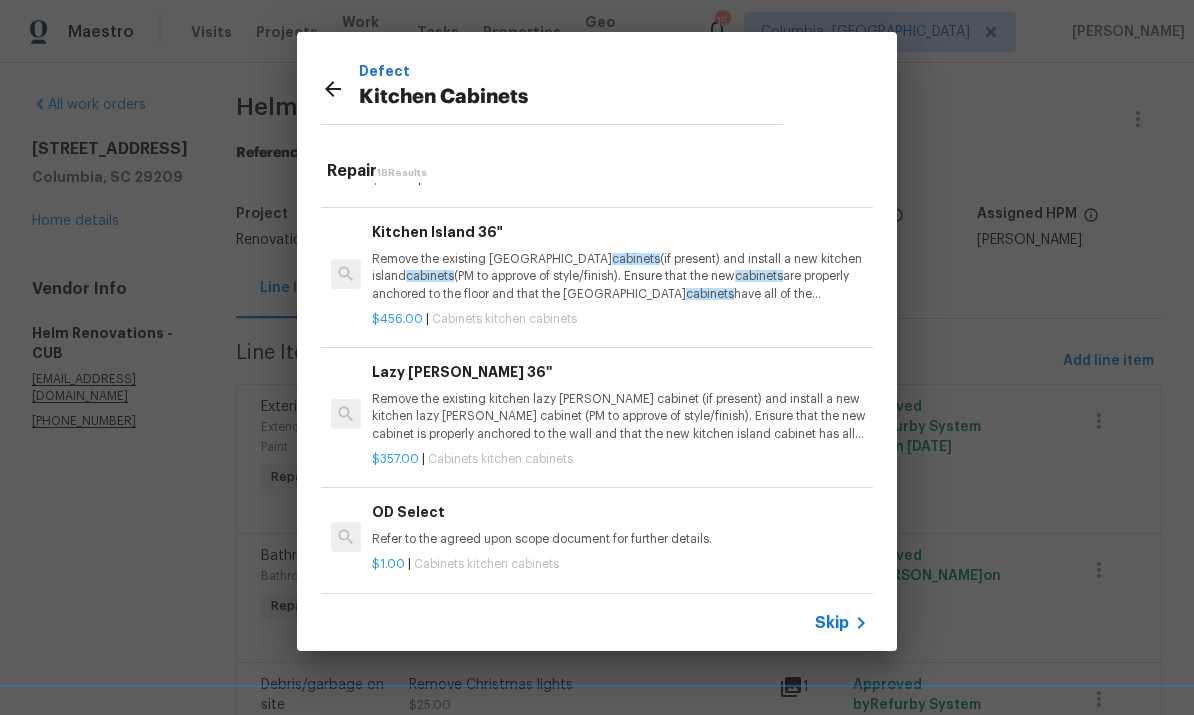 scroll, scrollTop: 1920, scrollLeft: 0, axis: vertical 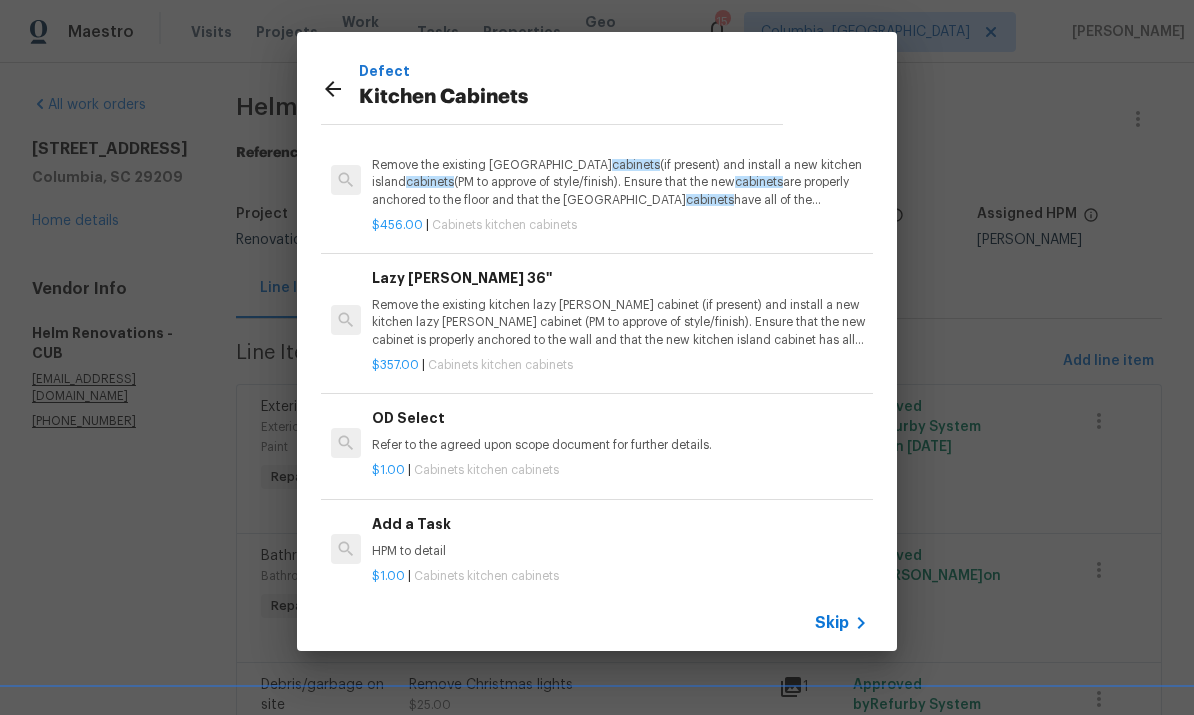 click on "Add a Task HPM to detail" at bounding box center [620, 537] 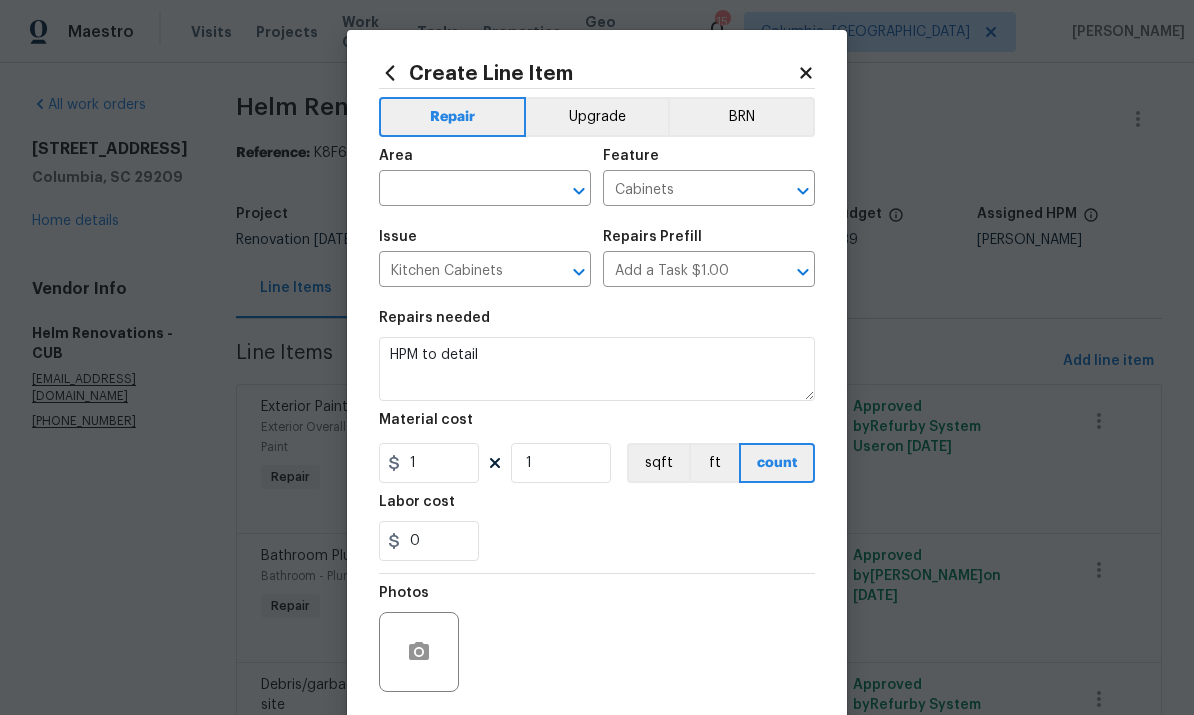 click at bounding box center (457, 190) 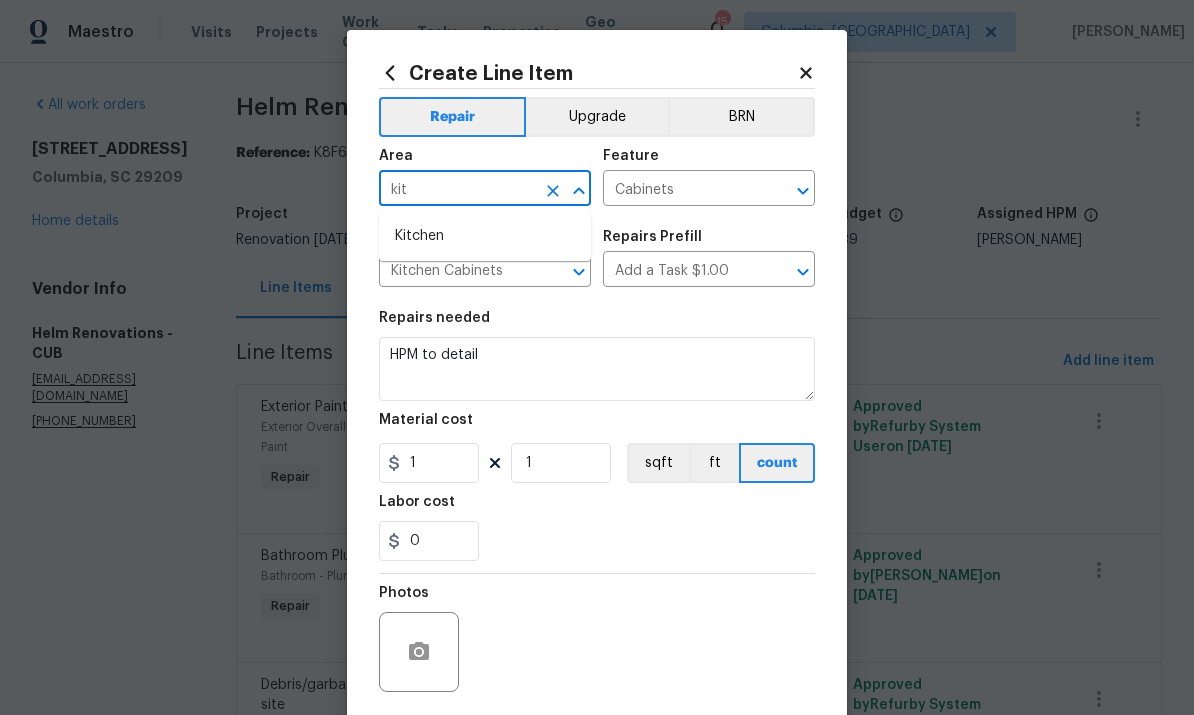 click on "Kitchen" at bounding box center (485, 236) 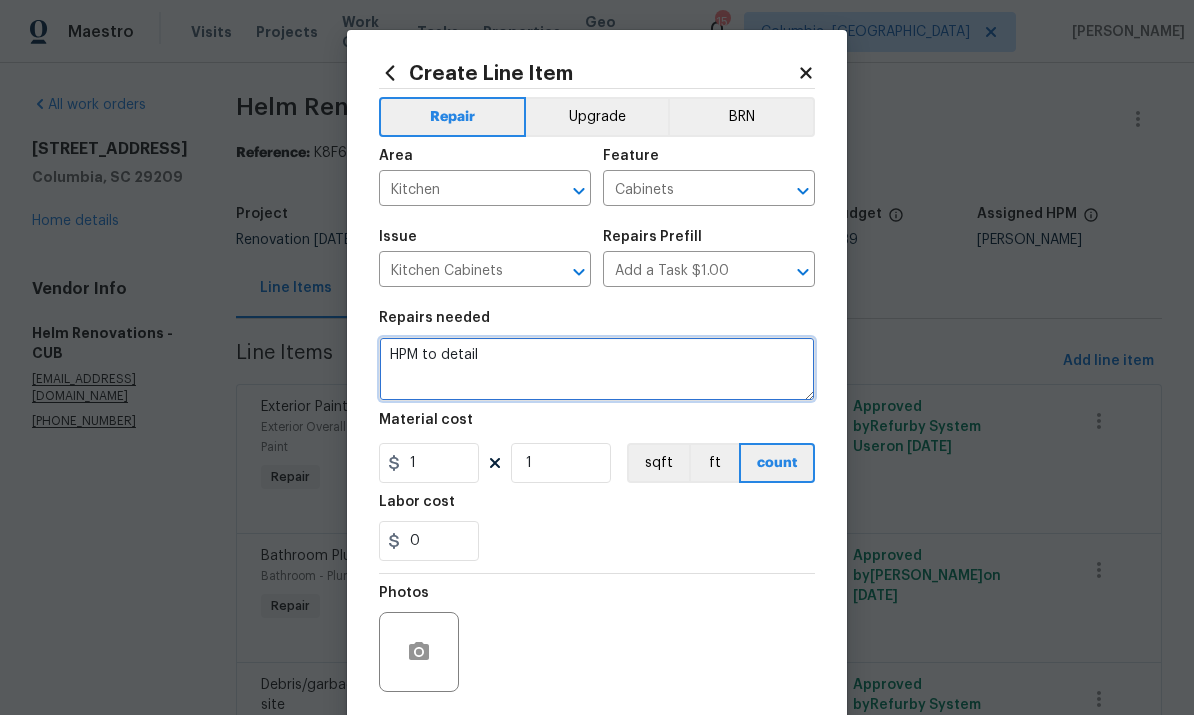 click on "HPM to detail" at bounding box center (597, 369) 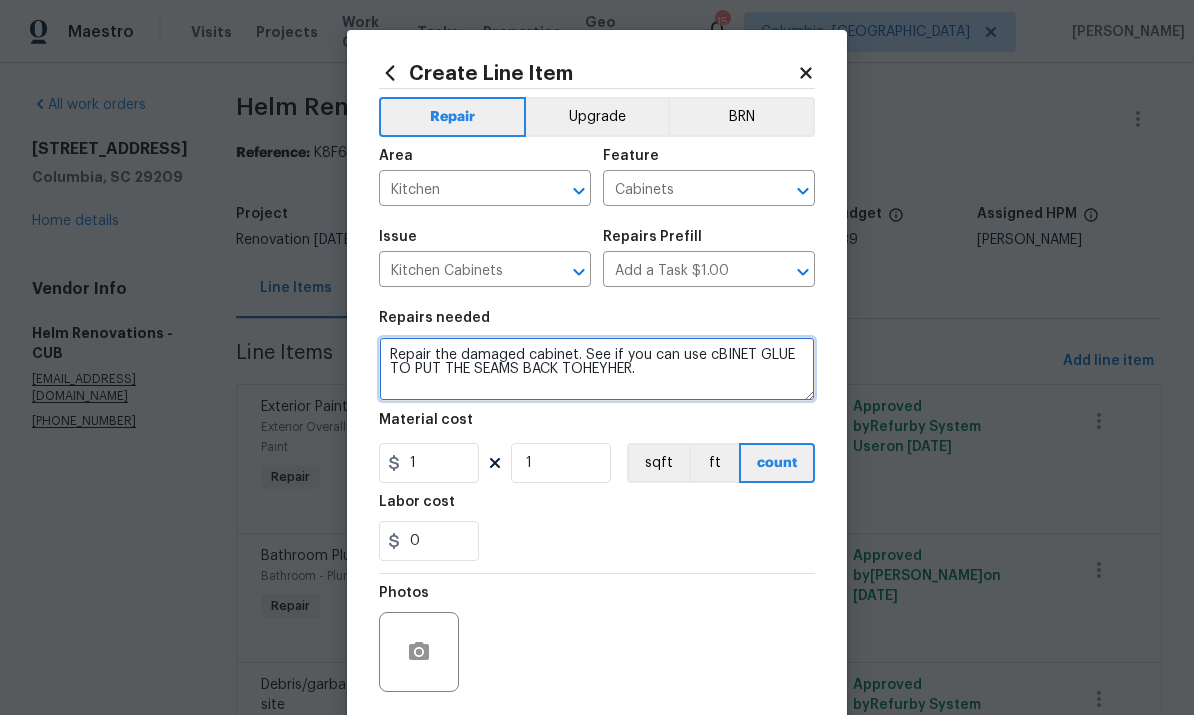 click on "Repair the damaged cabinet. See if you can use cBINET GLUE TO PUT THE SEAMS BACK TOHEYHER." at bounding box center [597, 369] 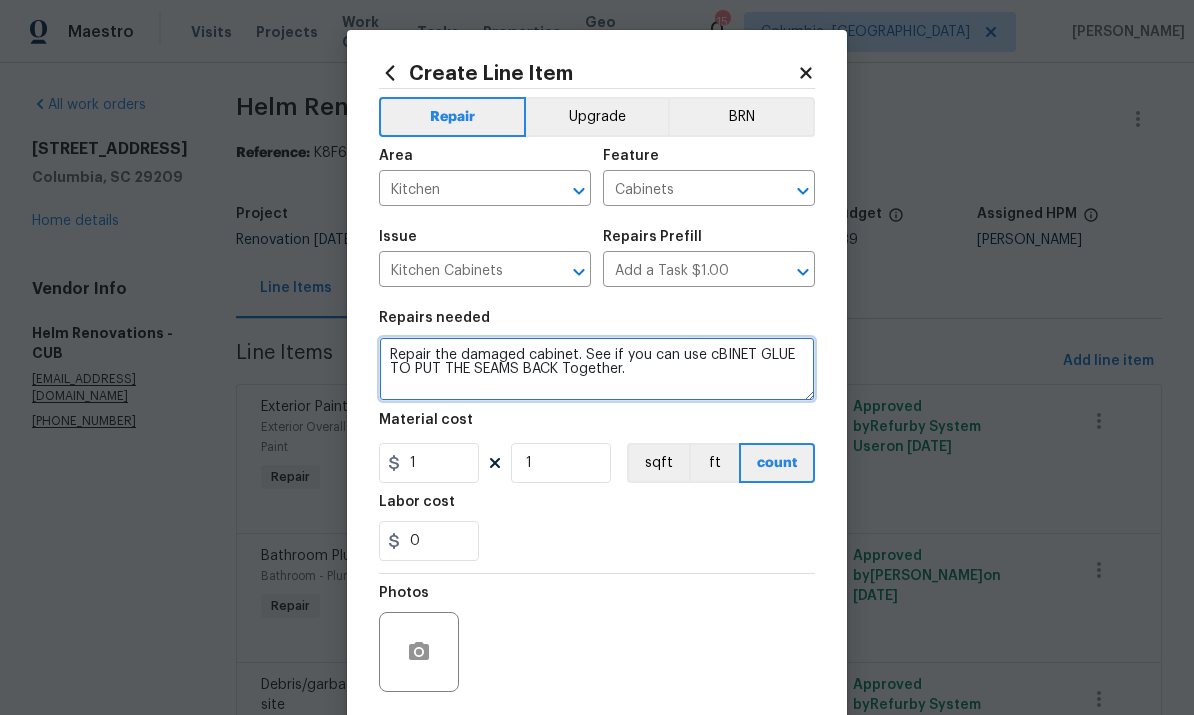 click on "Repair the damaged cabinet. See if you can use cBINET GLUE TO PUT THE SEAMS BACK Together." at bounding box center [597, 369] 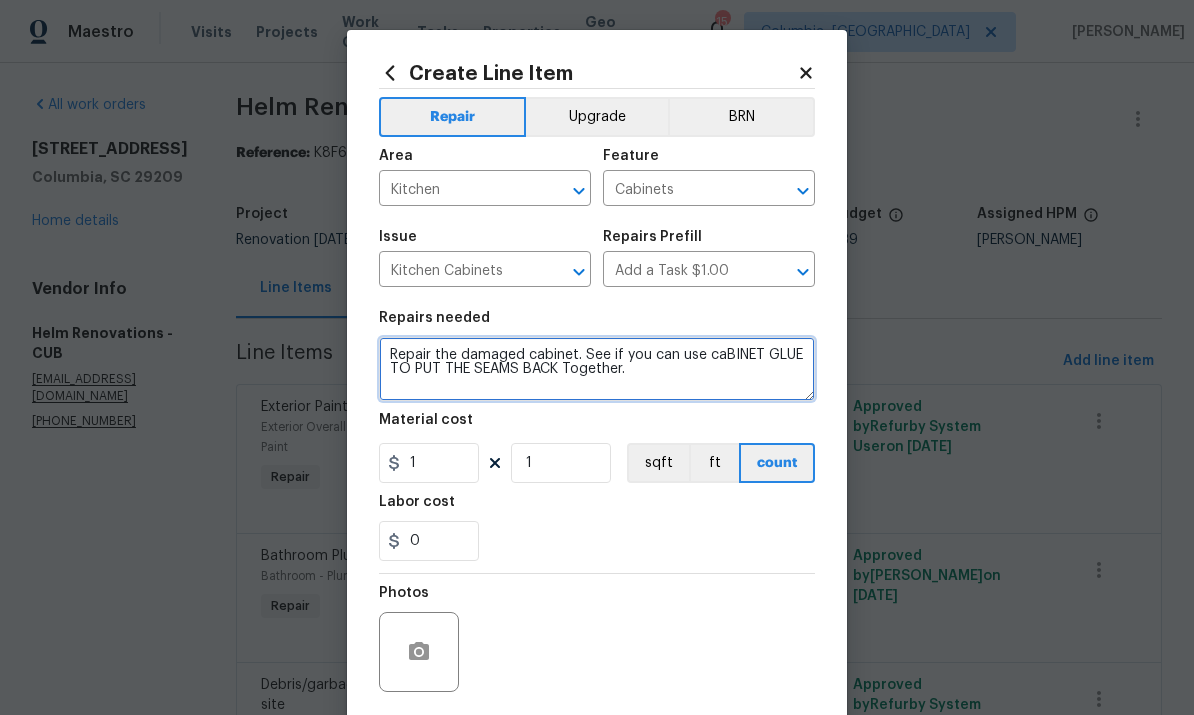 click on "Repair the damaged cabinet. See if you can use caBINET GLUE TO PUT THE SEAMS BACK Together." at bounding box center (597, 369) 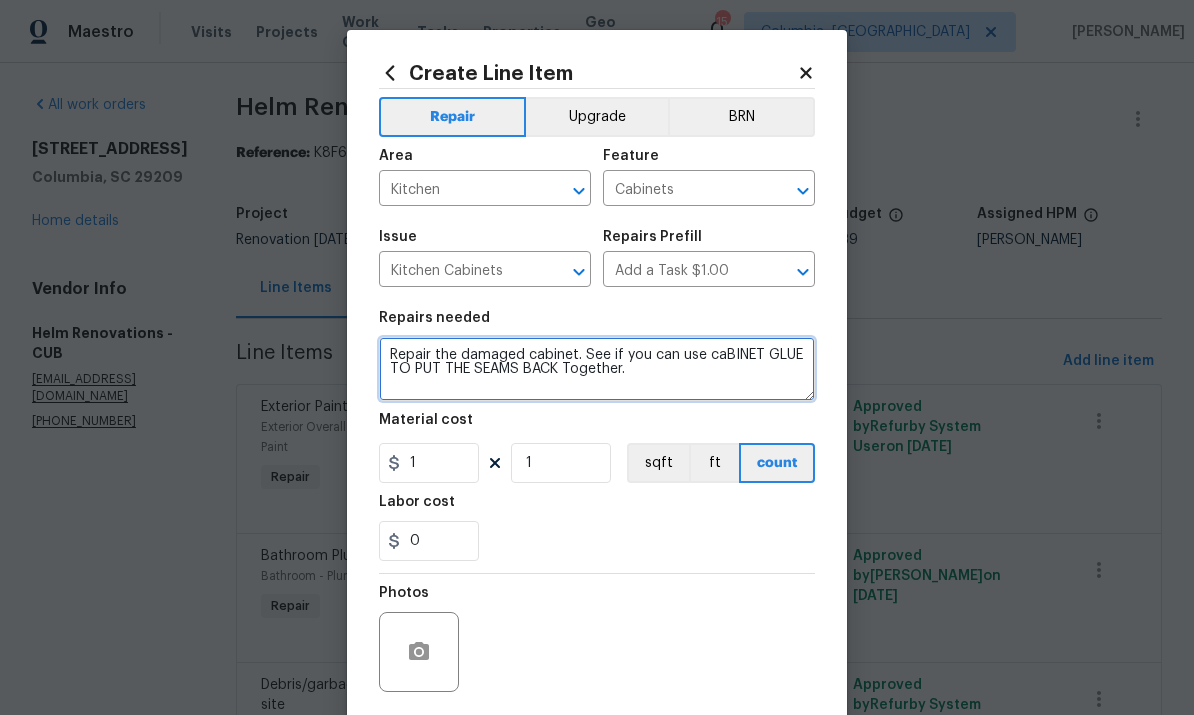 type on "Repair the damaged cabinet. See if you can use caBINET GLUE TO PUT THE SEAMS BACK Together." 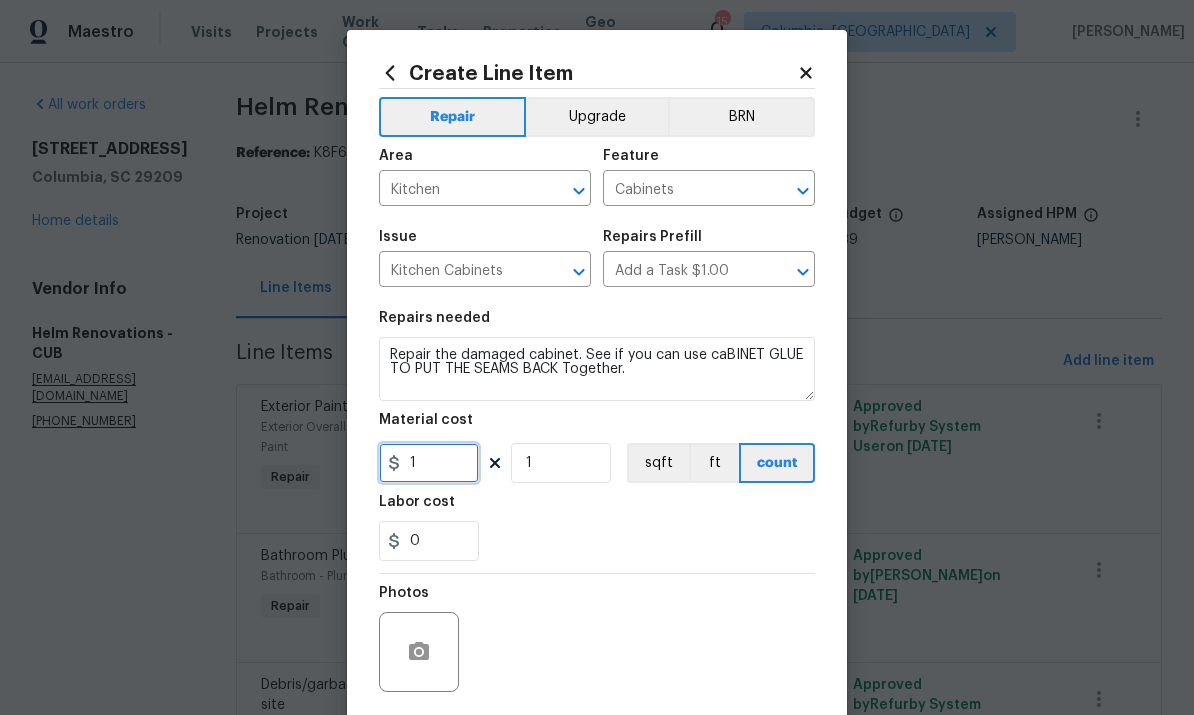 click on "1" at bounding box center (429, 463) 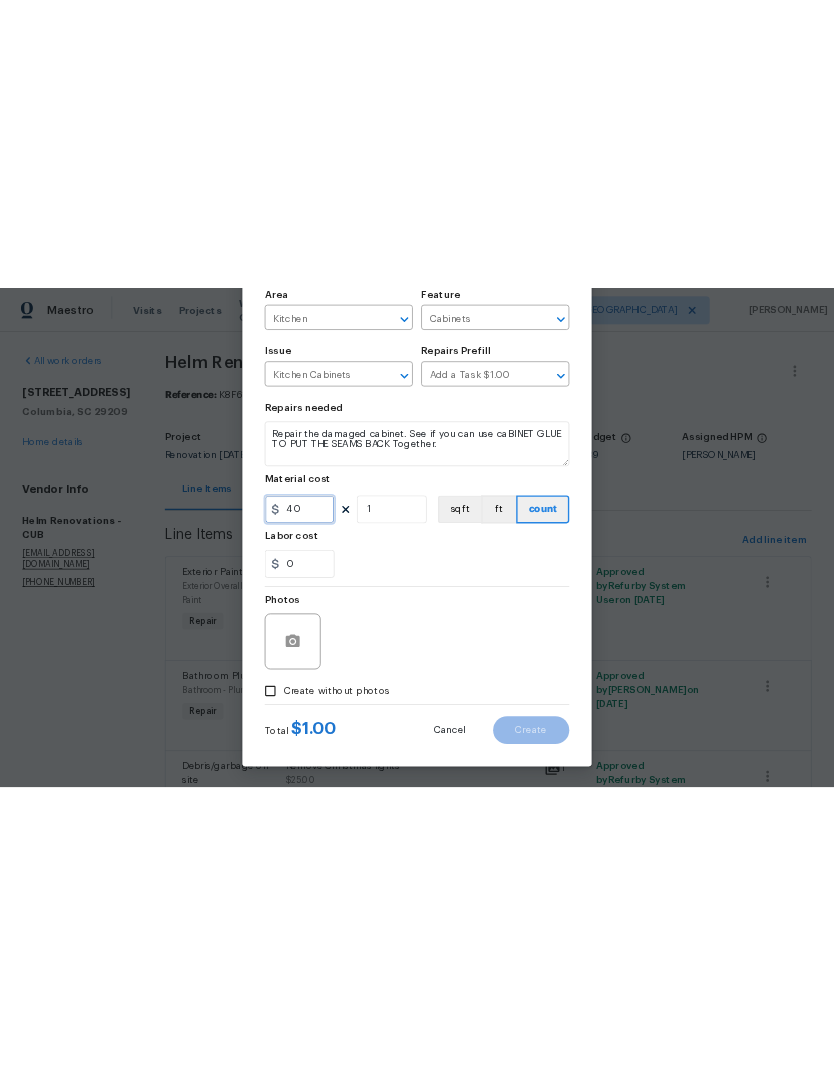 scroll, scrollTop: 150, scrollLeft: 0, axis: vertical 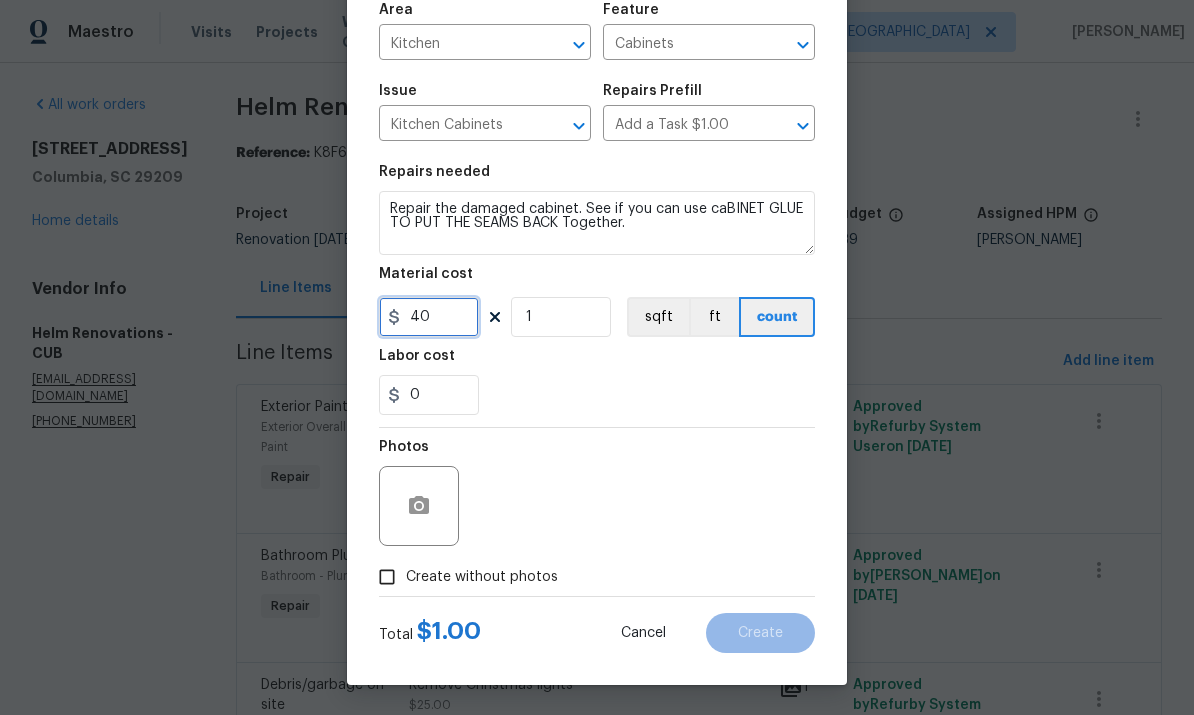 type on "40" 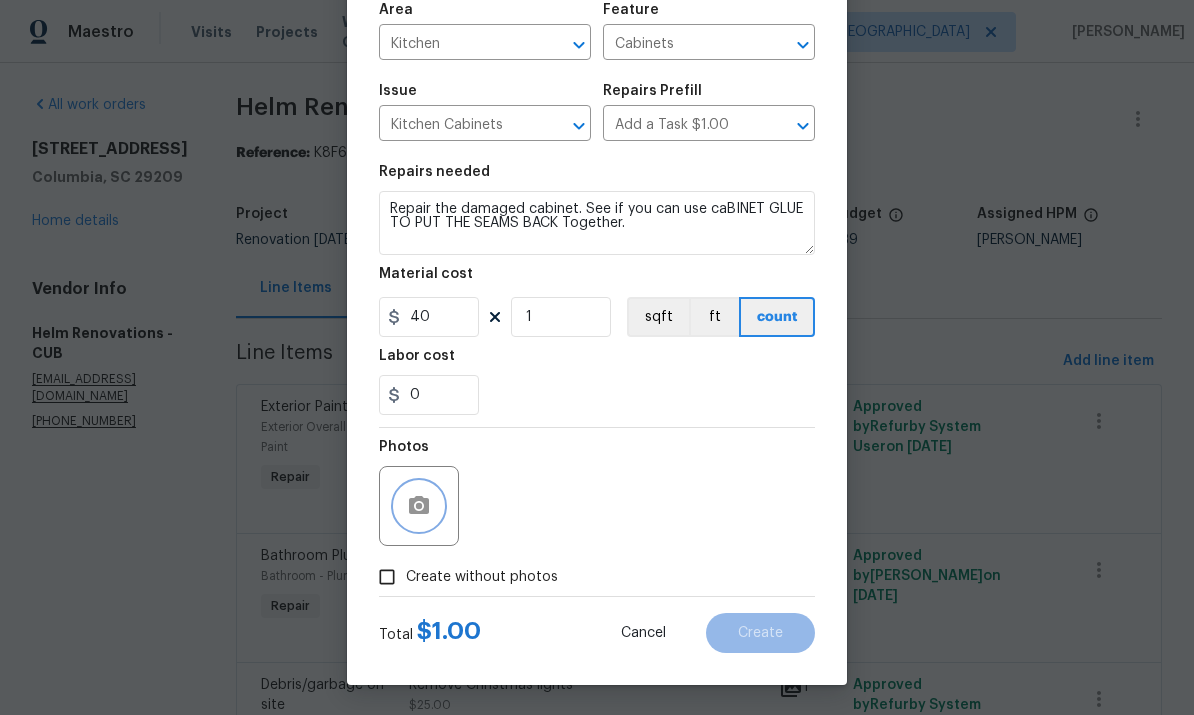 click 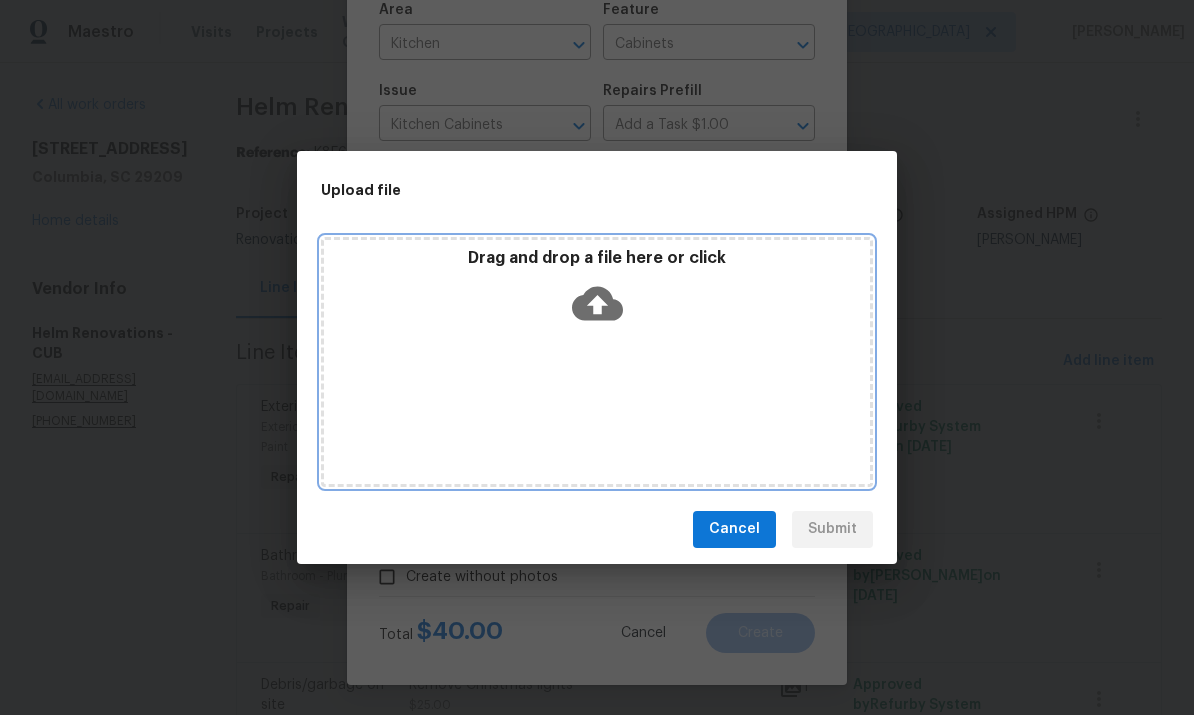 click 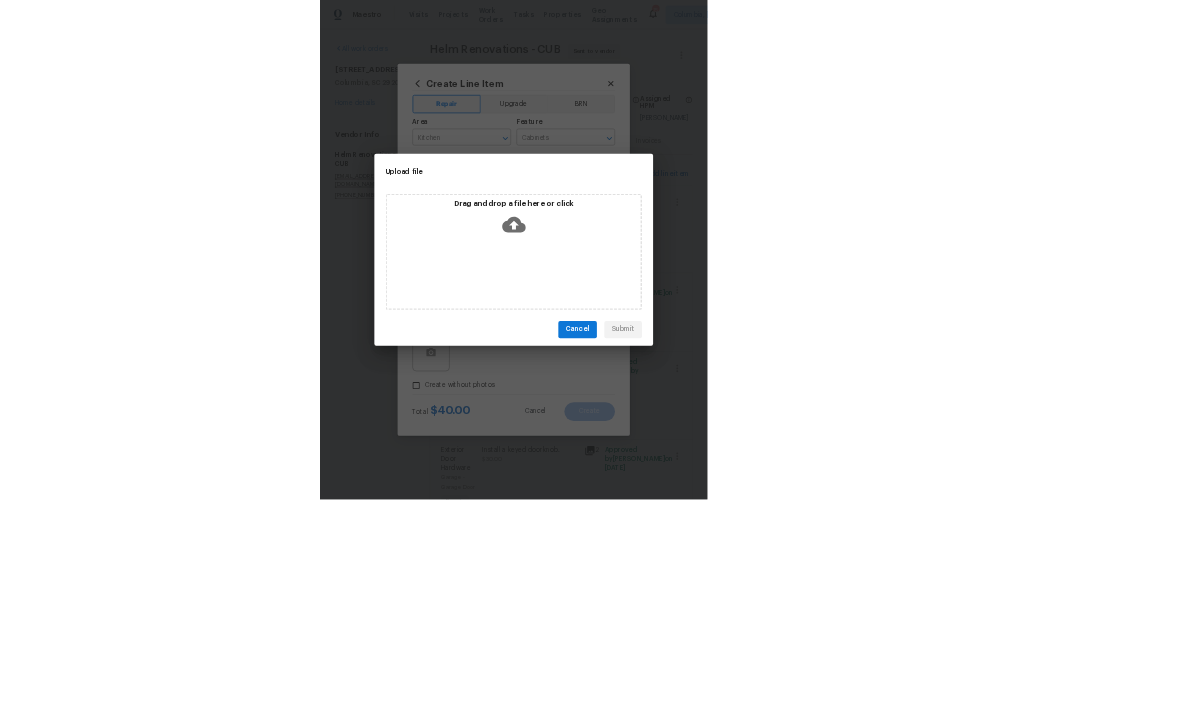 scroll, scrollTop: 0, scrollLeft: 0, axis: both 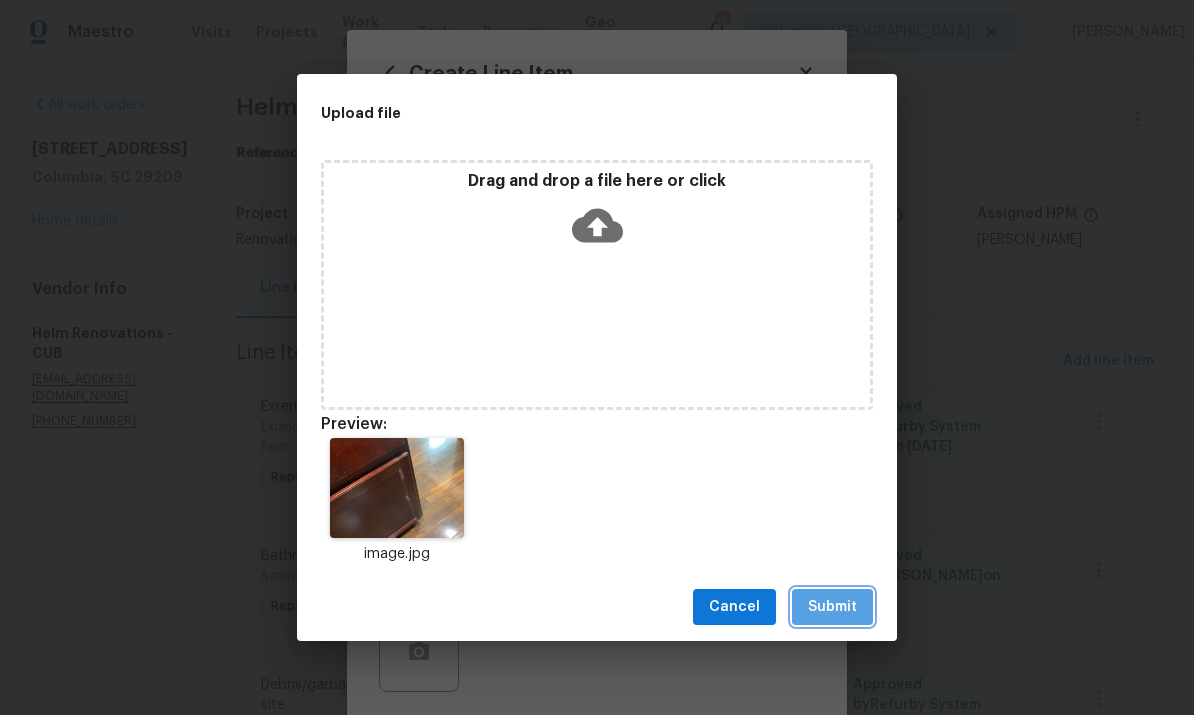 click on "Submit" at bounding box center (832, 607) 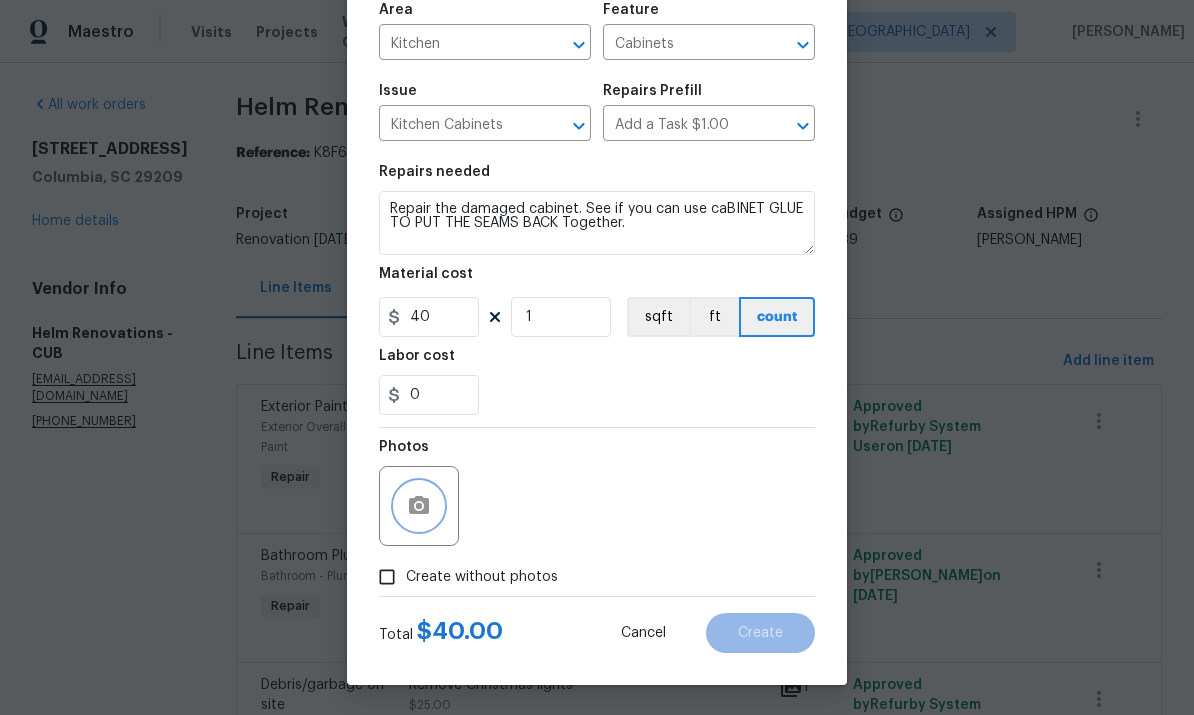 scroll, scrollTop: 150, scrollLeft: 0, axis: vertical 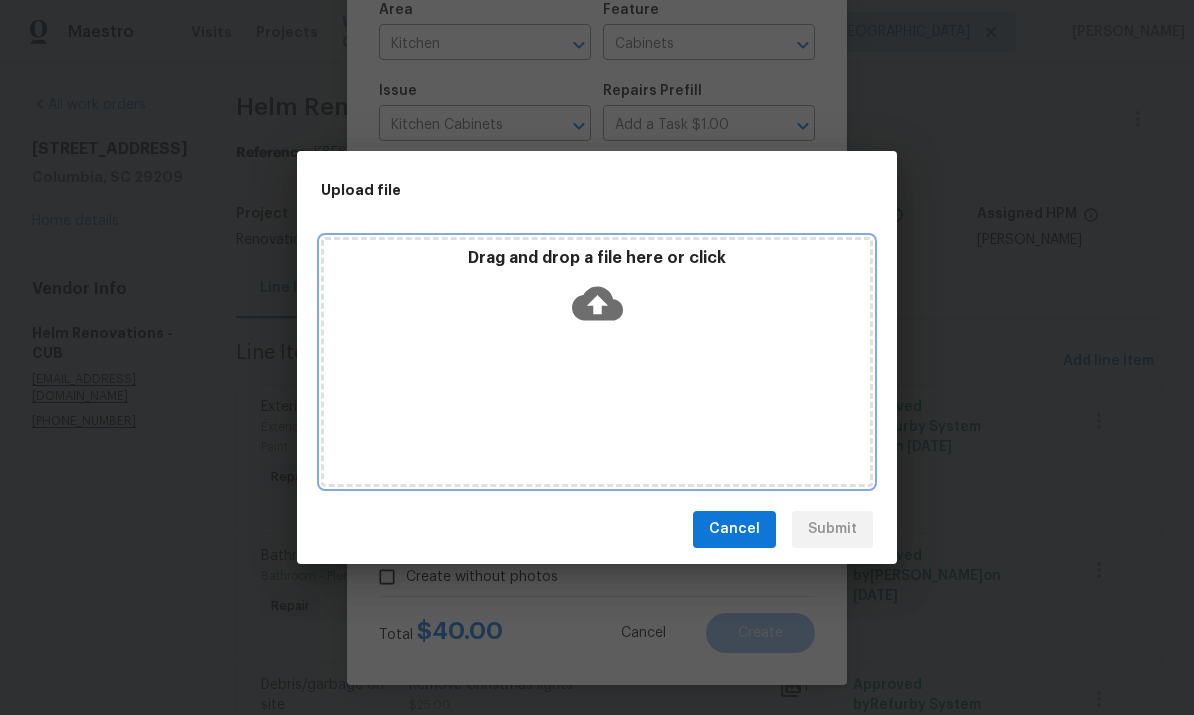click 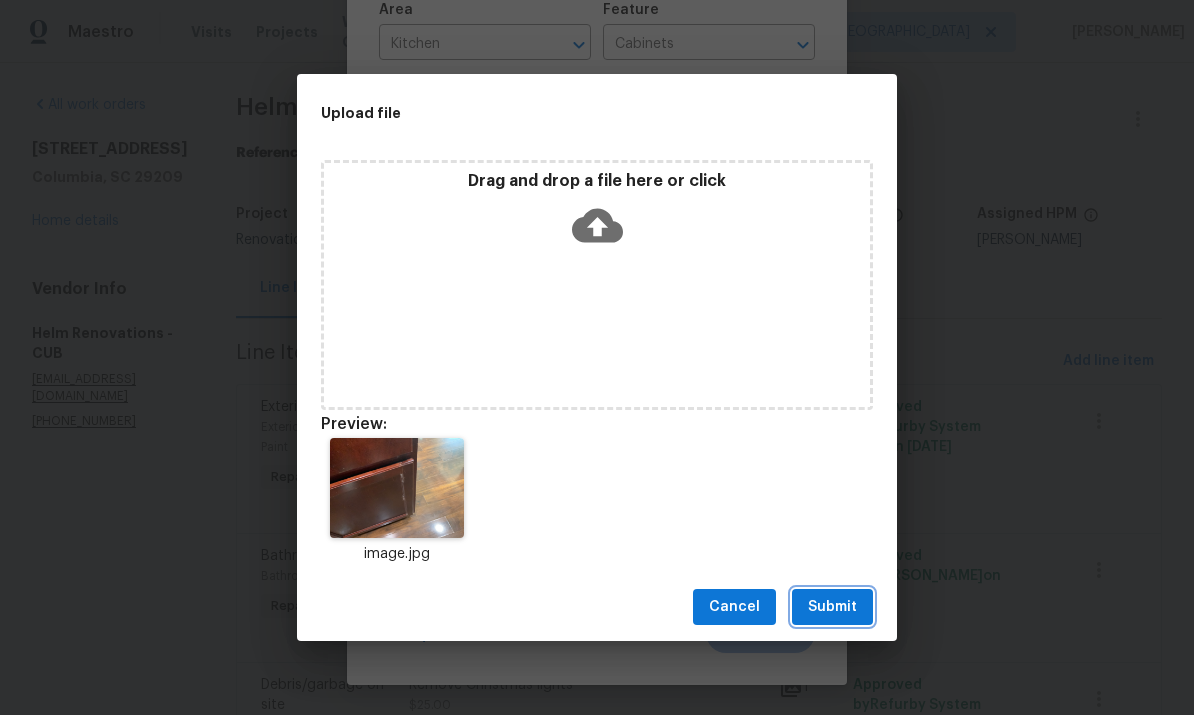 click on "Submit" at bounding box center (832, 607) 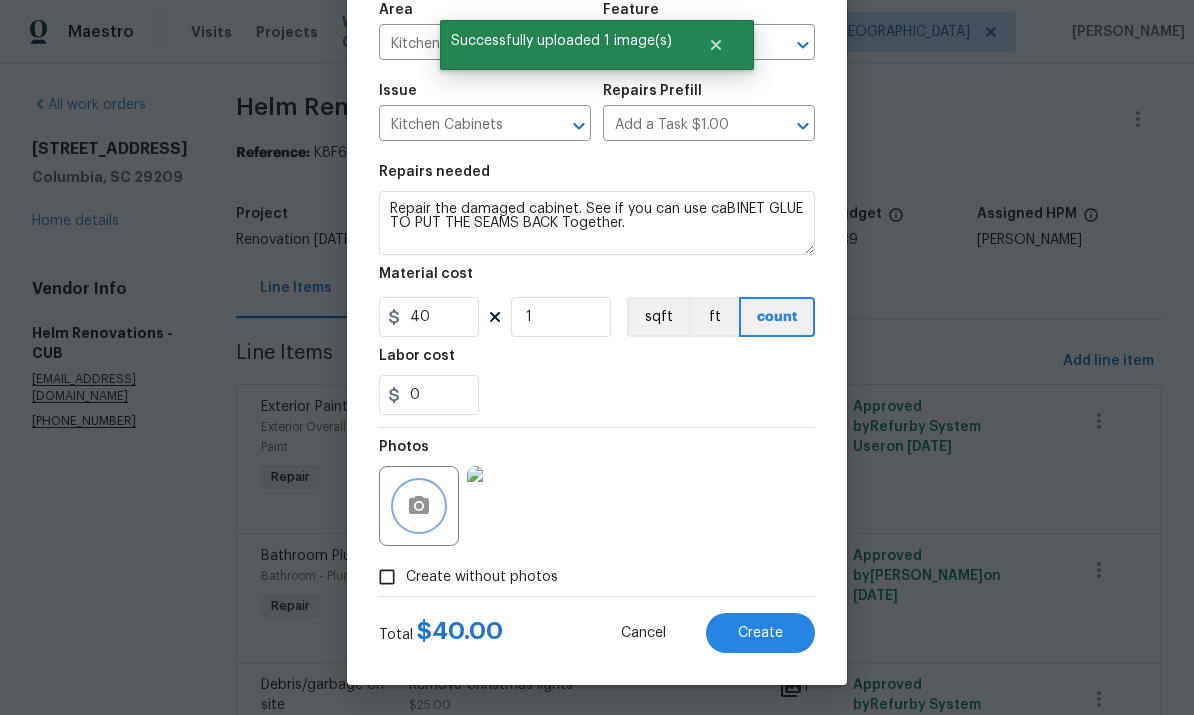 scroll, scrollTop: 150, scrollLeft: 0, axis: vertical 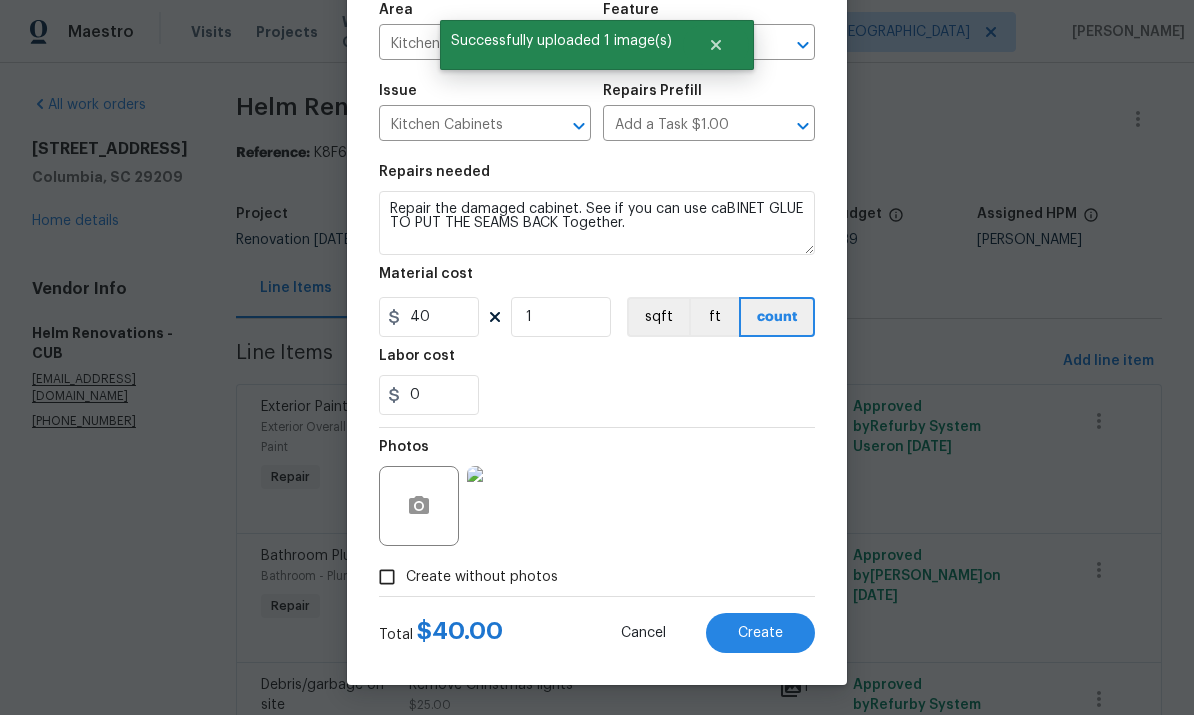 click on "Create" at bounding box center [760, 633] 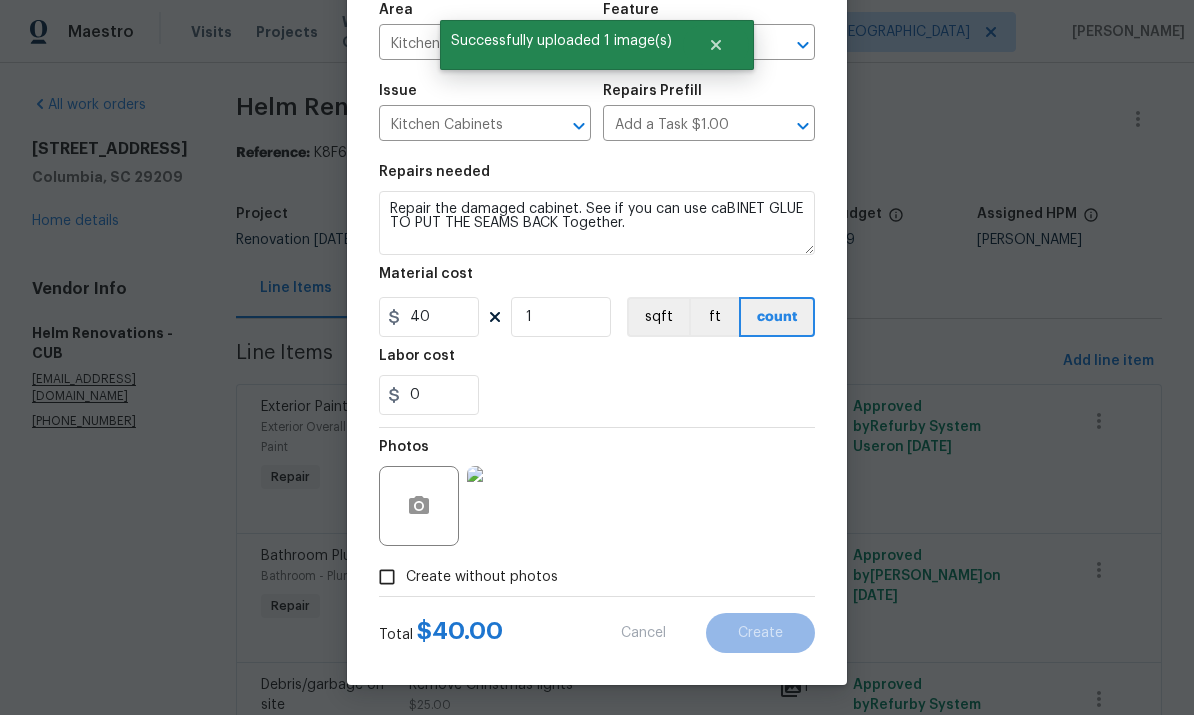 type 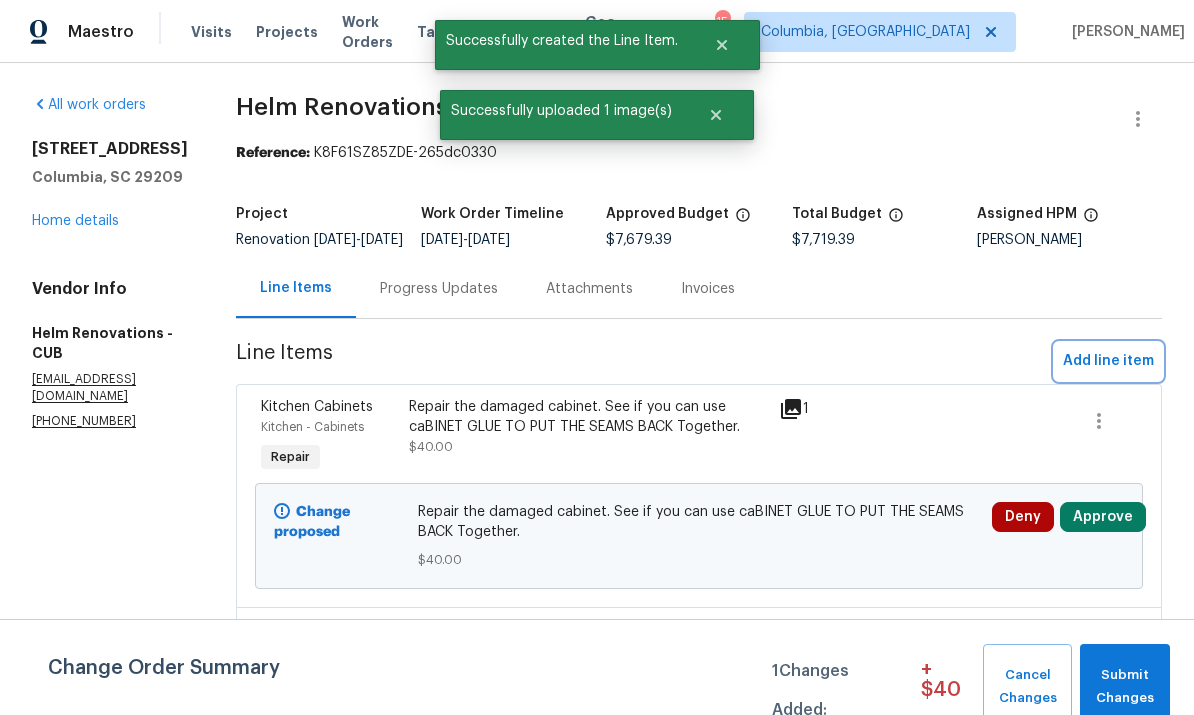 click on "Add line item" at bounding box center [1108, 361] 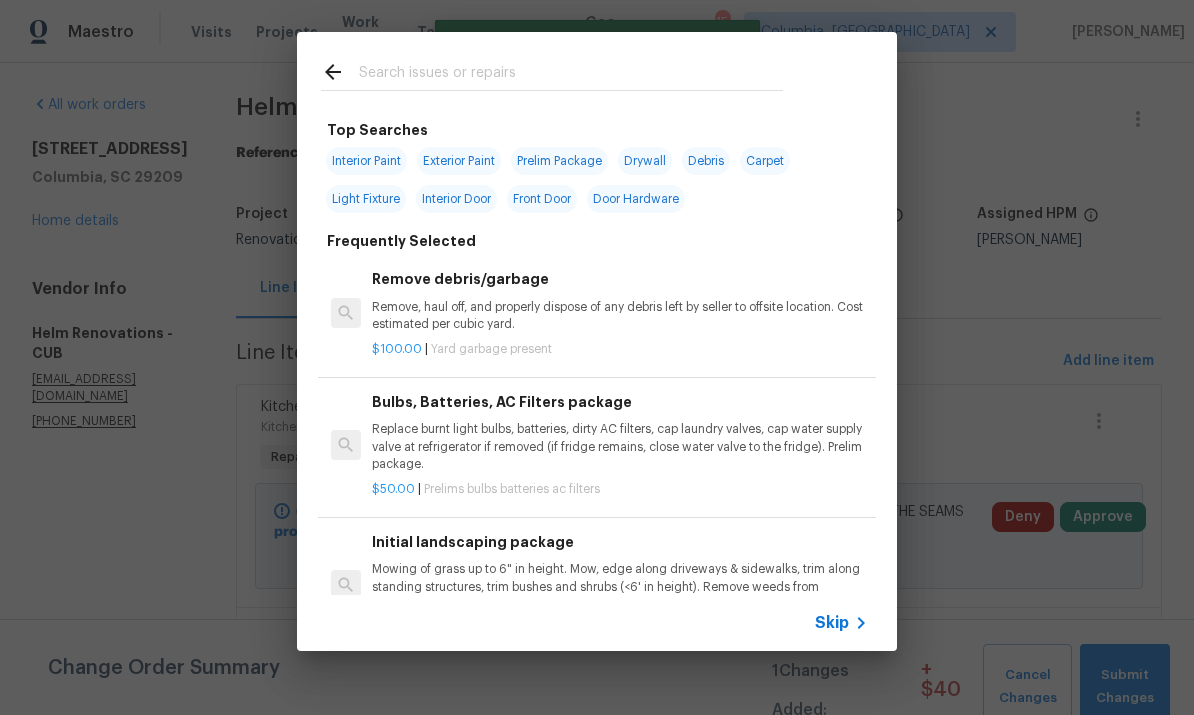 click 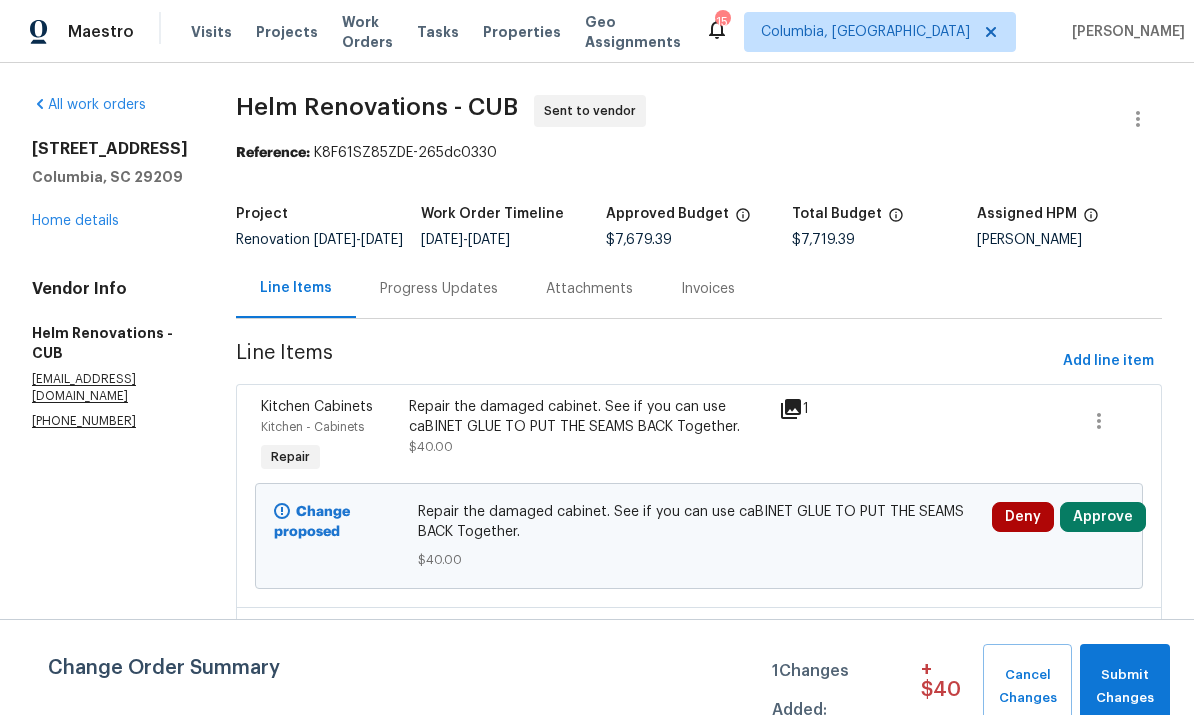 click on "Home details" at bounding box center (75, 221) 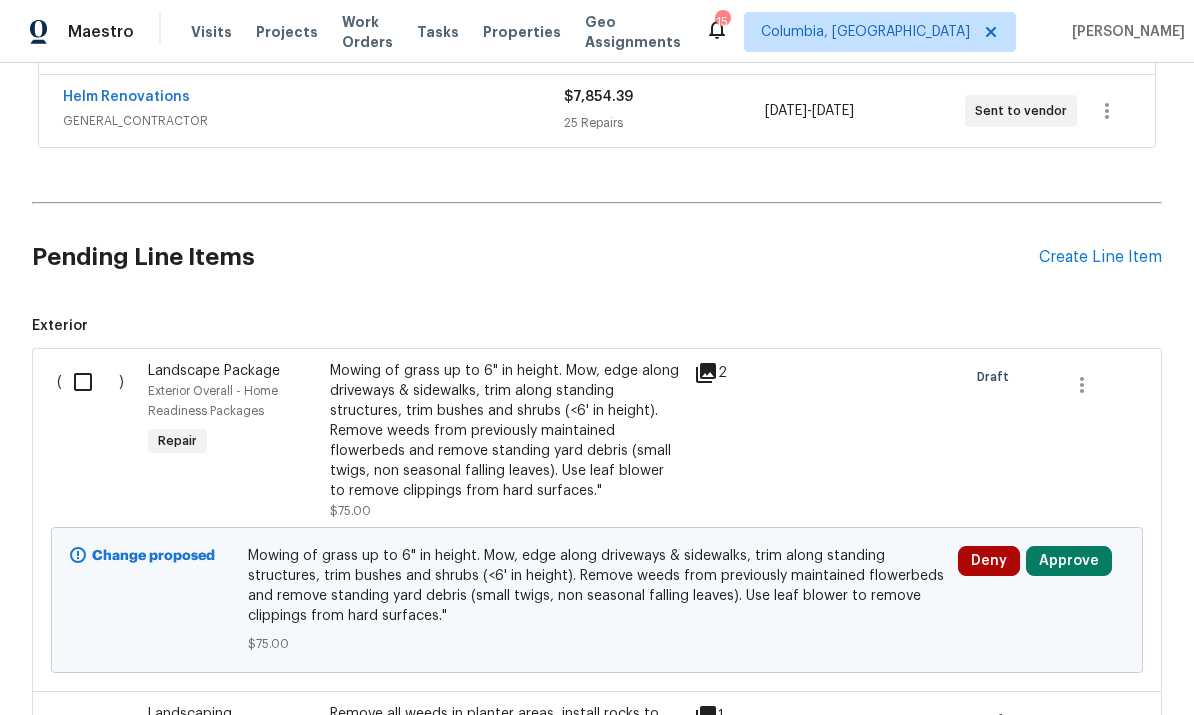 click at bounding box center (90, 382) 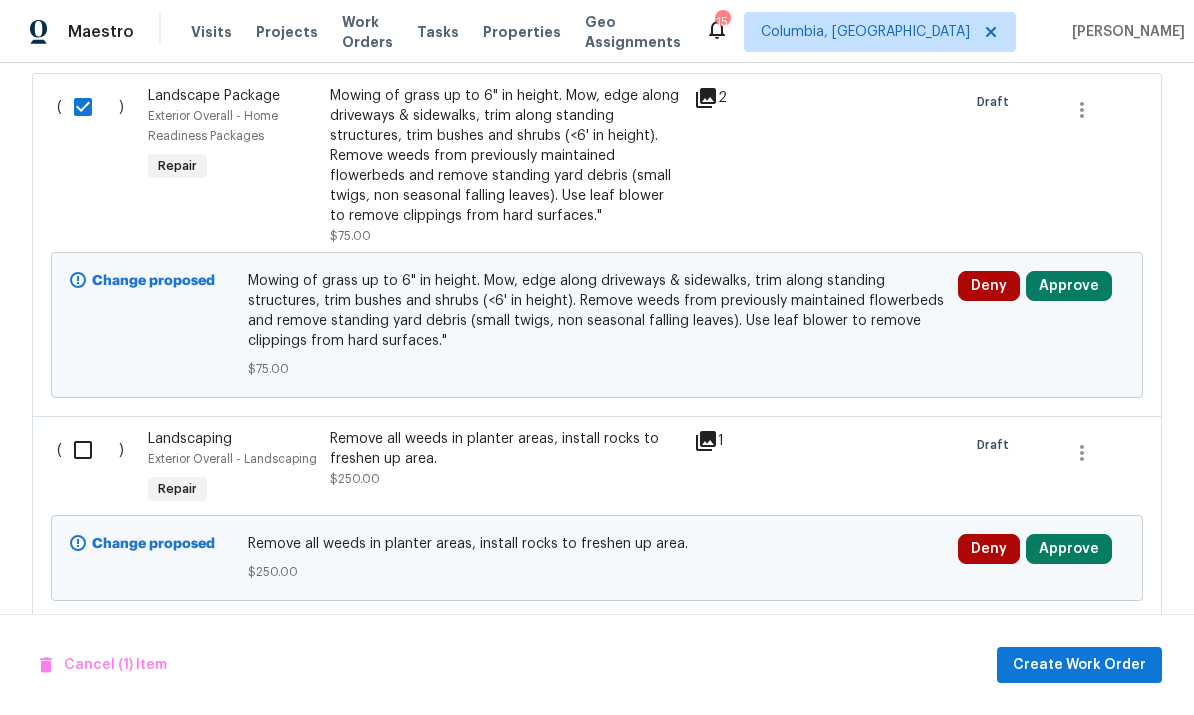 scroll, scrollTop: 800, scrollLeft: 0, axis: vertical 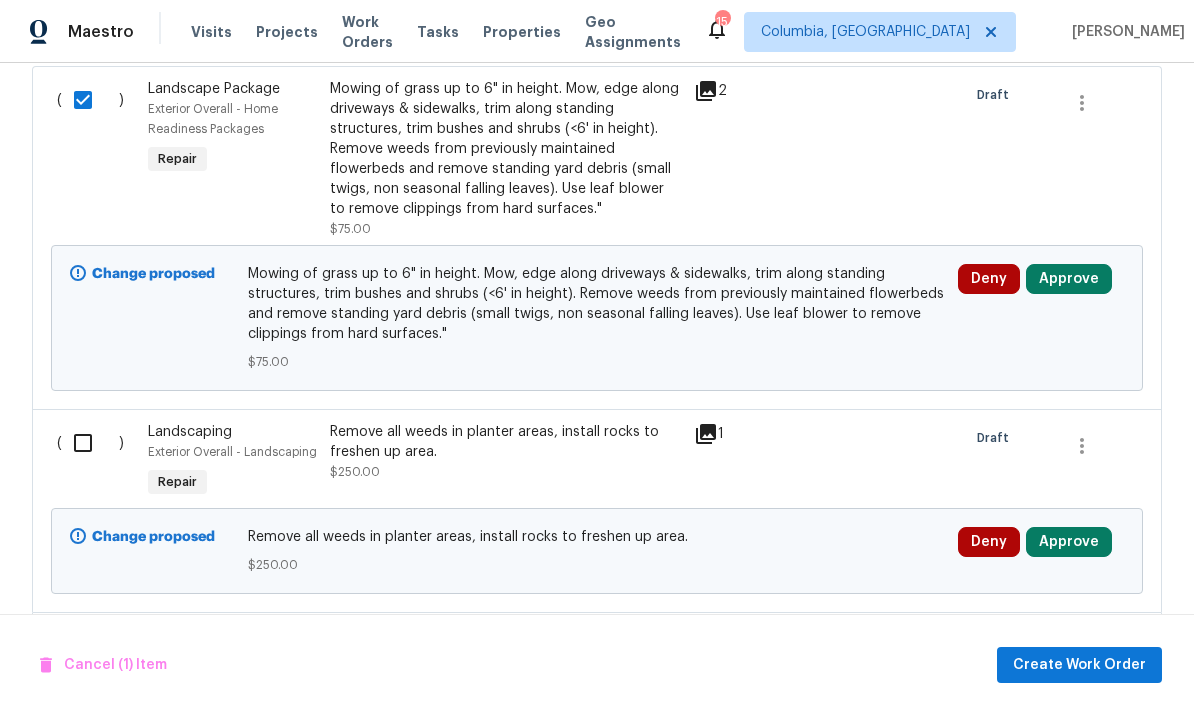 click at bounding box center [90, 443] 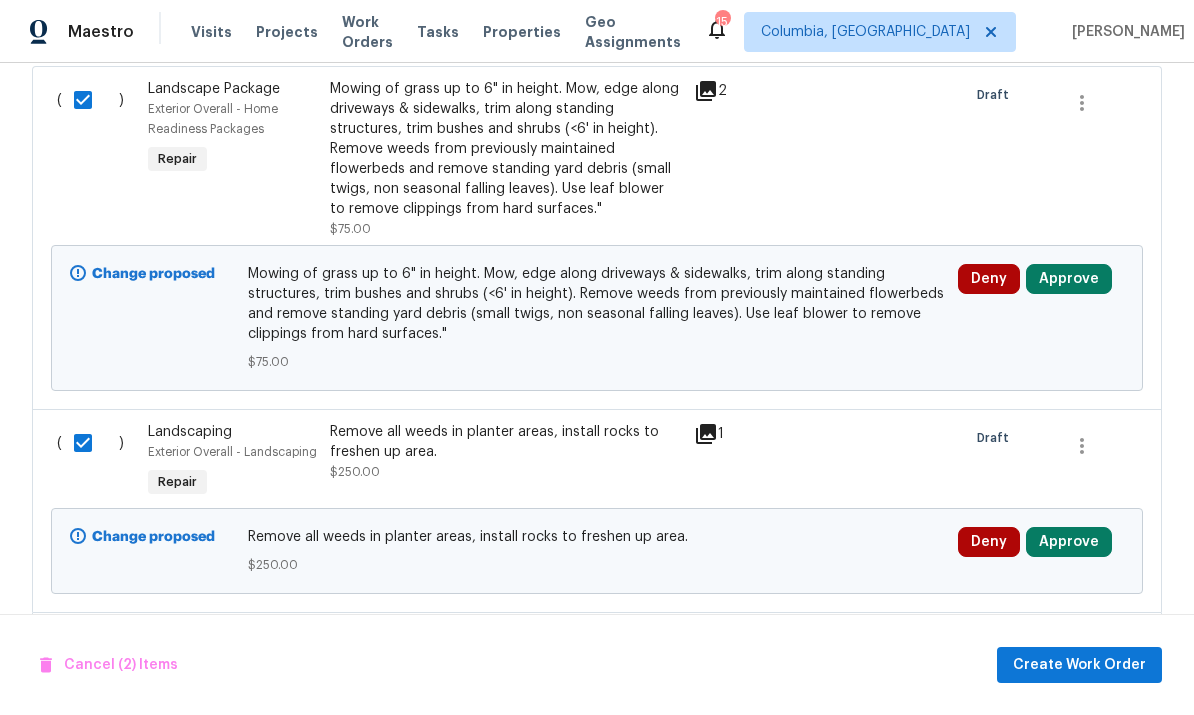 click on "Remove all weeds in planter areas, install rocks to freshen up area. $250.00" at bounding box center [506, 452] 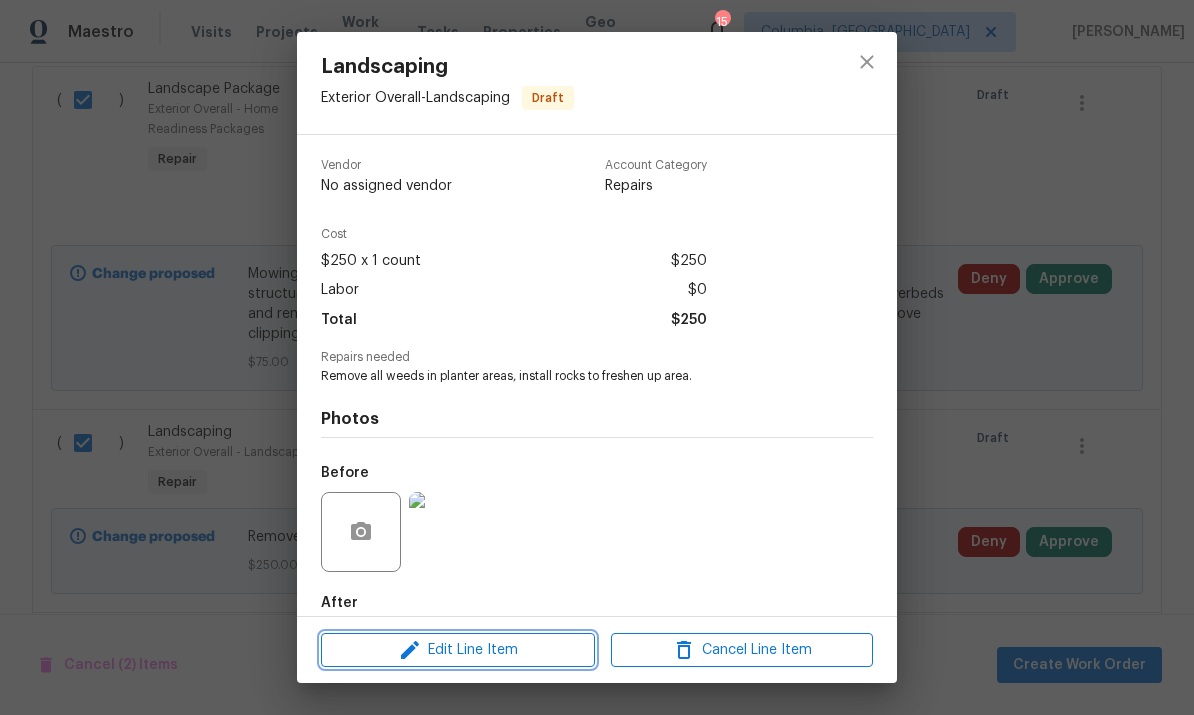 click on "Edit Line Item" at bounding box center (458, 650) 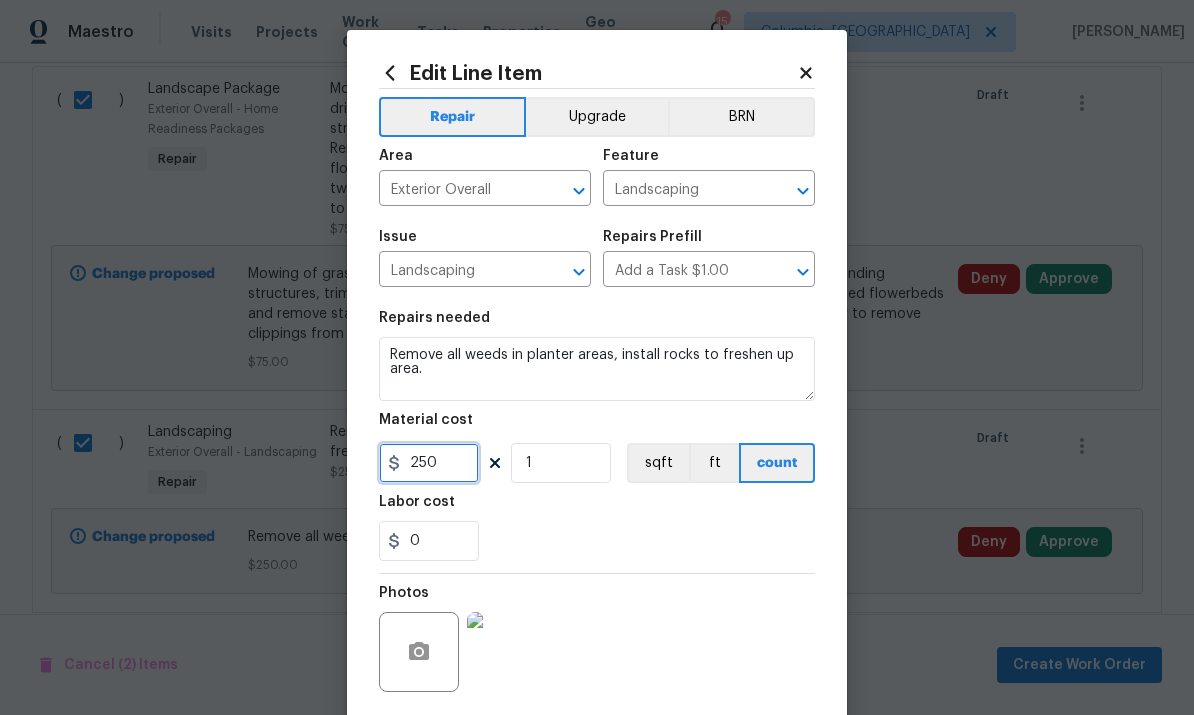 click on "250" at bounding box center [429, 463] 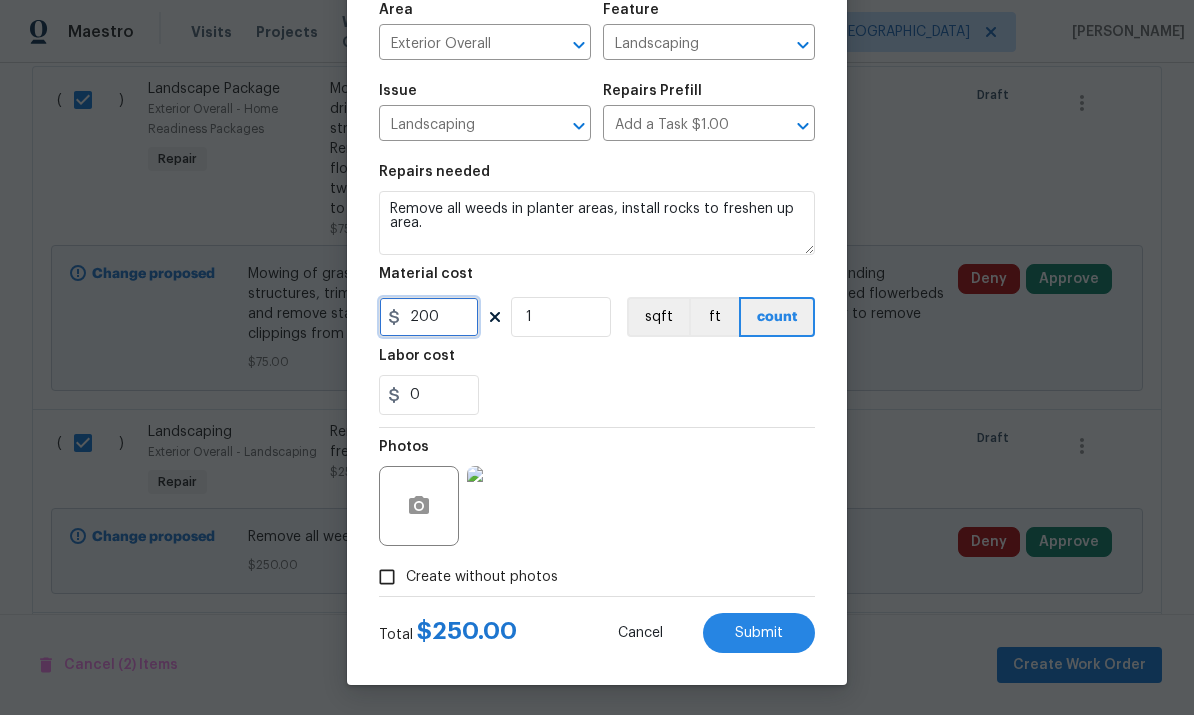scroll, scrollTop: 150, scrollLeft: 0, axis: vertical 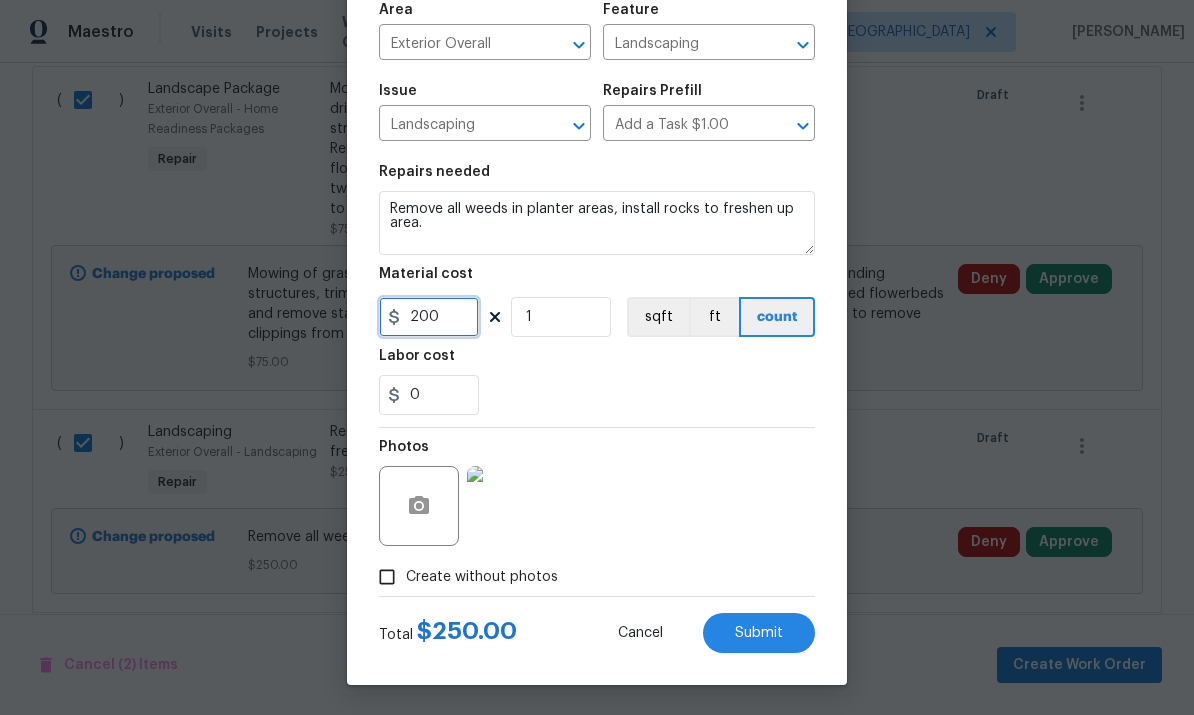 type on "200" 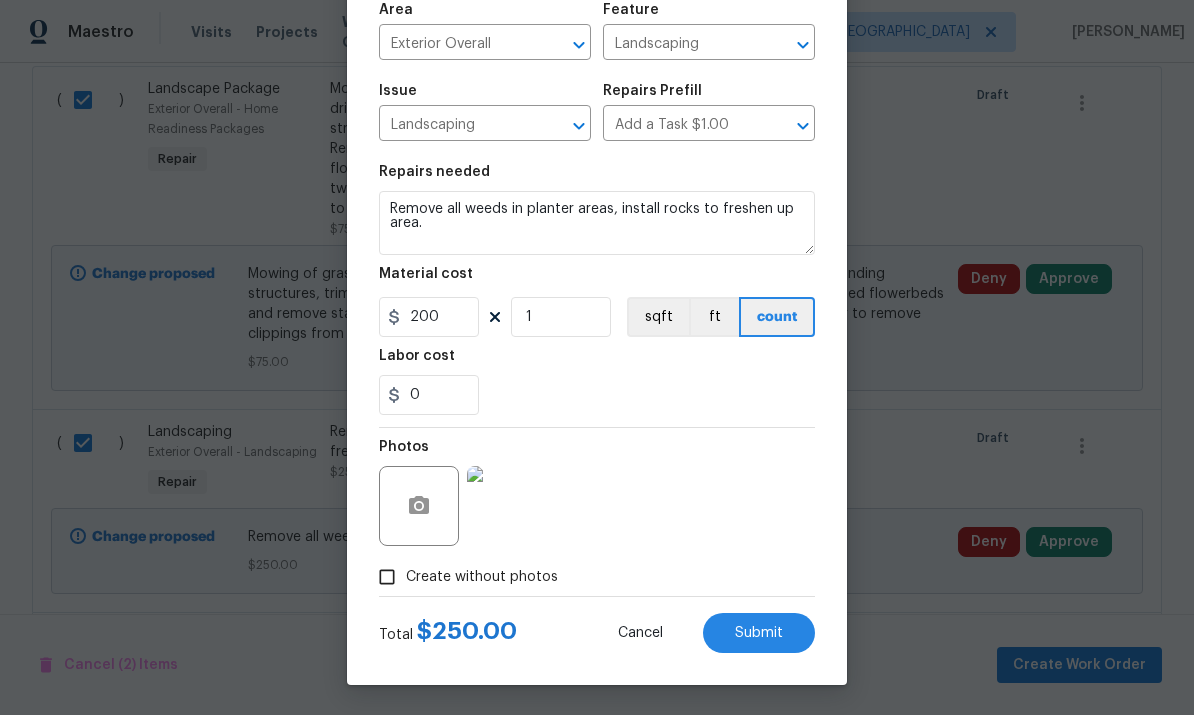 click on "Create without photos" at bounding box center [387, 577] 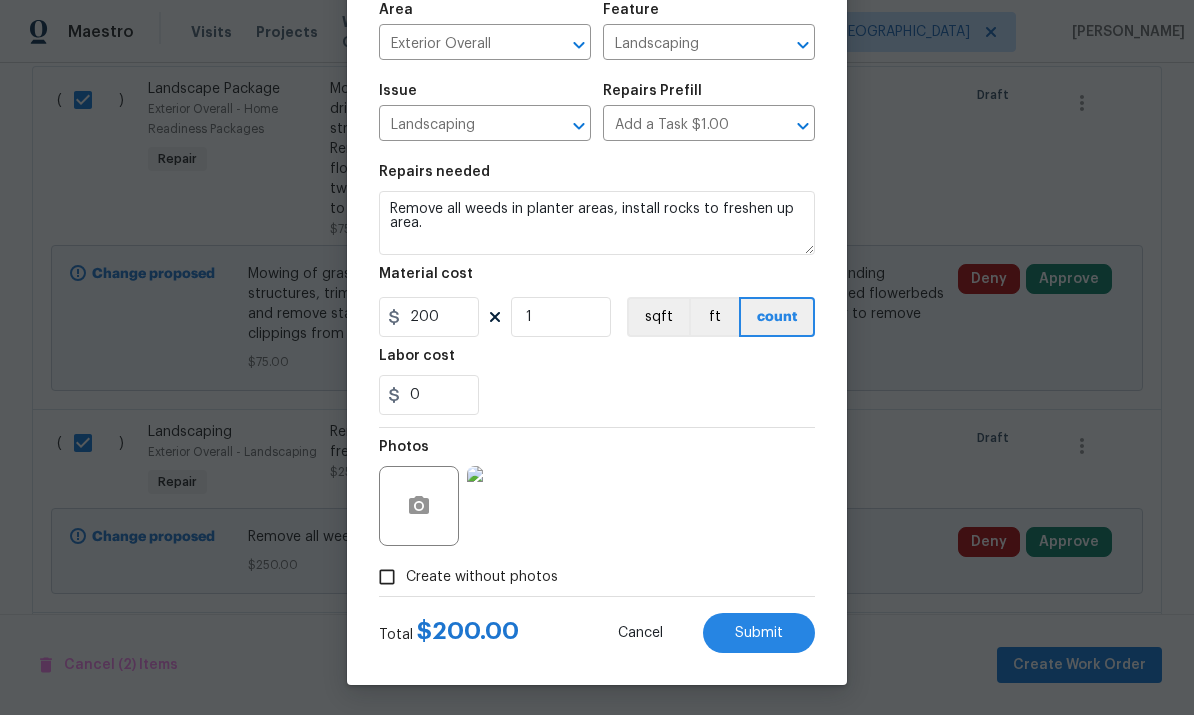 click on "Create without photos" at bounding box center [387, 577] 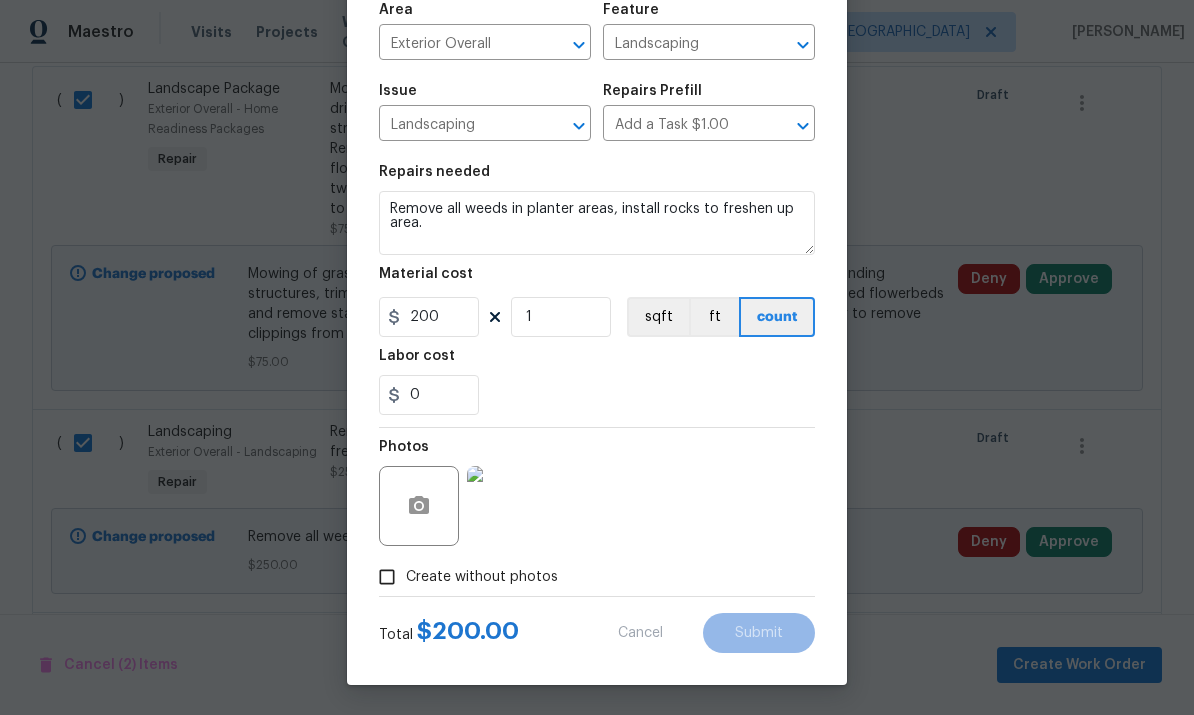 checkbox on "false" 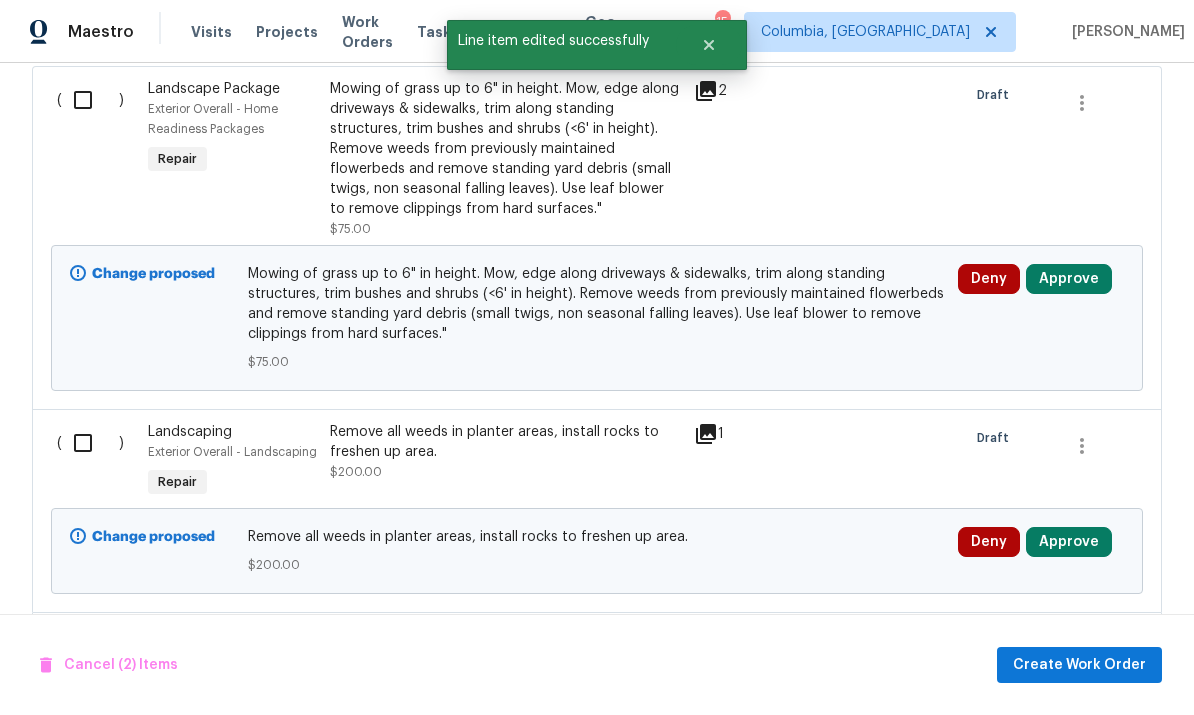 scroll, scrollTop: 0, scrollLeft: 0, axis: both 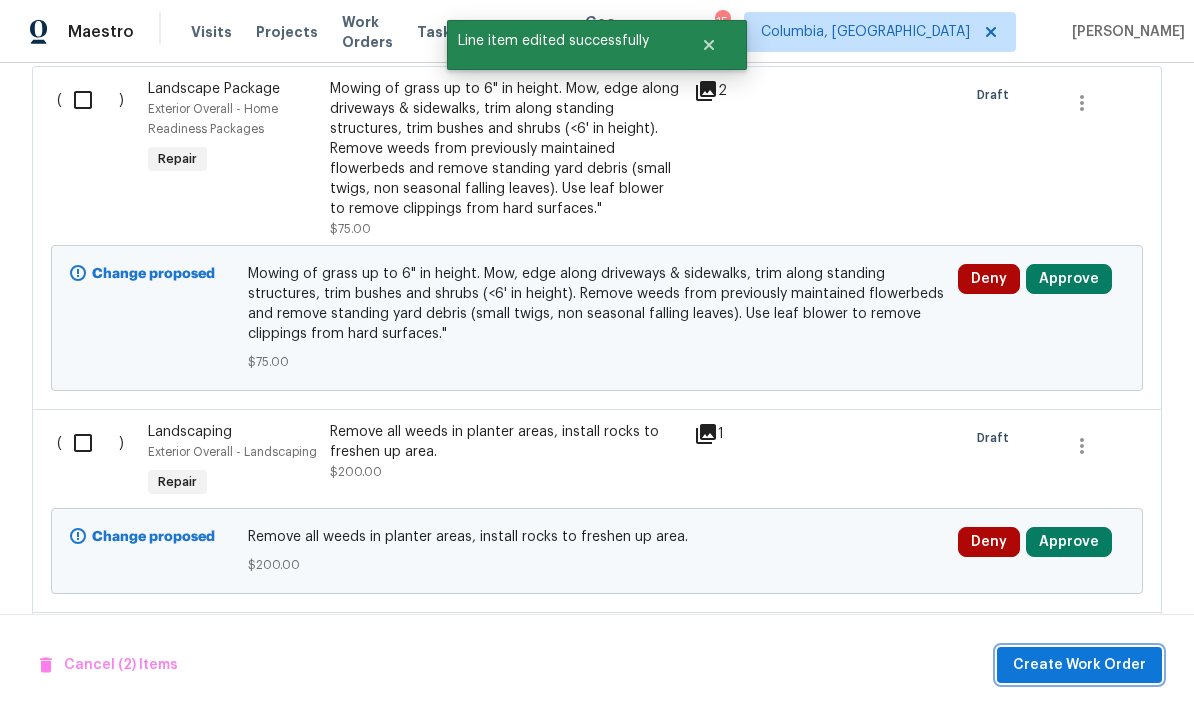 click on "Create Work Order" at bounding box center [1079, 665] 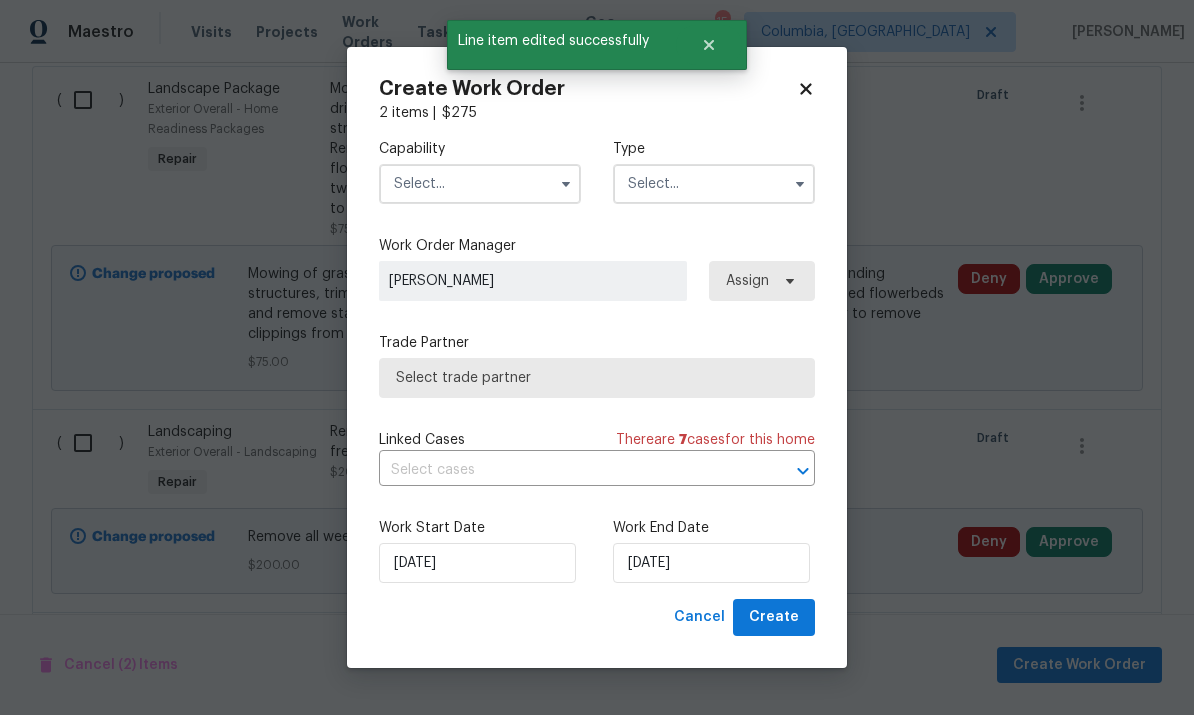 click 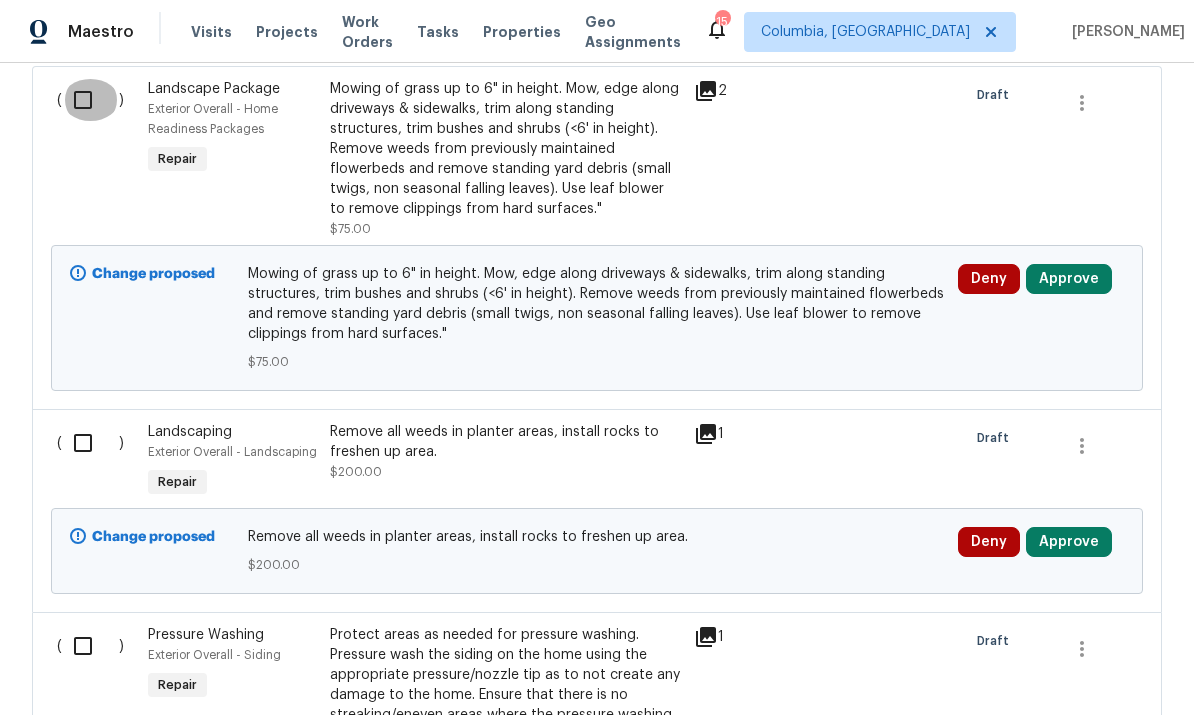 click at bounding box center [90, 100] 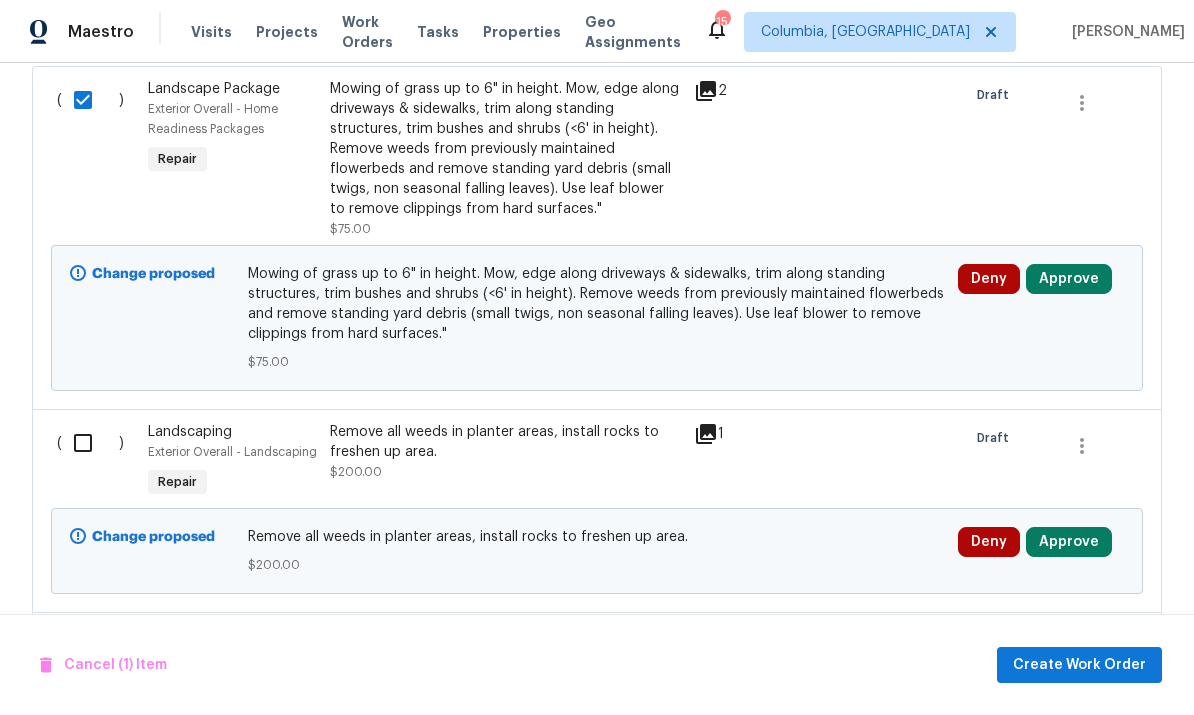 click at bounding box center (90, 443) 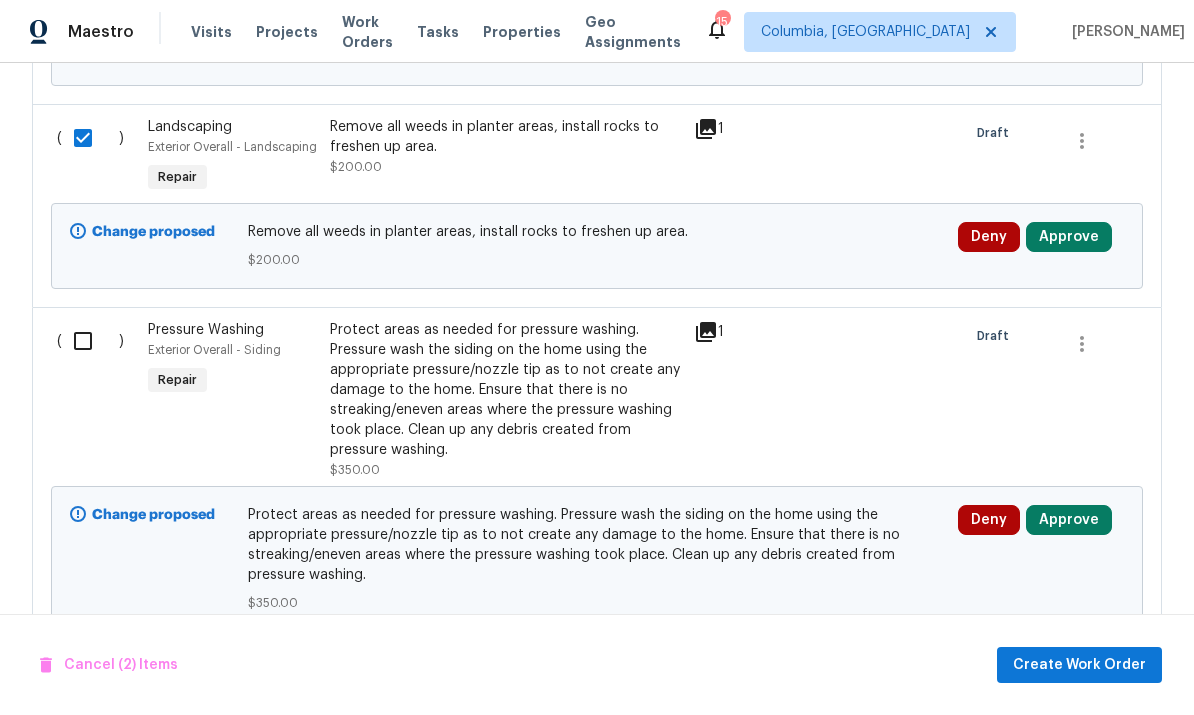 scroll, scrollTop: 1104, scrollLeft: 0, axis: vertical 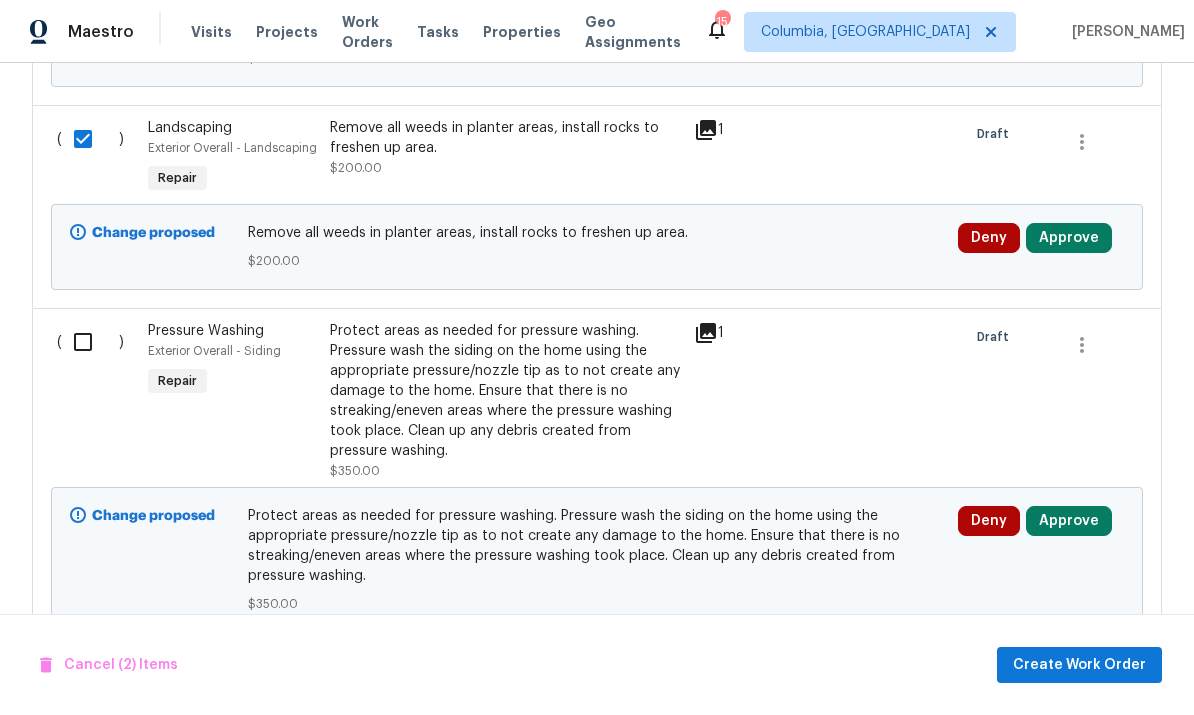 click at bounding box center [90, 342] 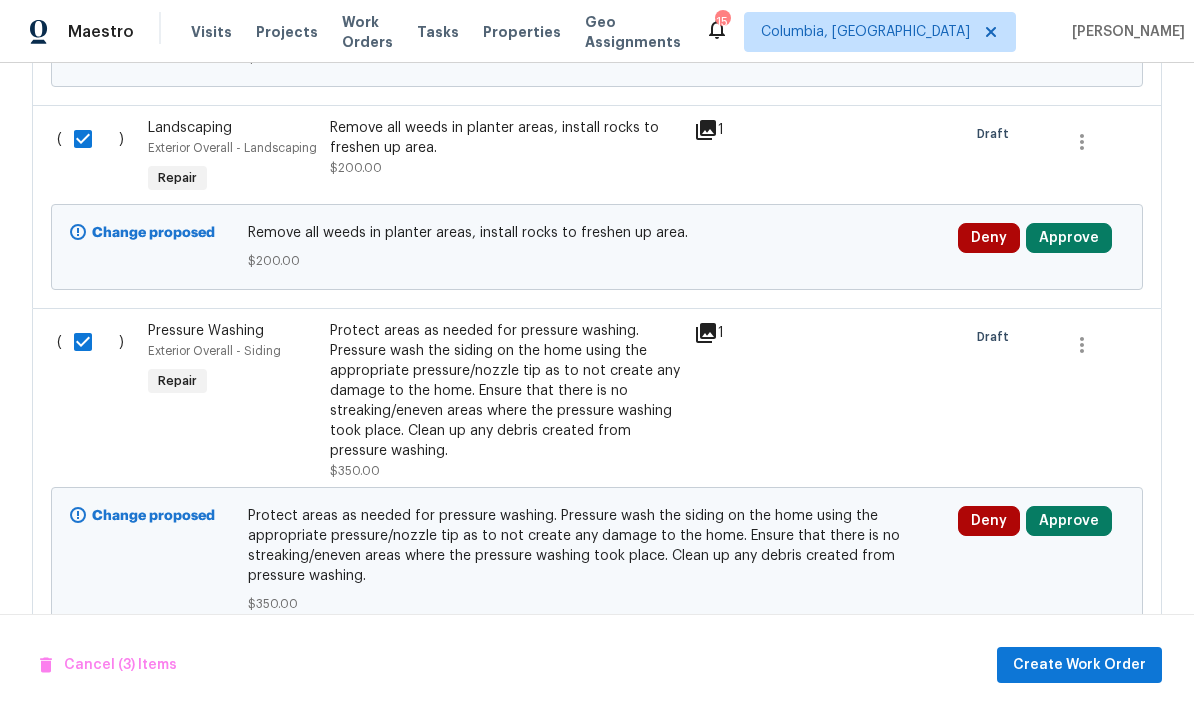 scroll, scrollTop: 75, scrollLeft: 0, axis: vertical 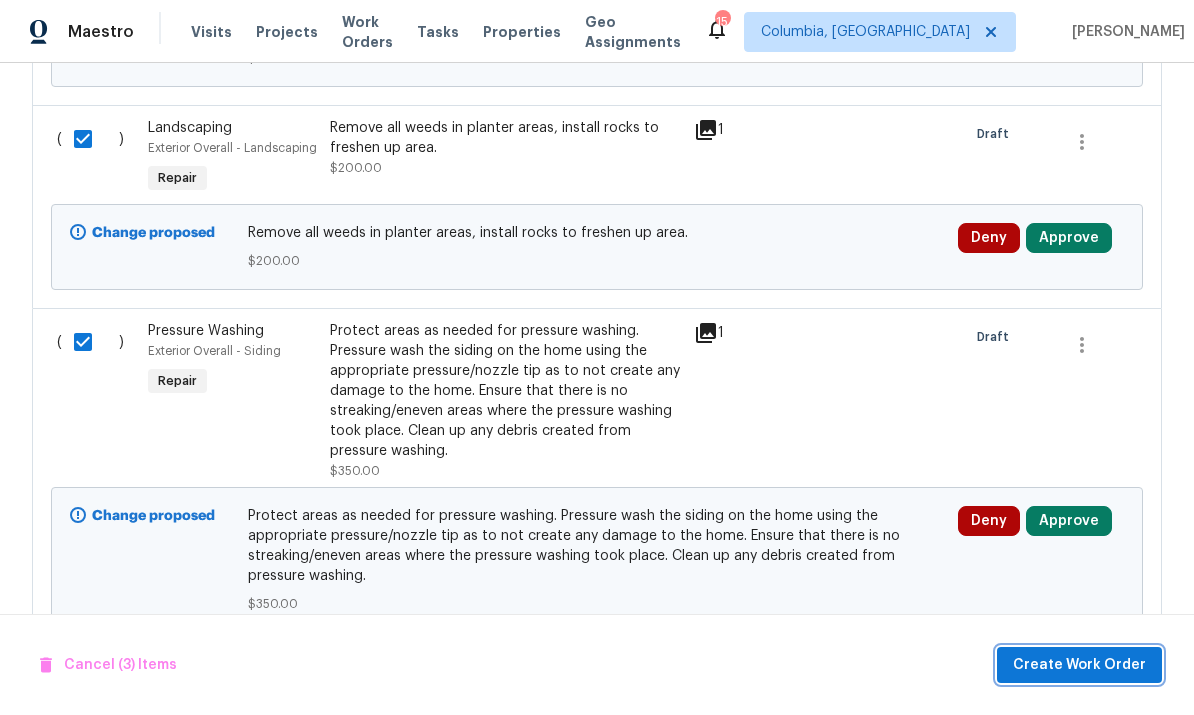click on "Create Work Order" at bounding box center [1079, 665] 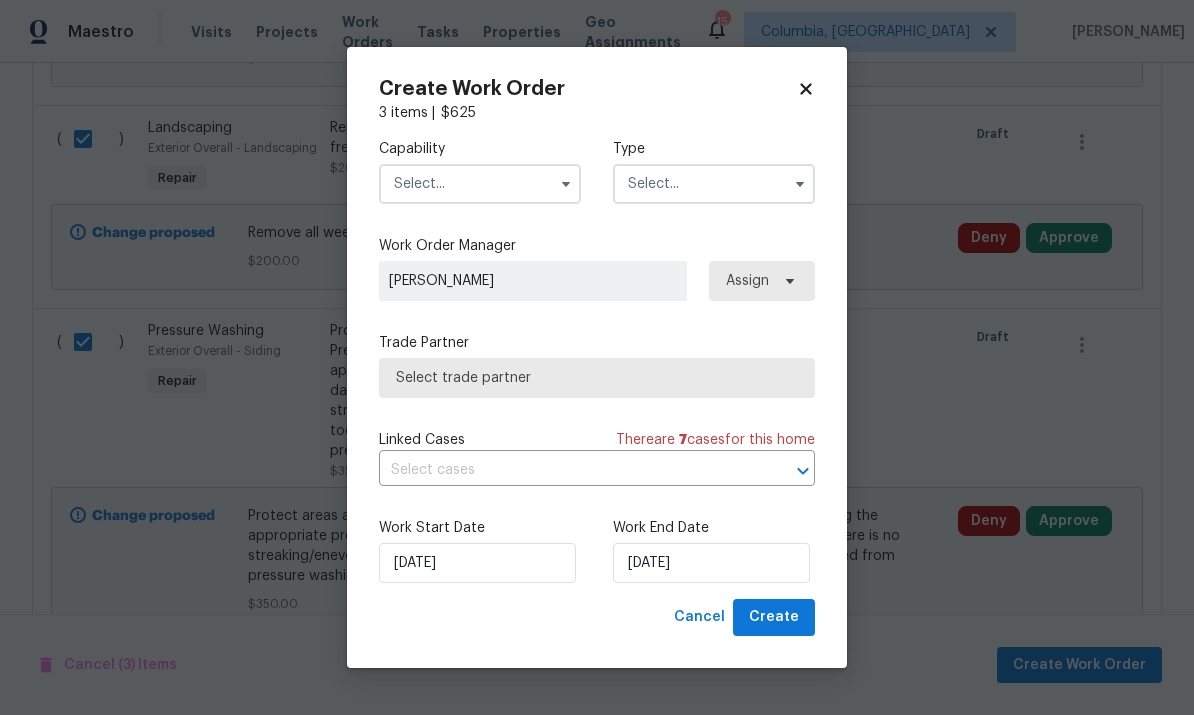 click at bounding box center [480, 184] 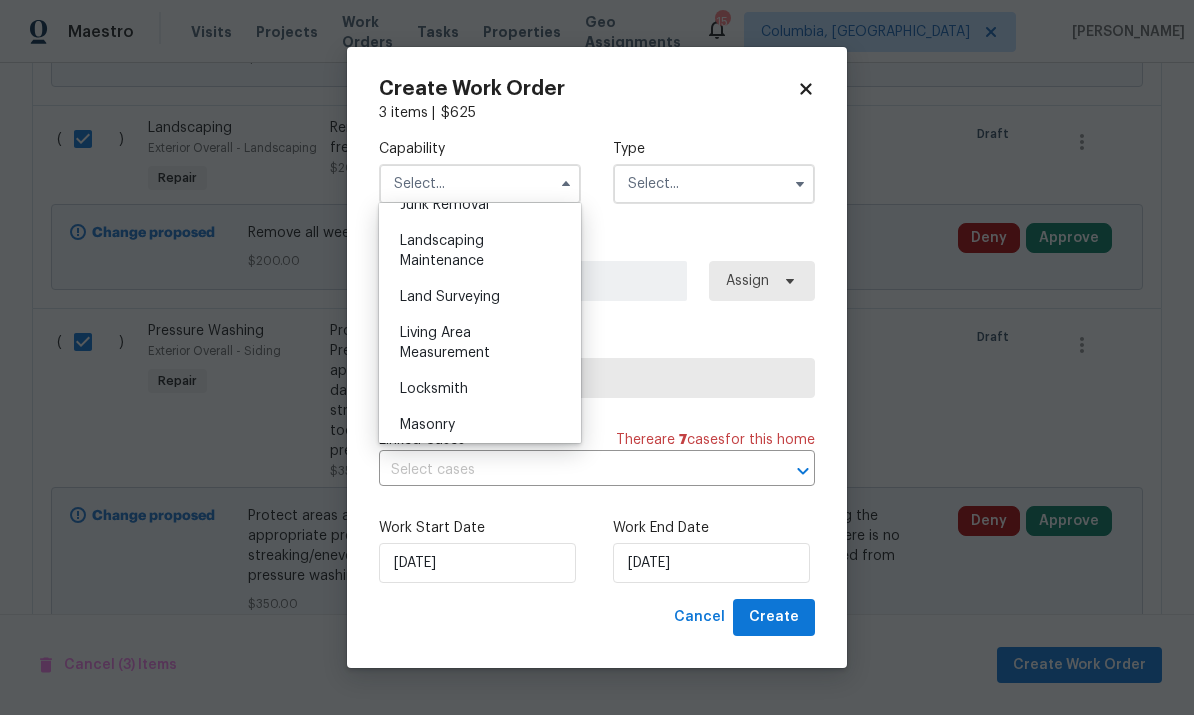 scroll, scrollTop: 1306, scrollLeft: 0, axis: vertical 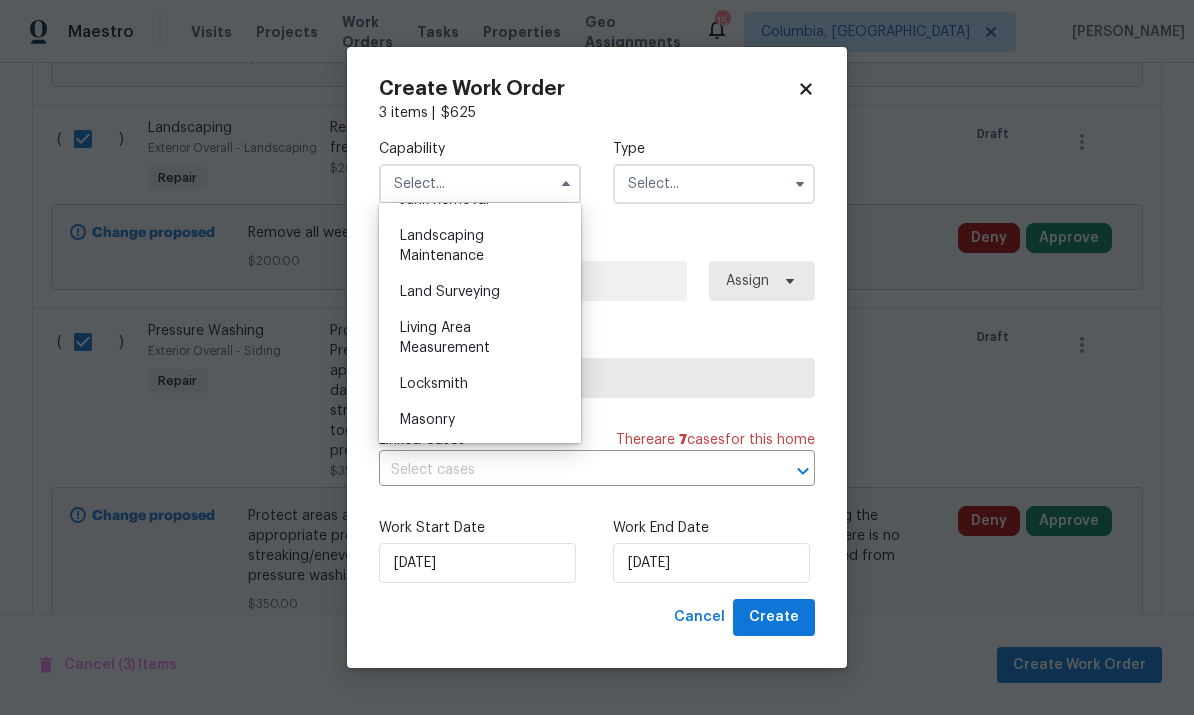 click on "Landscaping Maintenance" at bounding box center [480, 246] 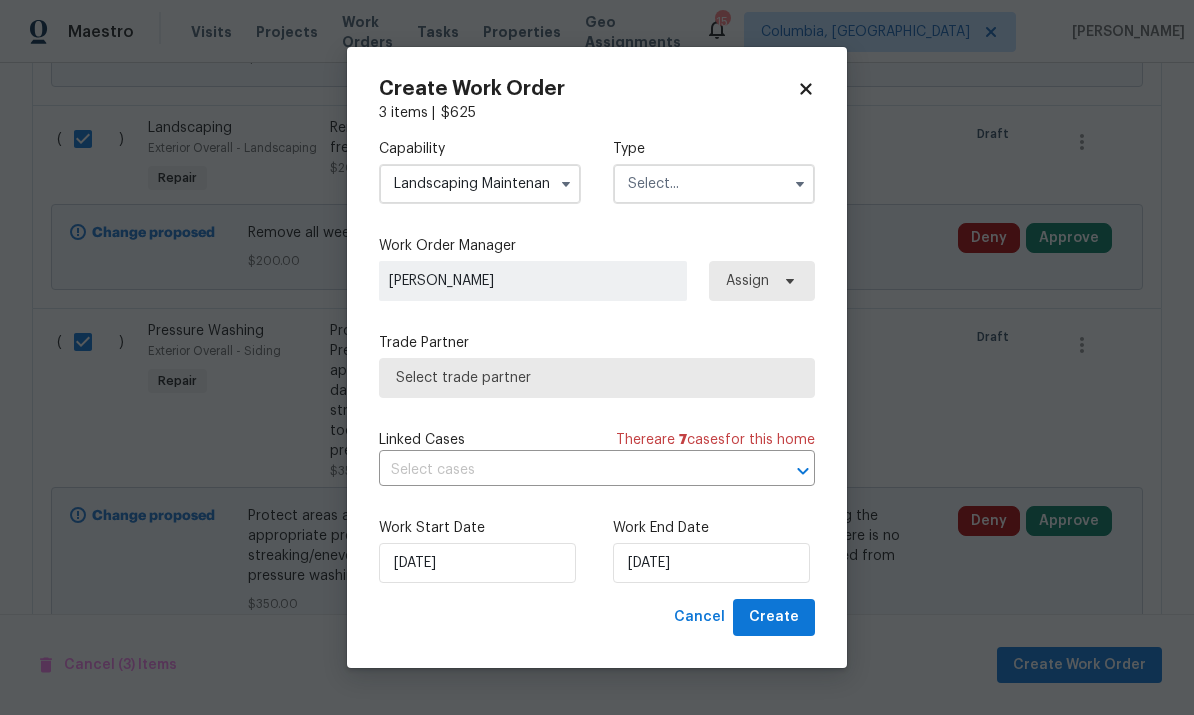 click at bounding box center [714, 184] 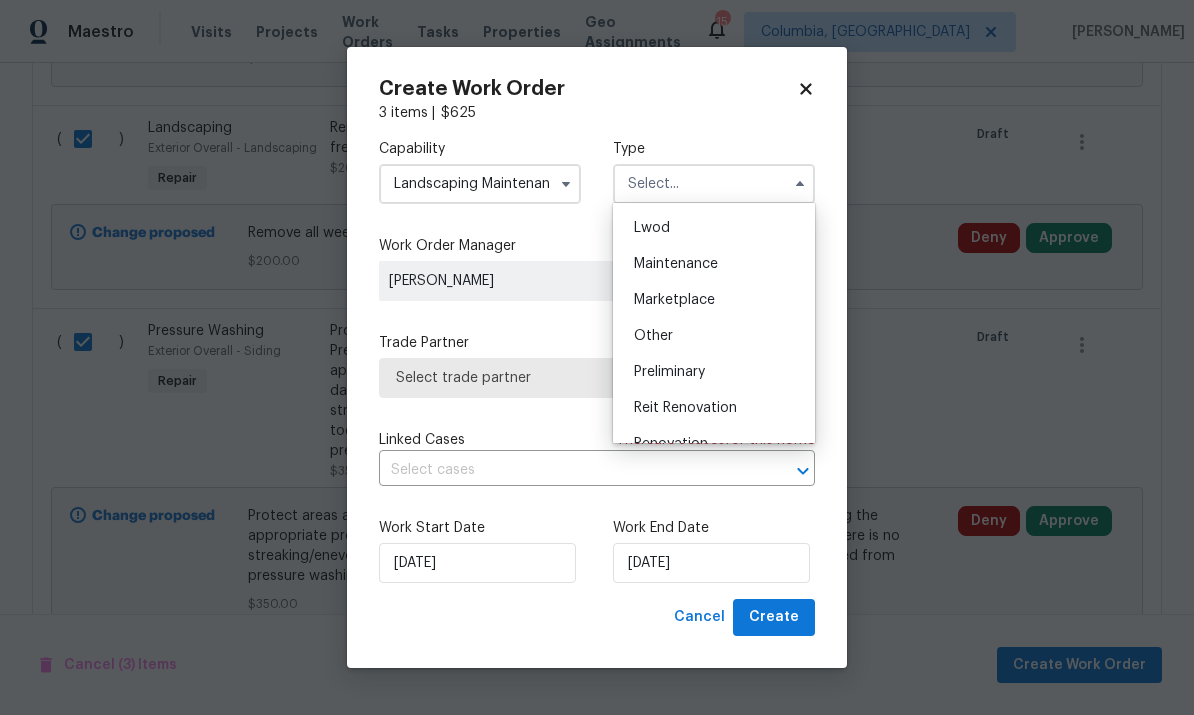 scroll, scrollTop: 321, scrollLeft: 0, axis: vertical 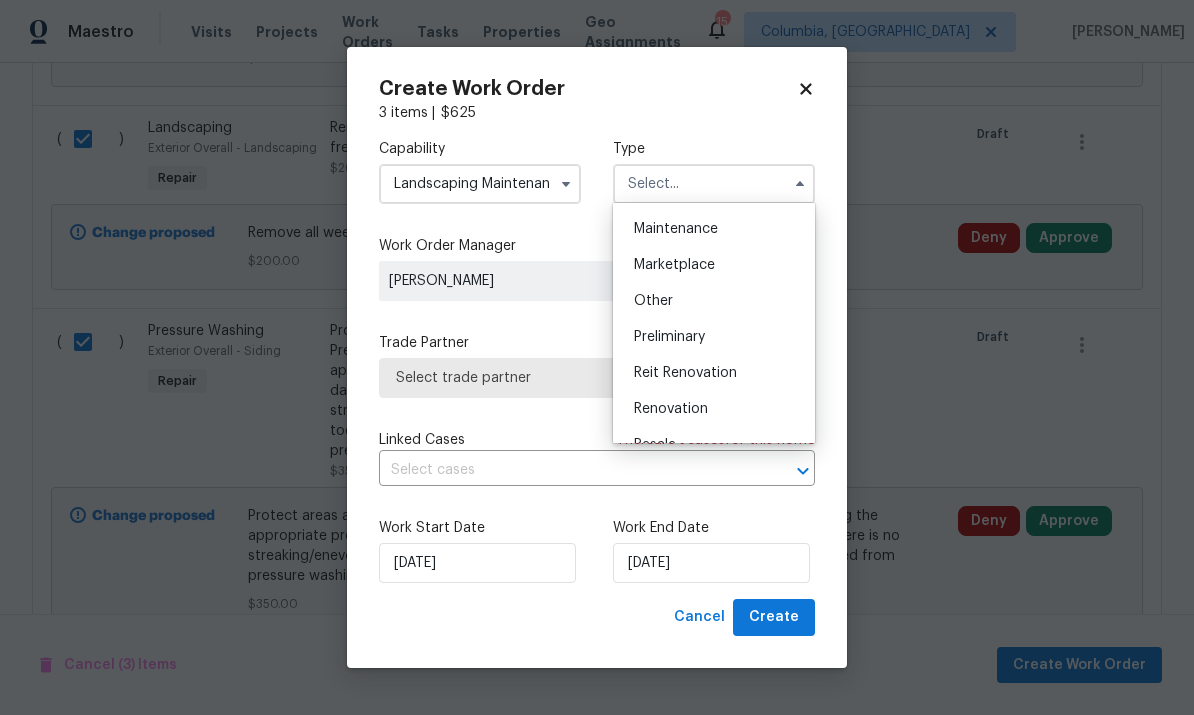 click on "Renovation" at bounding box center (714, 409) 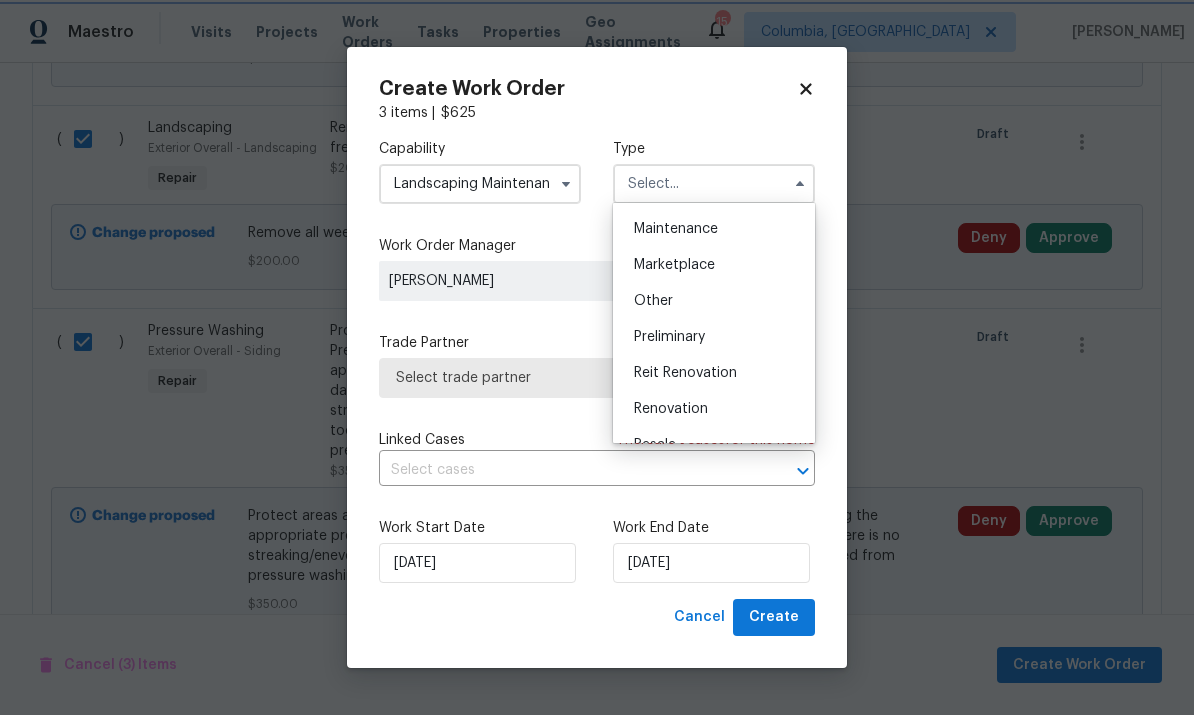 type on "Renovation" 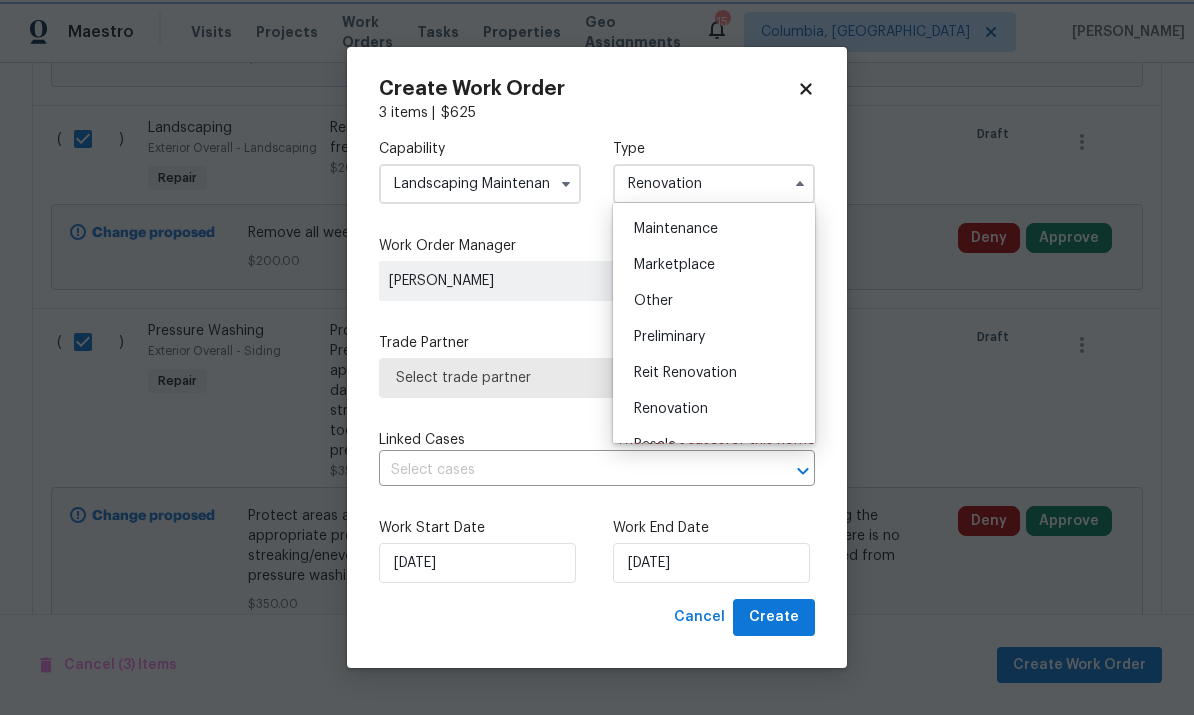 scroll, scrollTop: 0, scrollLeft: 0, axis: both 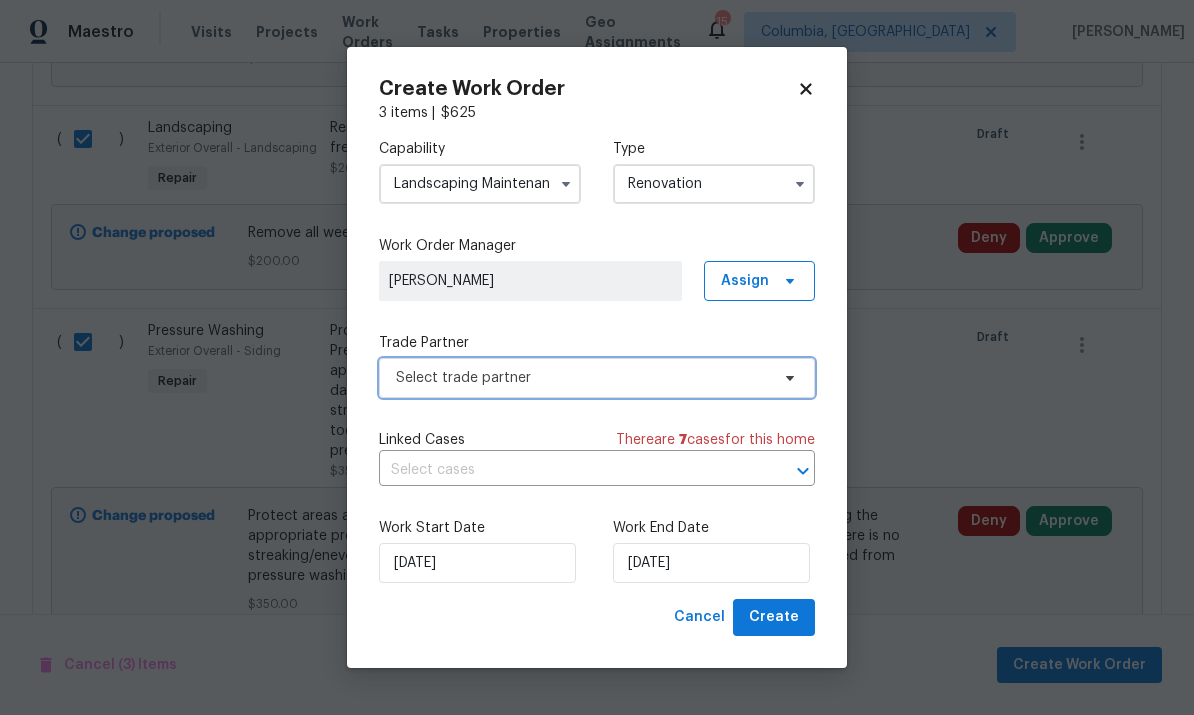 click on "Select trade partner" at bounding box center (597, 378) 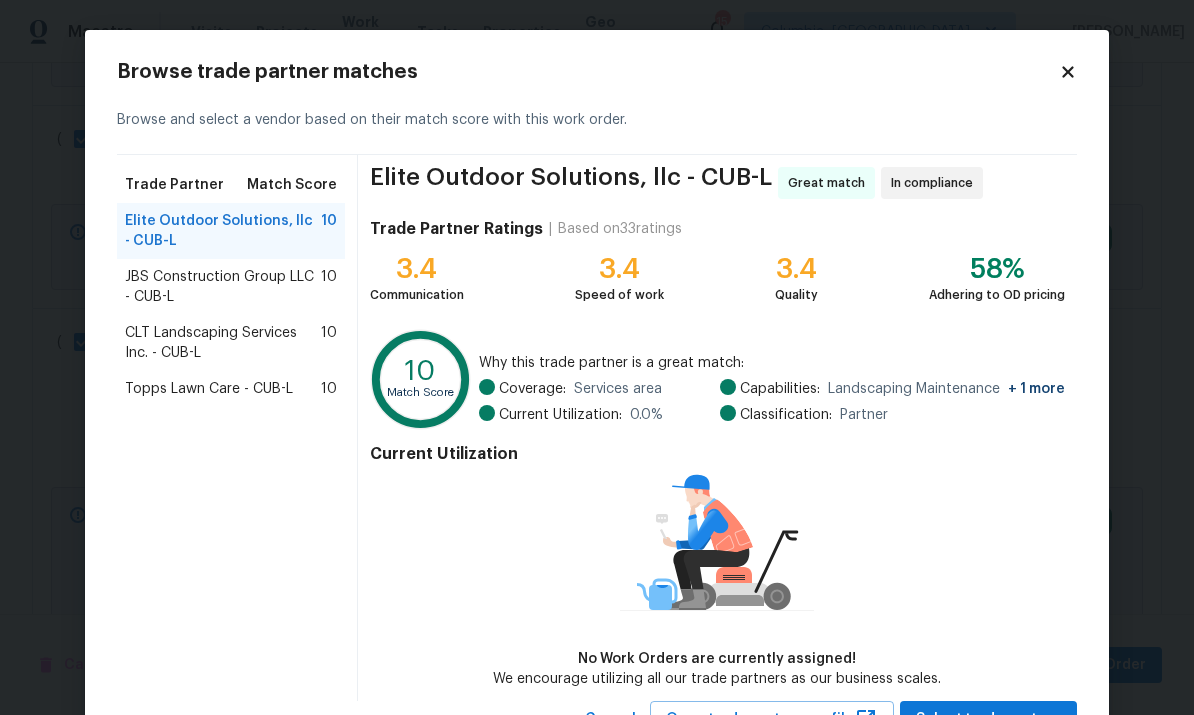 click on "CLT Landscaping Services Inc. - CUB-L" at bounding box center [223, 343] 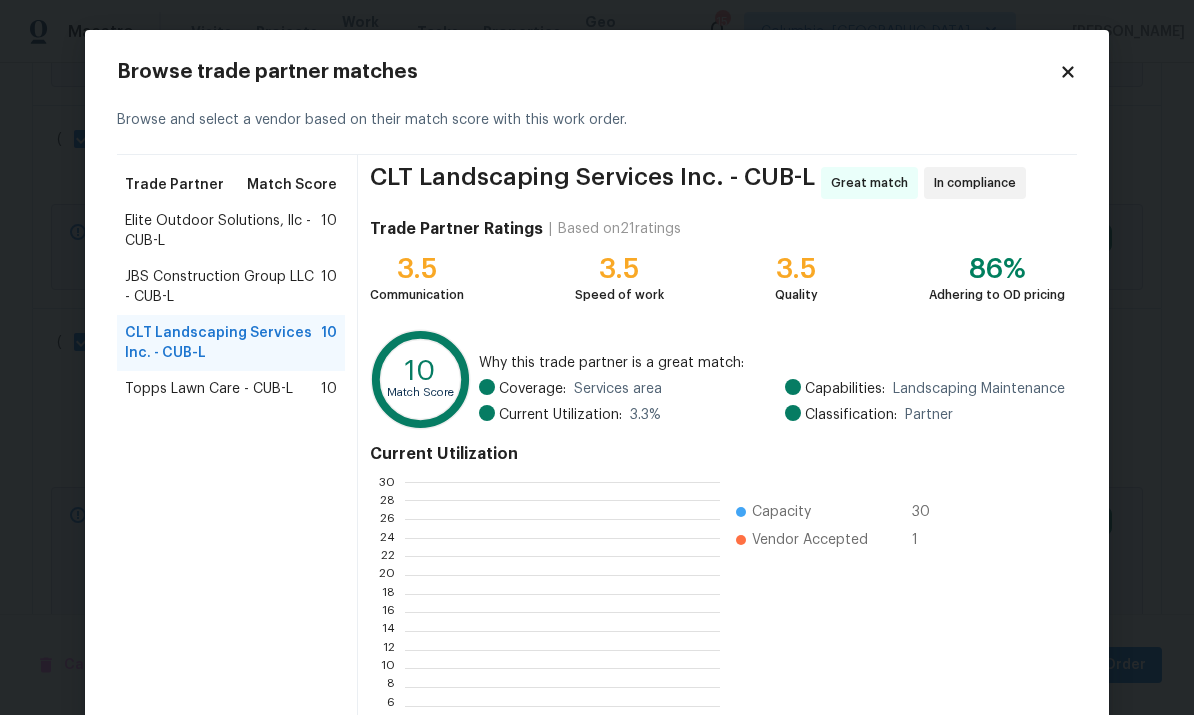 scroll, scrollTop: 2, scrollLeft: 2, axis: both 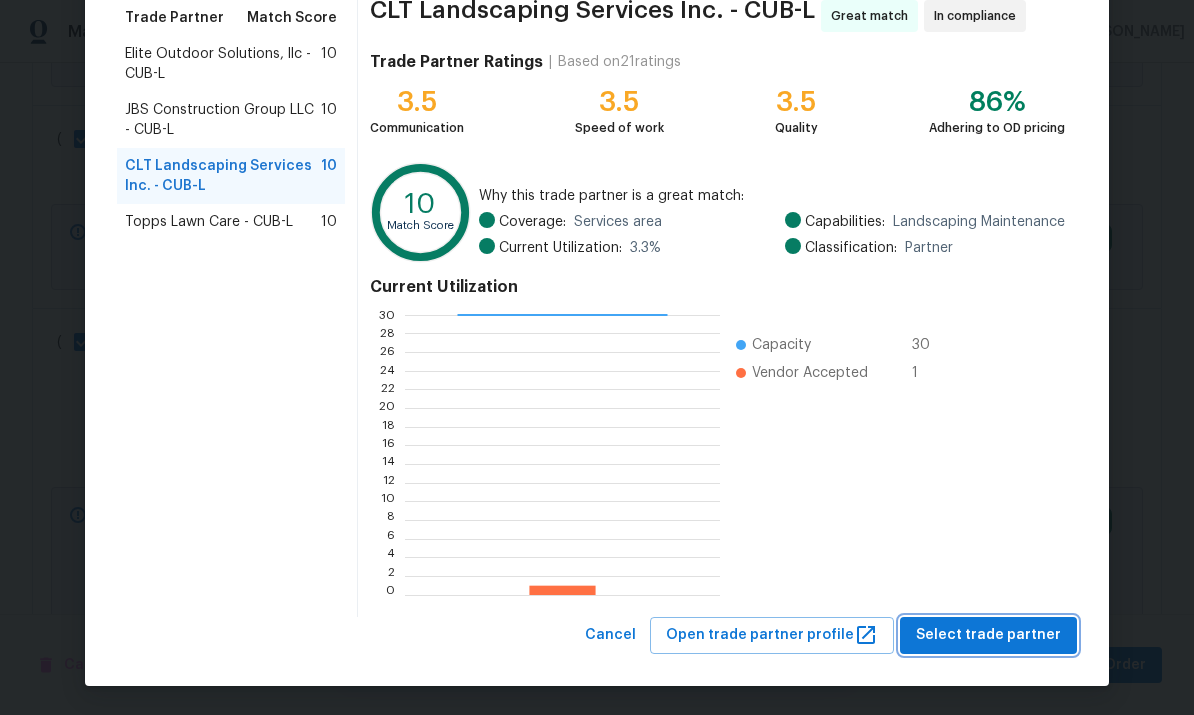 click on "Select trade partner" at bounding box center [988, 635] 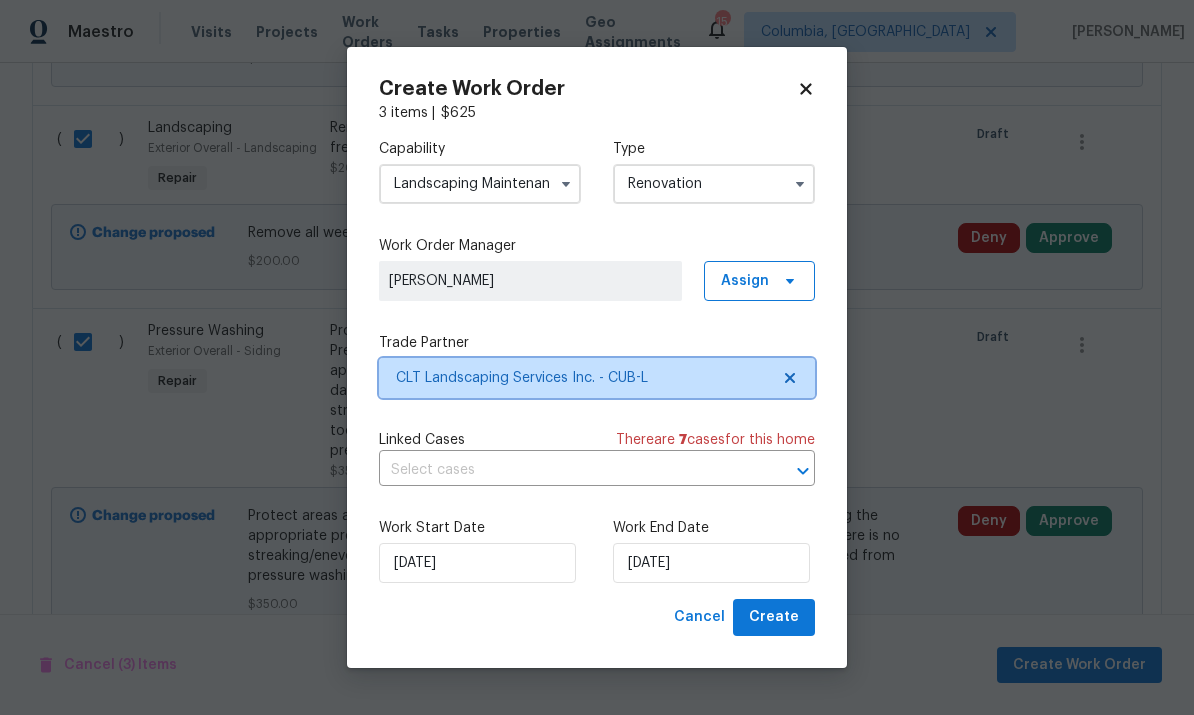 scroll, scrollTop: 0, scrollLeft: 0, axis: both 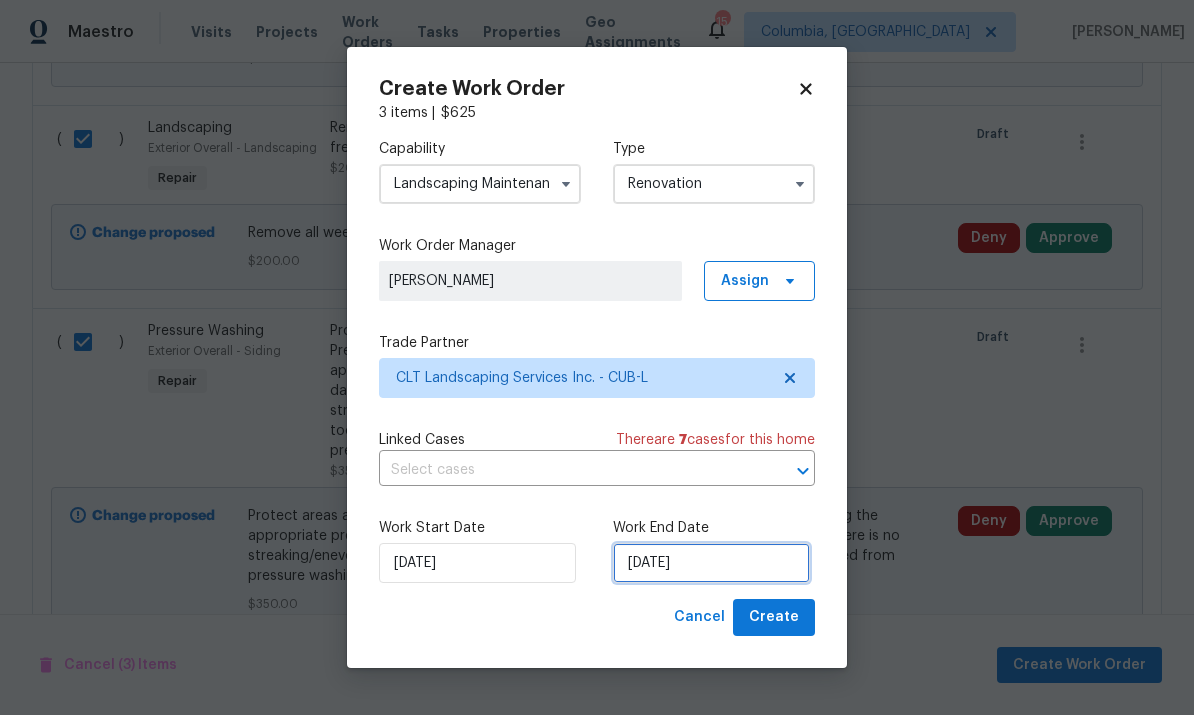 click on "7/21/2025" at bounding box center (711, 563) 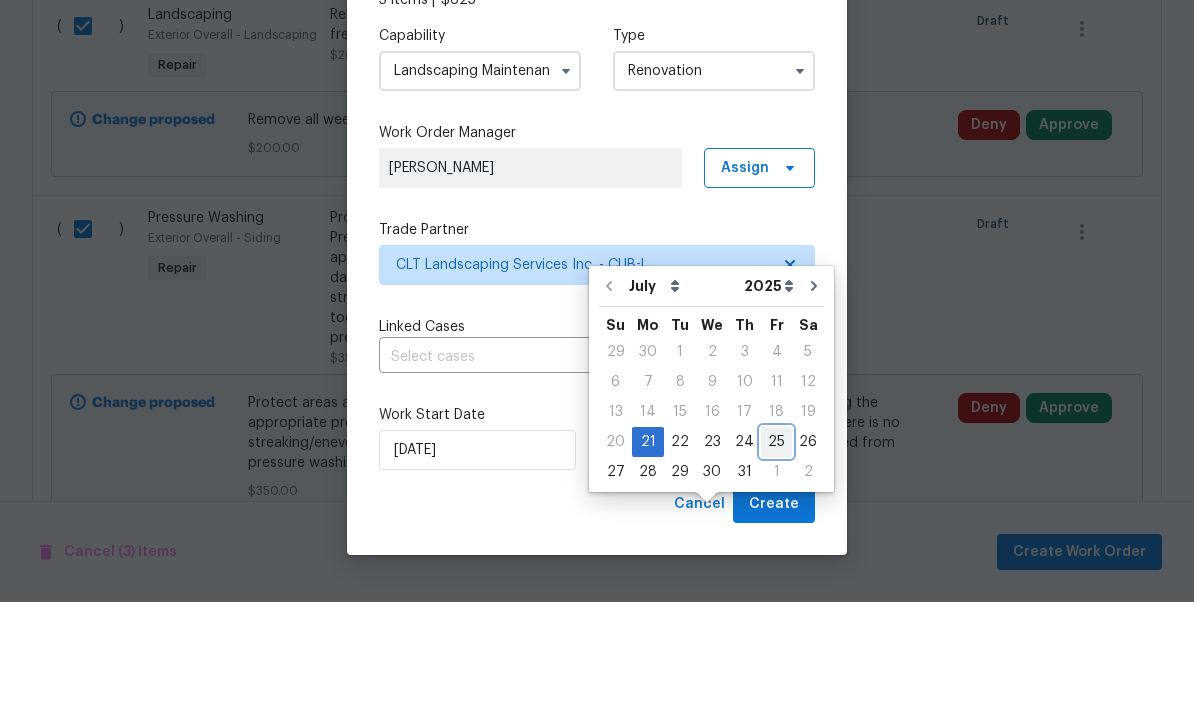 click on "25" at bounding box center (776, 555) 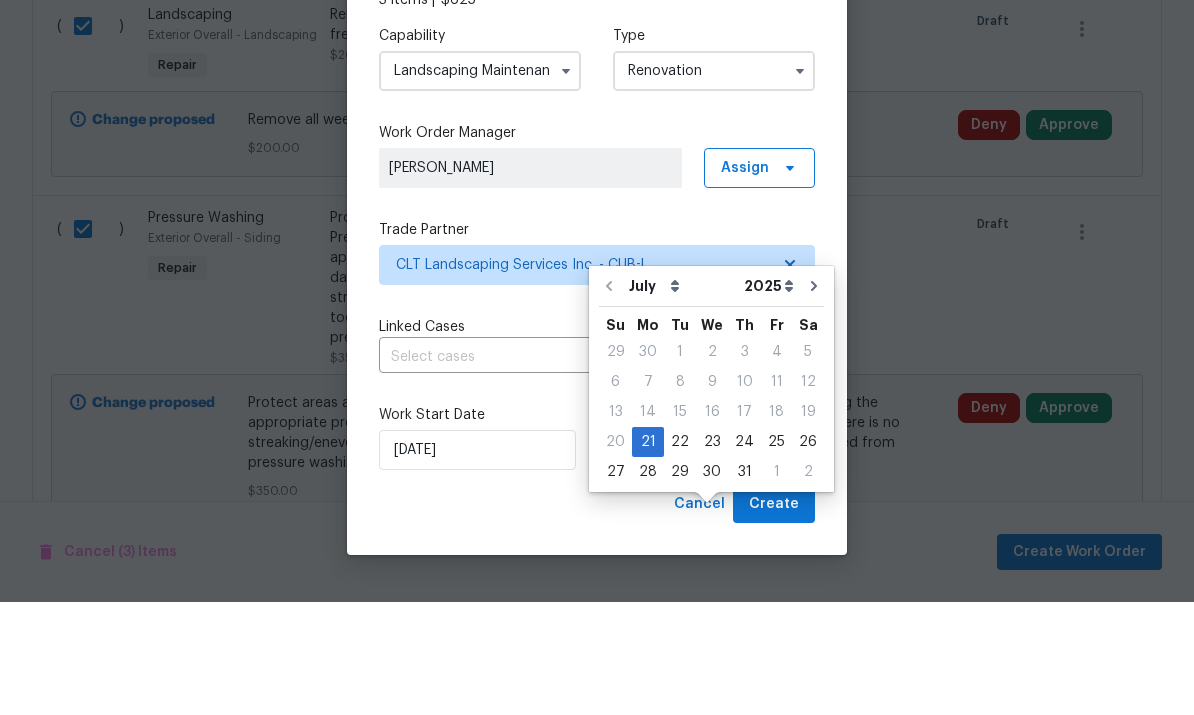 type on "7/25/2025" 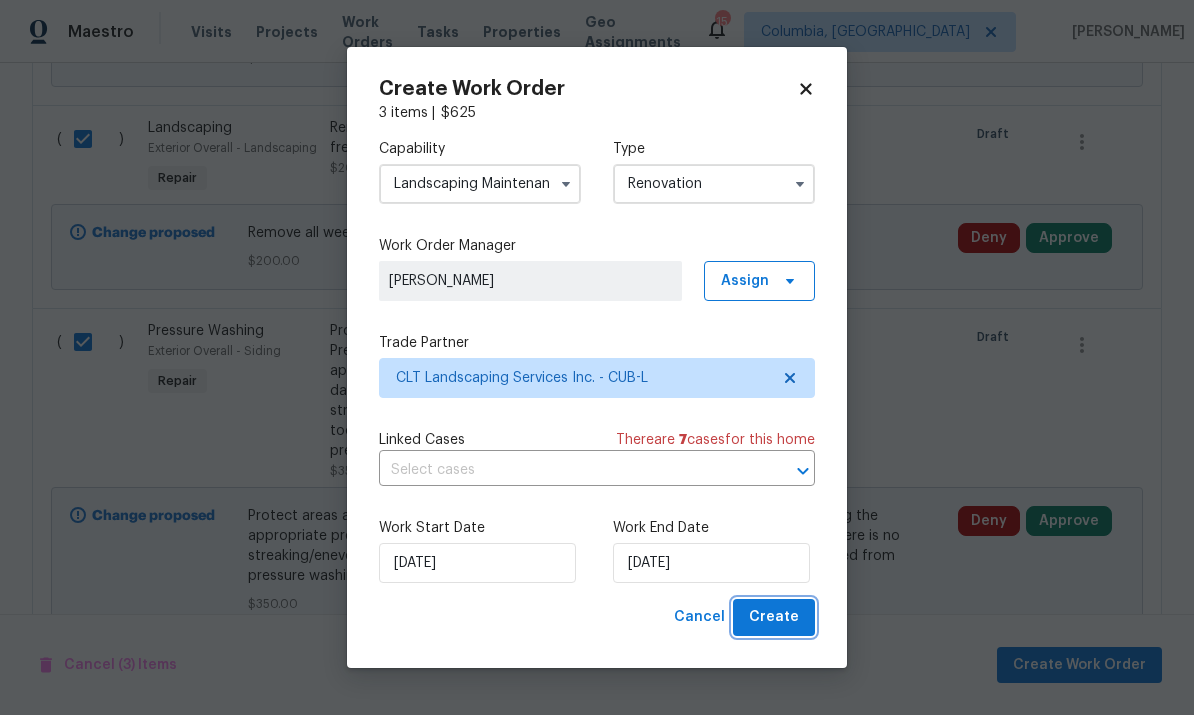 click on "Create" at bounding box center (774, 617) 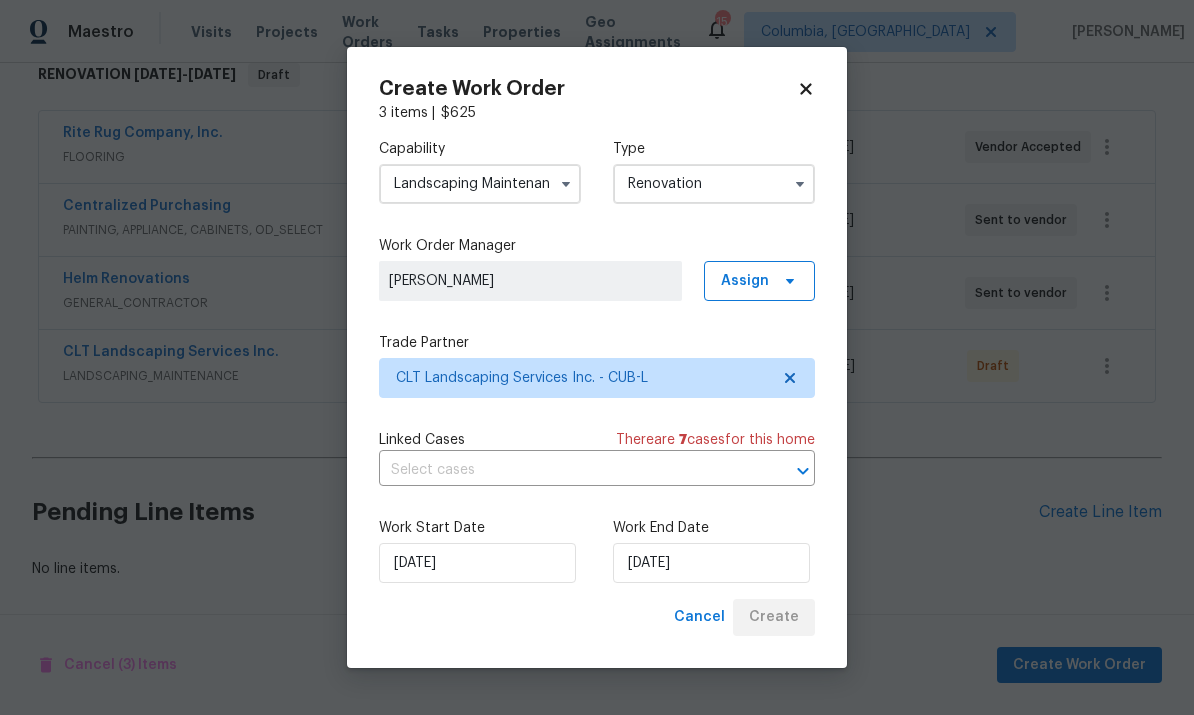 scroll, scrollTop: 260, scrollLeft: 0, axis: vertical 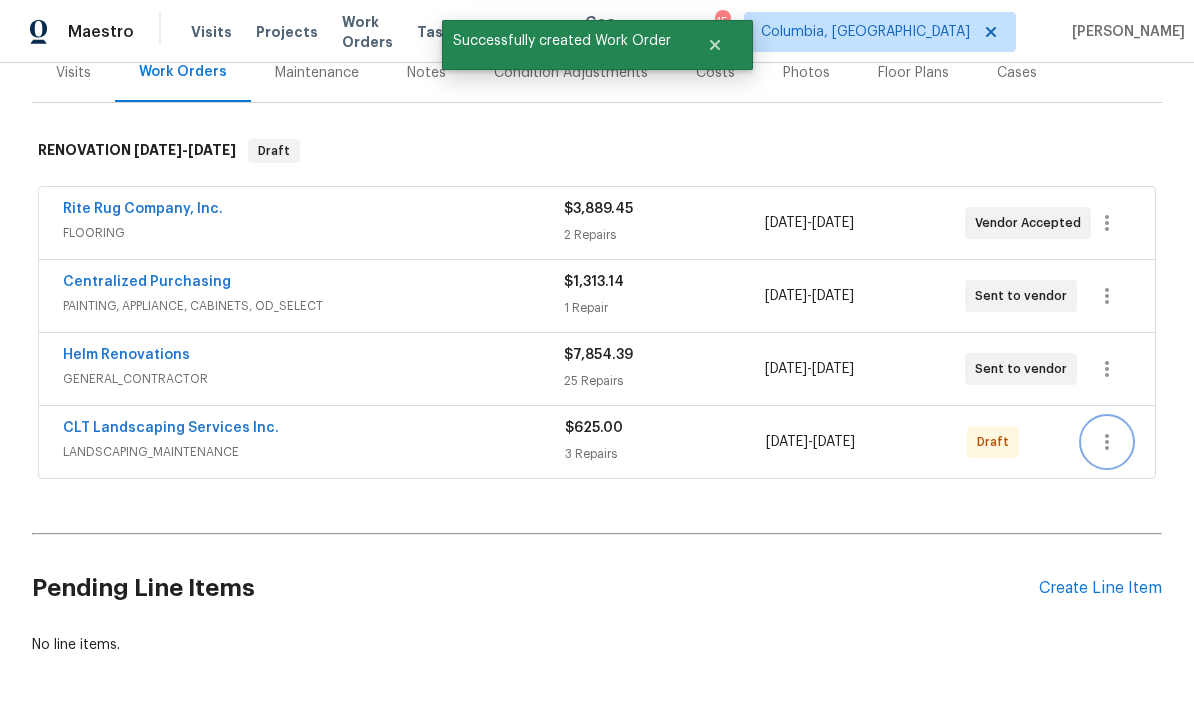 click 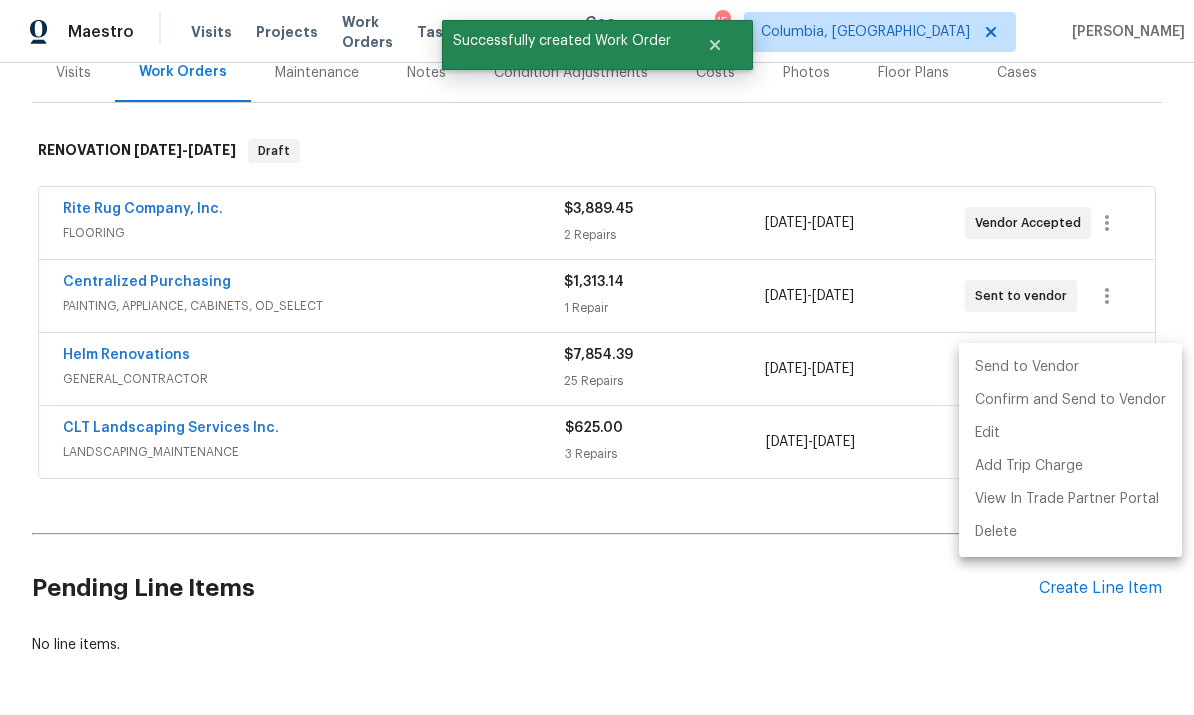 click on "Send to Vendor" at bounding box center [1070, 367] 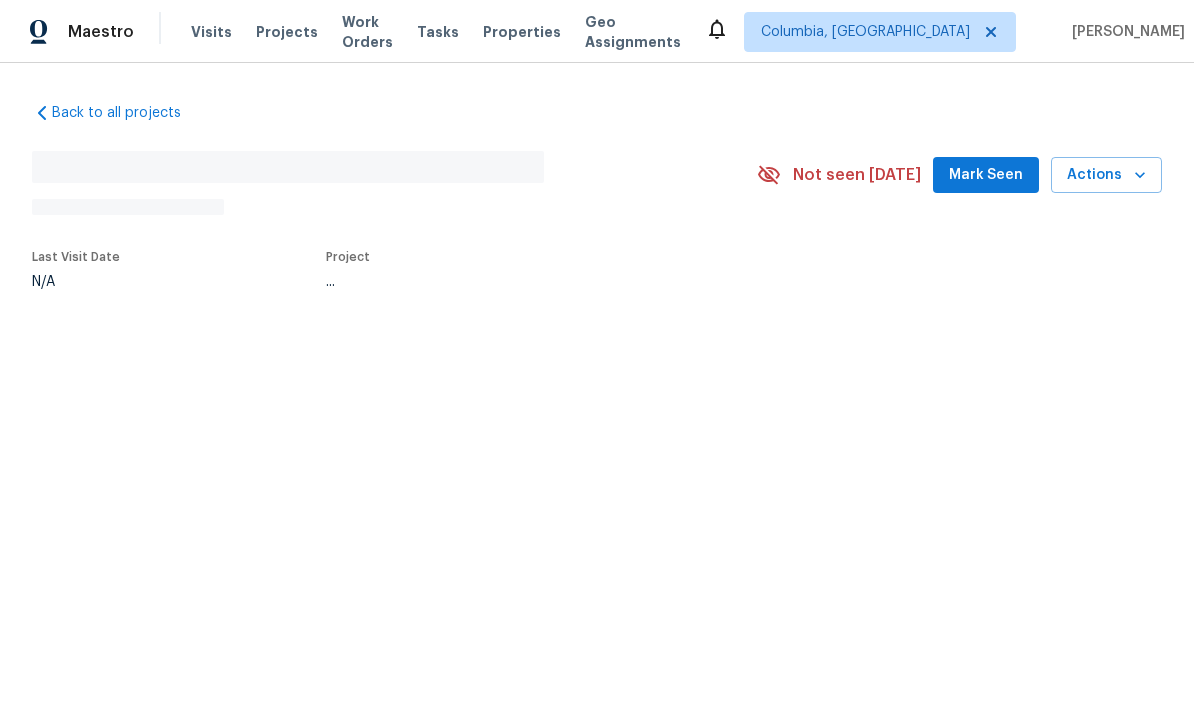scroll, scrollTop: 0, scrollLeft: 0, axis: both 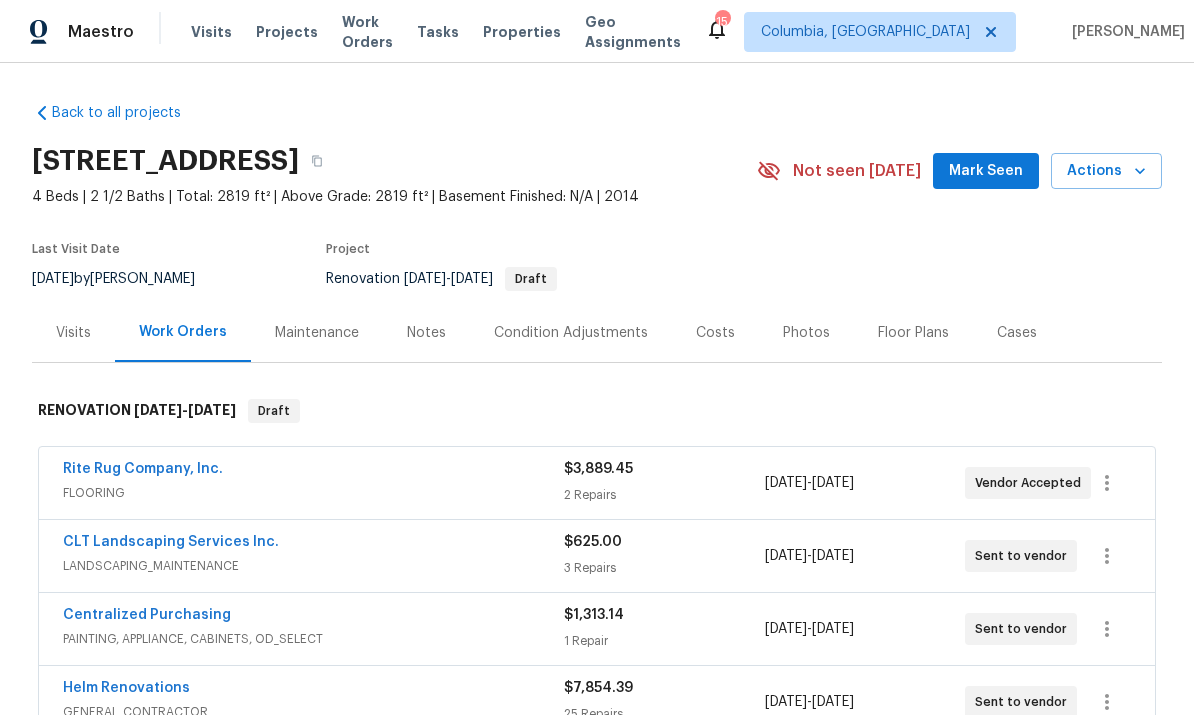 click on "Helm Renovations" at bounding box center (126, 688) 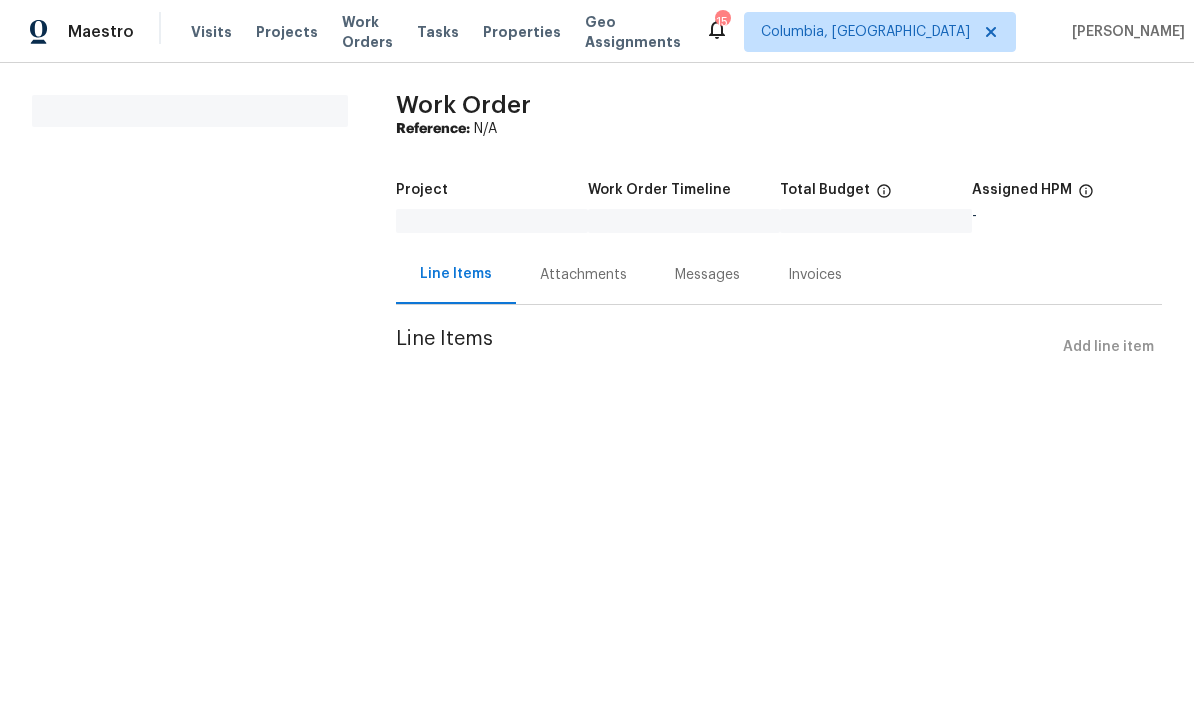 scroll, scrollTop: 0, scrollLeft: 0, axis: both 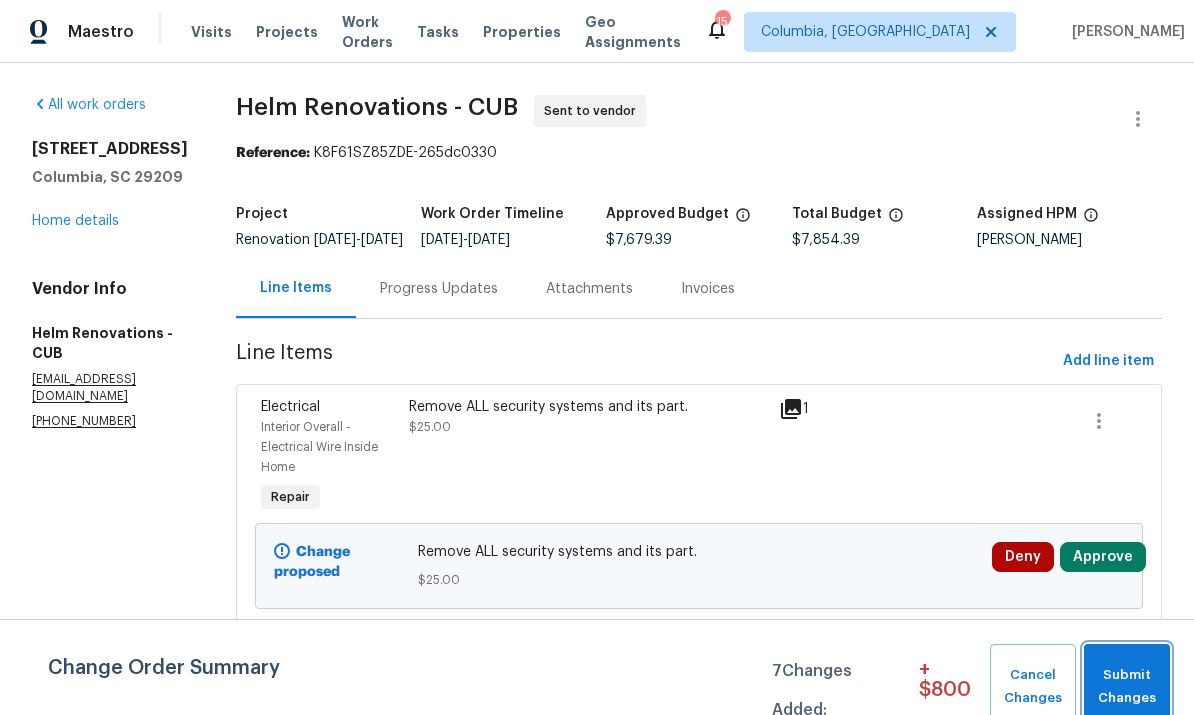 click on "Submit Changes" at bounding box center (1127, 687) 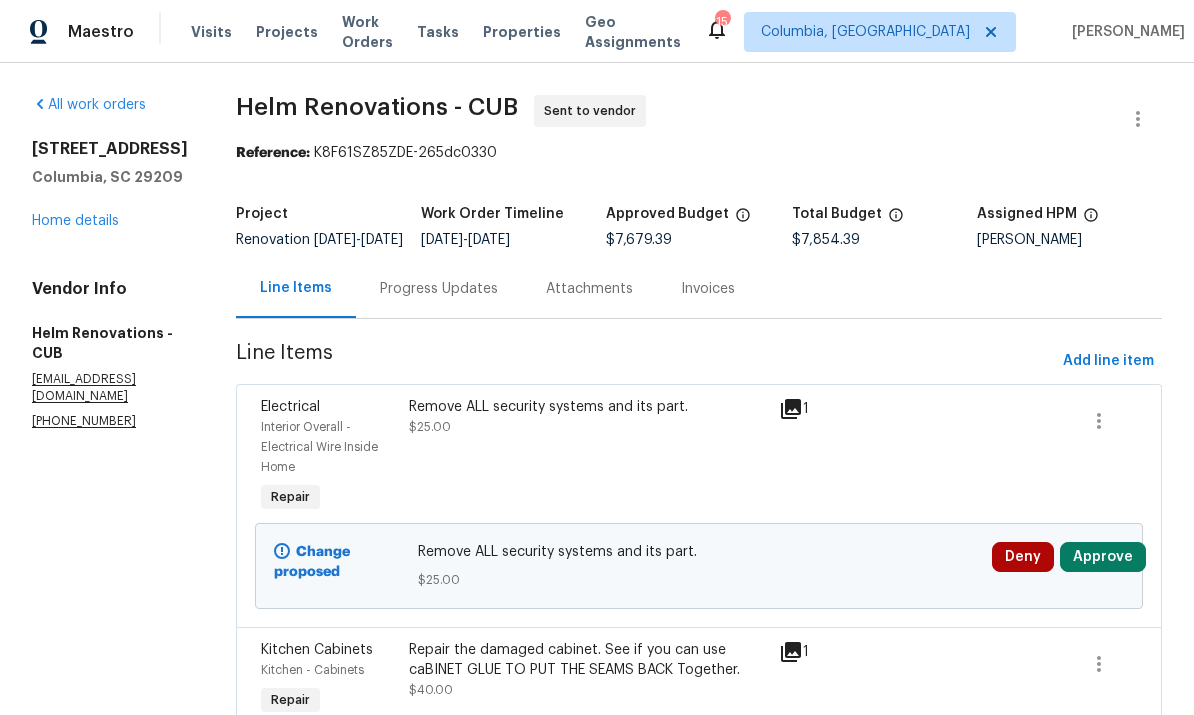 click on "Progress Updates" at bounding box center (439, 289) 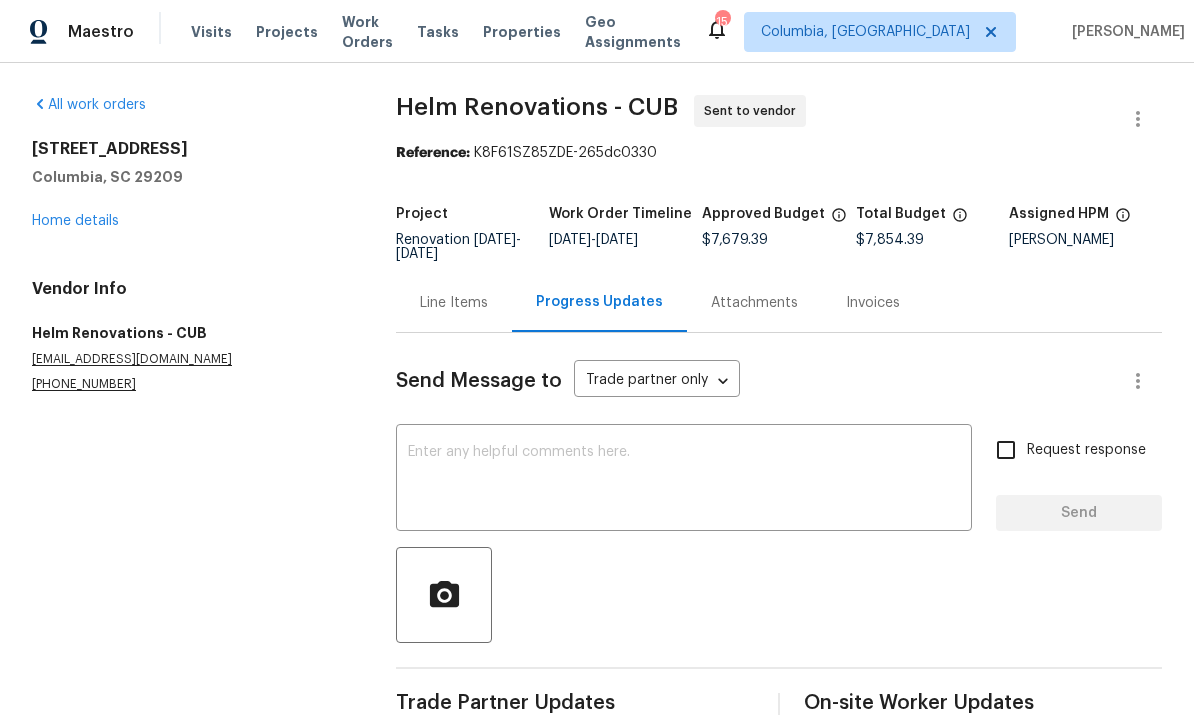 click at bounding box center (684, 480) 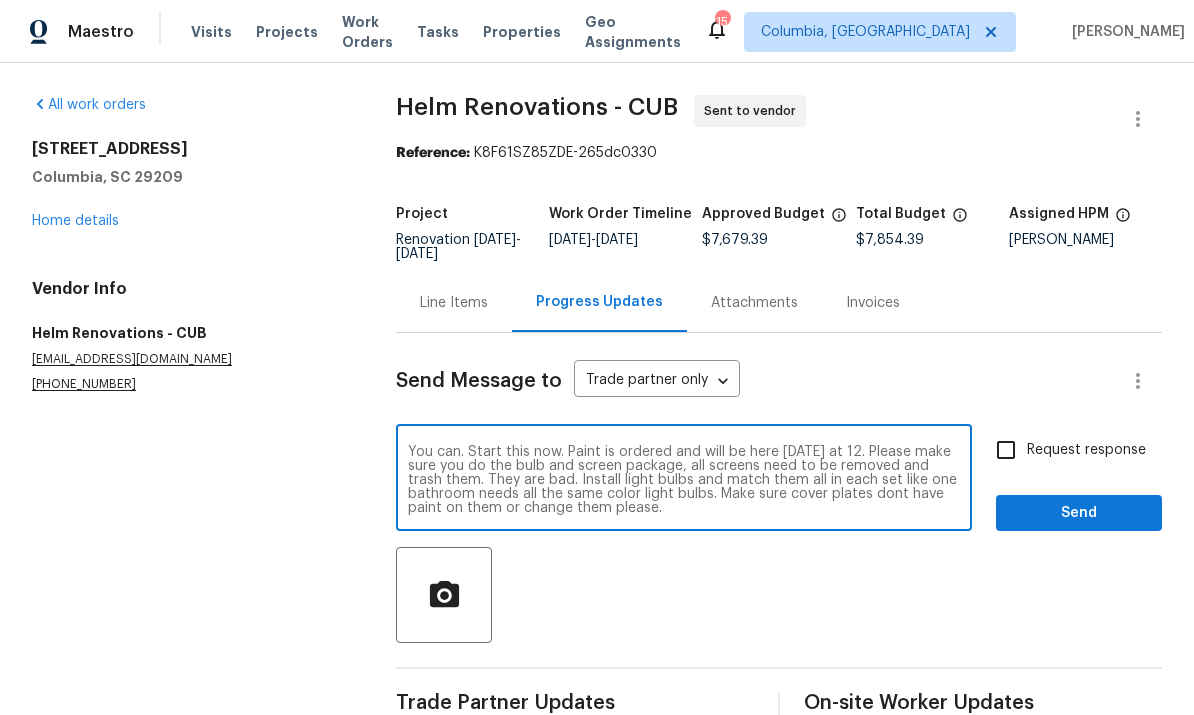 type on "You can. Start this now. Paint is ordered and will be here tomorrow at 12. Please make sure you do the bulb and screen package, all screens need to be removed and trash them. They are bad. Install light bulbs and match them all in each set like one bathroom needs all the same color light bulbs. Make sure cover plates dont have paint on them or change them please." 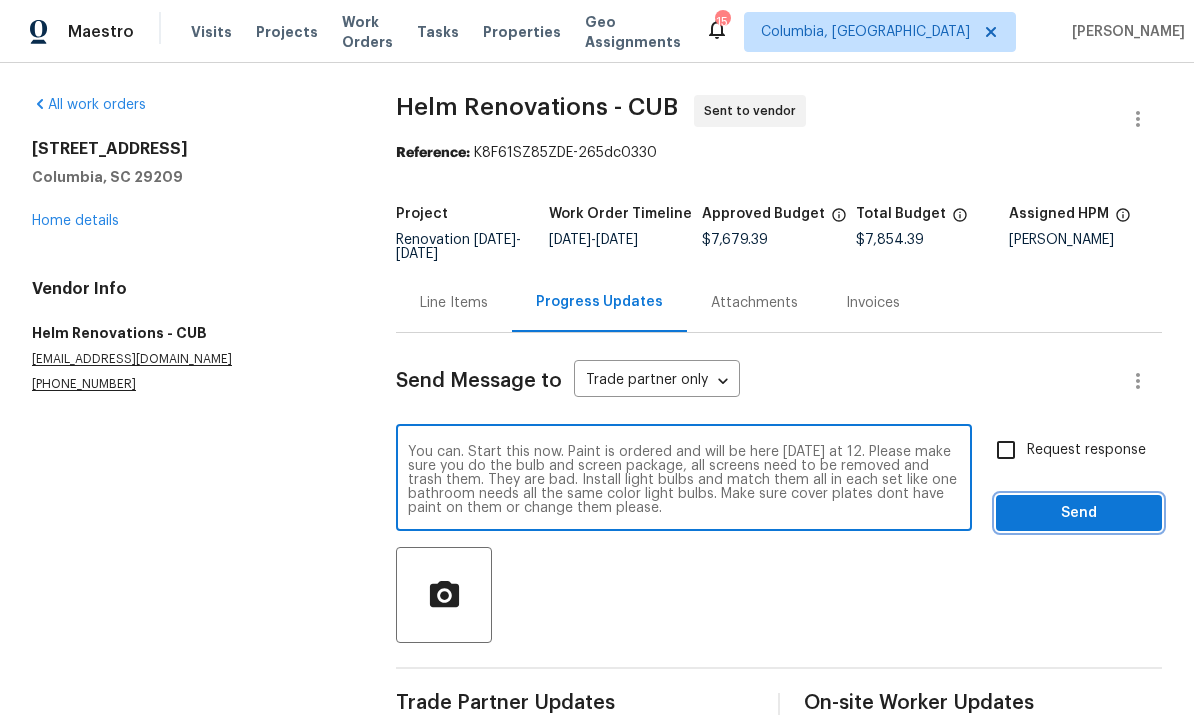 click on "Send" at bounding box center [1079, 513] 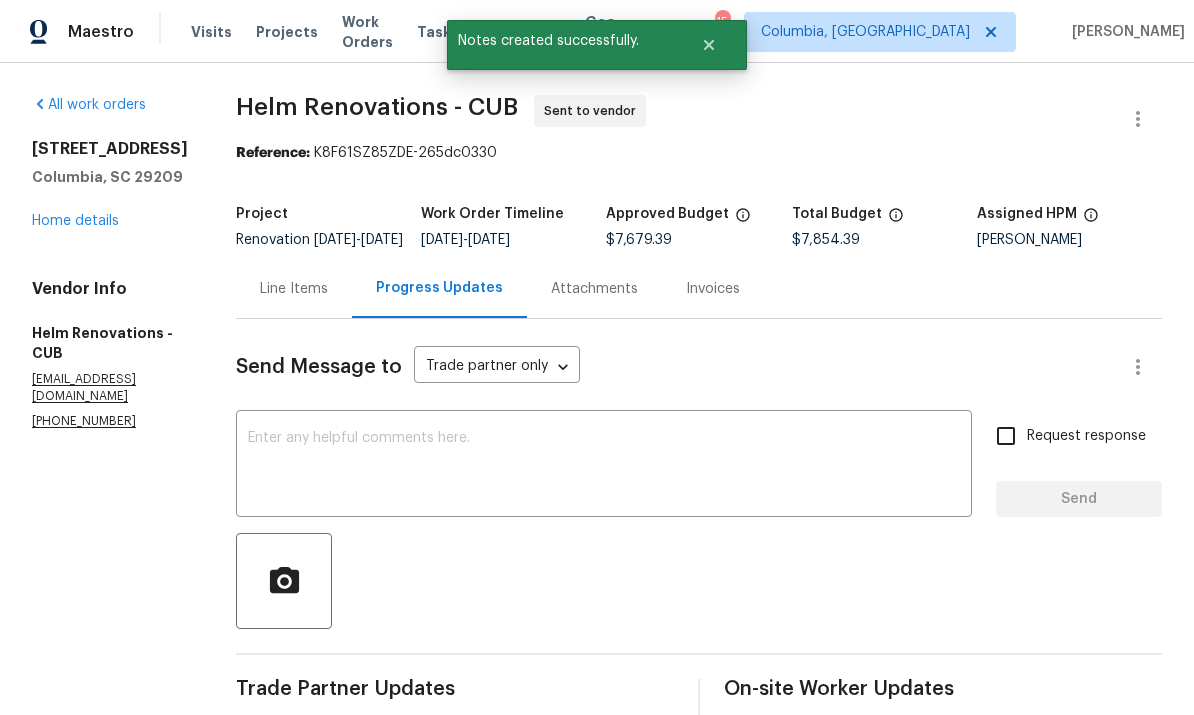 click at bounding box center (604, 466) 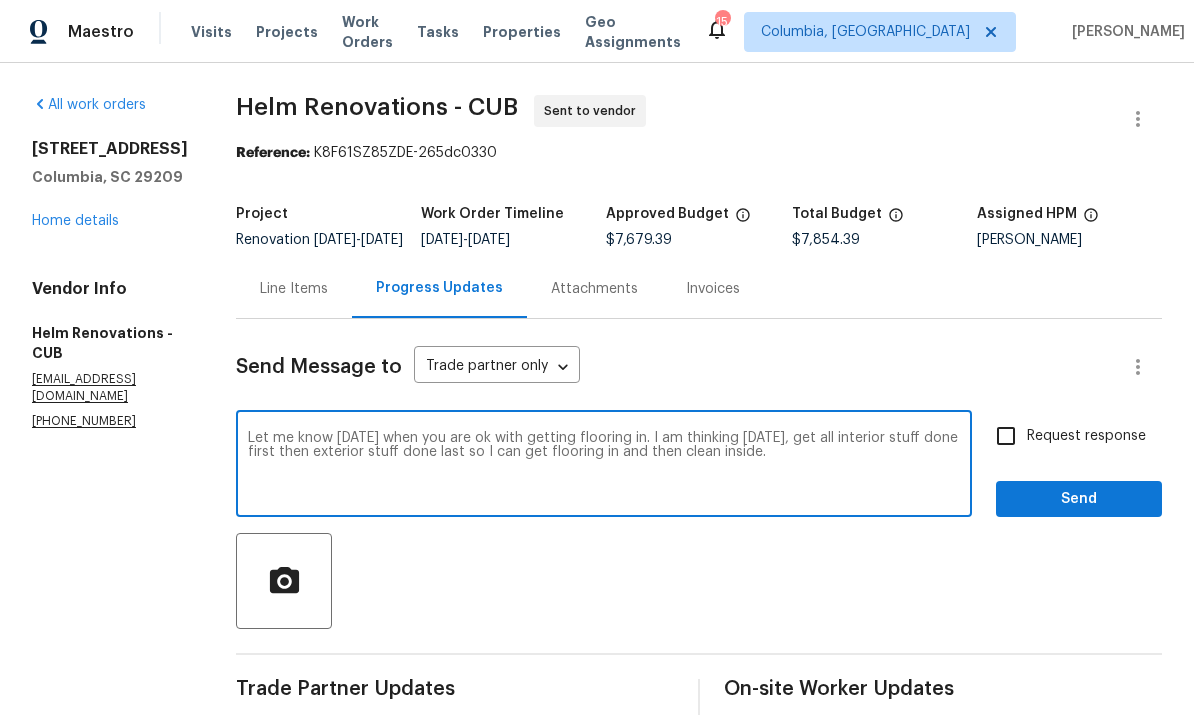type on "Let me know tomorrow when you are ok with getting flooring in. I am thinking Friday, get all interior stuff done first then exterior stuff done last so I can get flooring in and then clean inside." 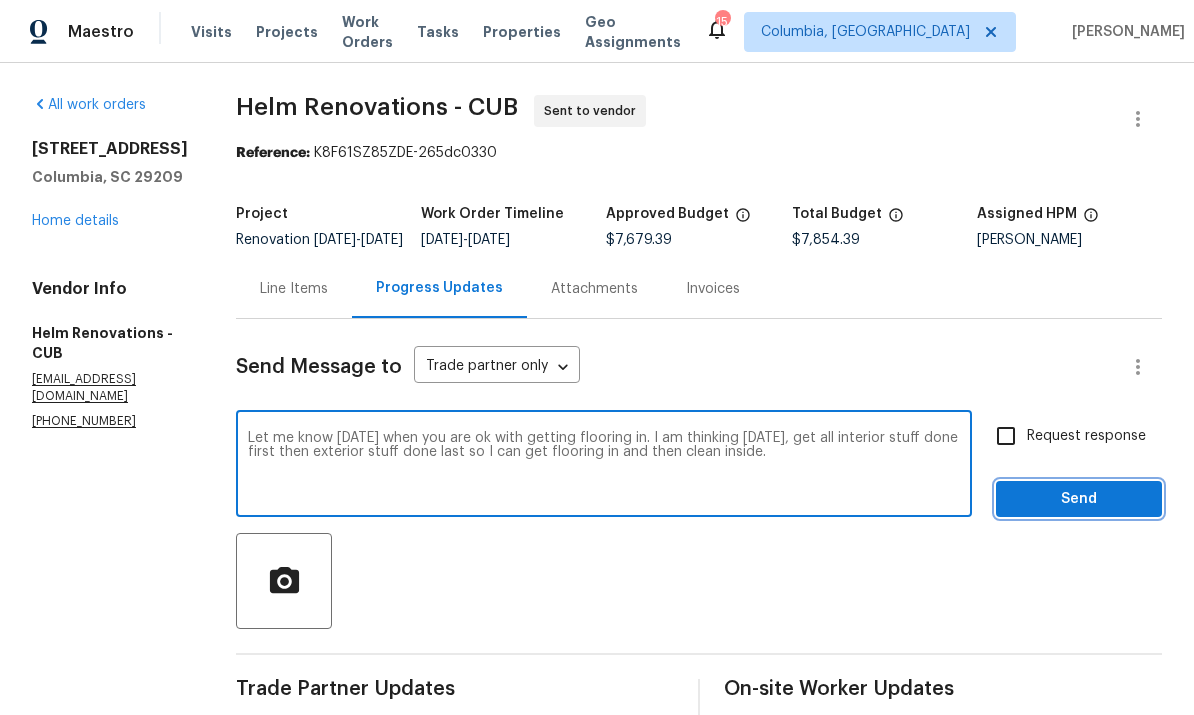 click on "Send" at bounding box center [1079, 499] 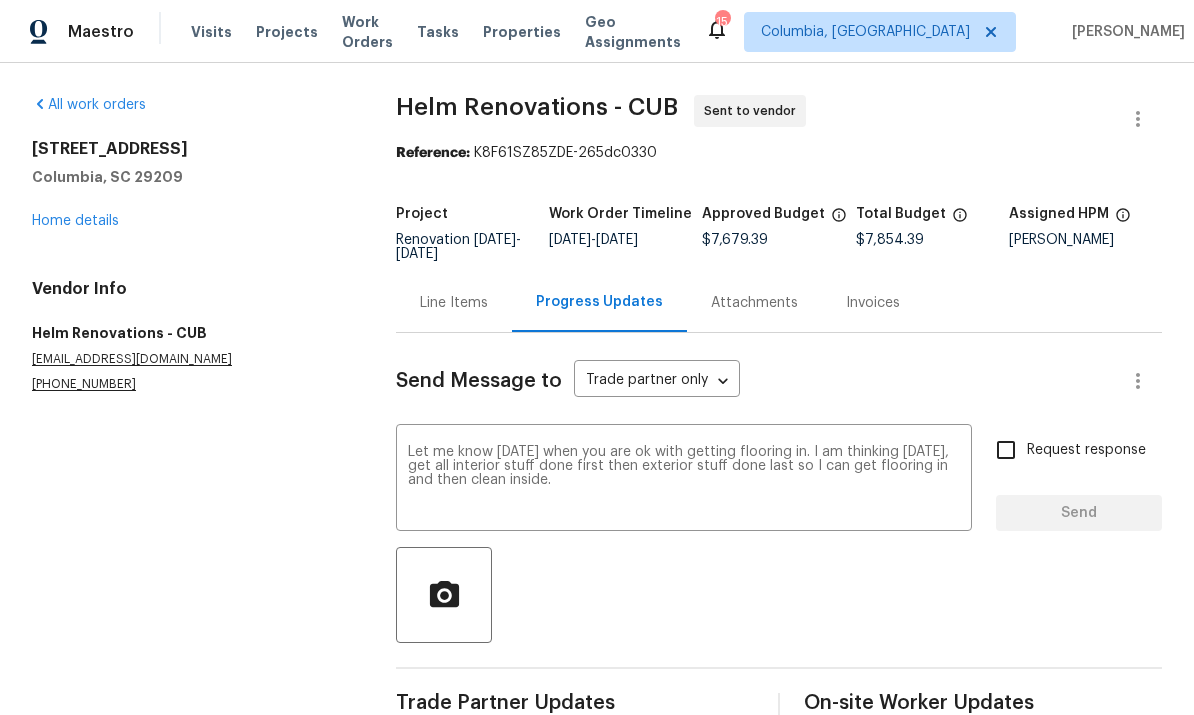type 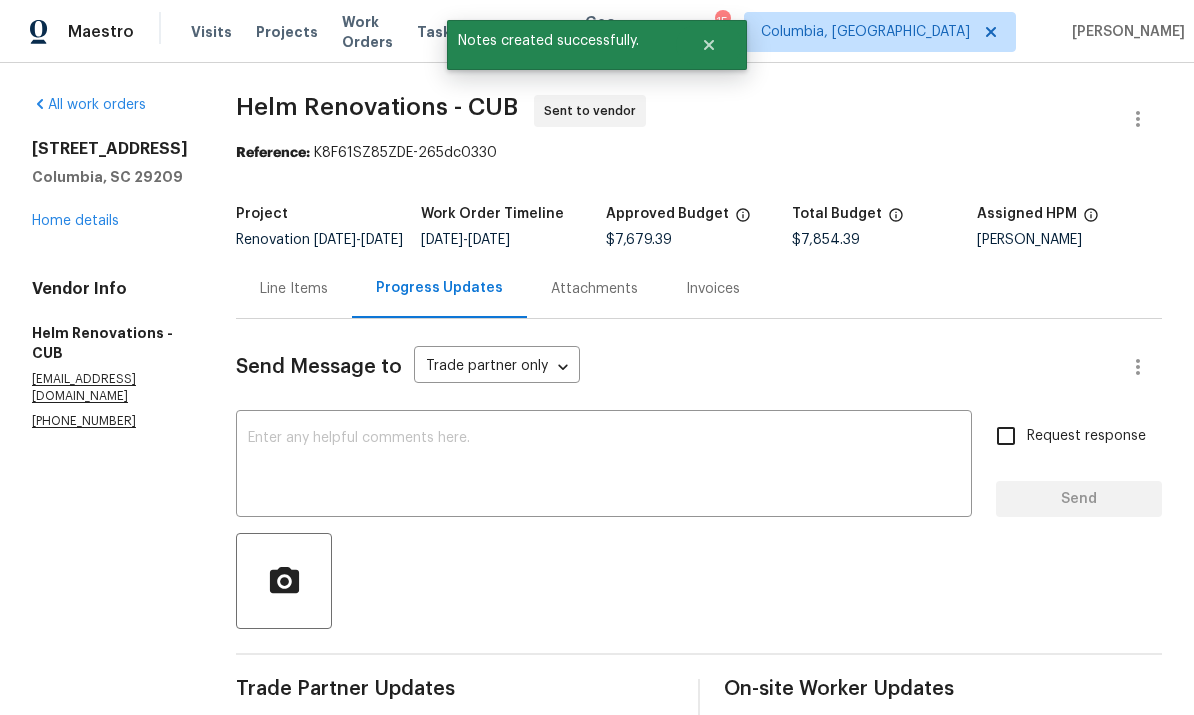 click on "Home details" at bounding box center (75, 221) 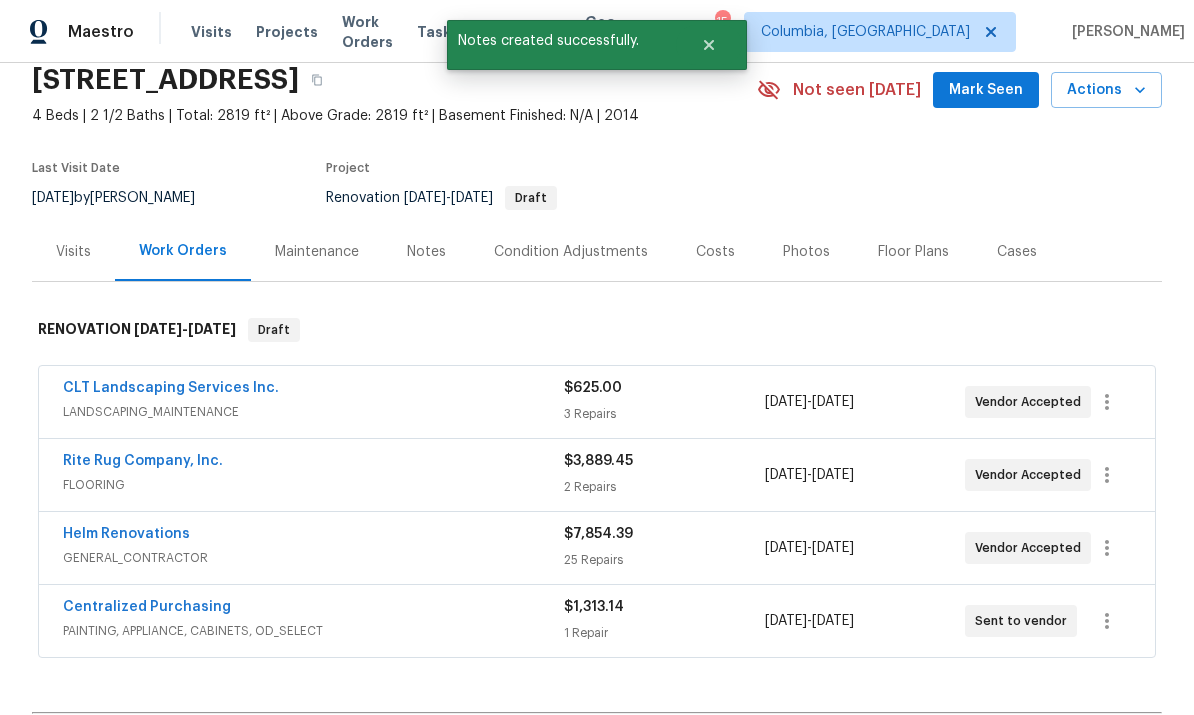 scroll, scrollTop: 80, scrollLeft: 0, axis: vertical 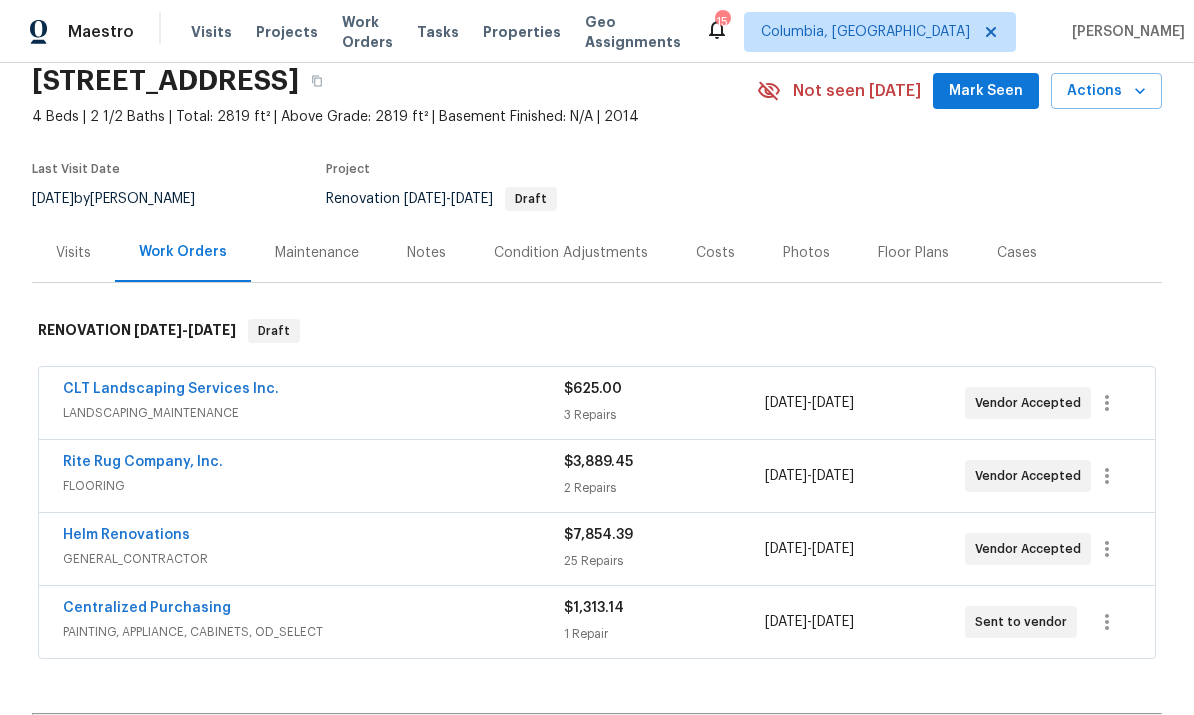 click on "Notes" at bounding box center [426, 253] 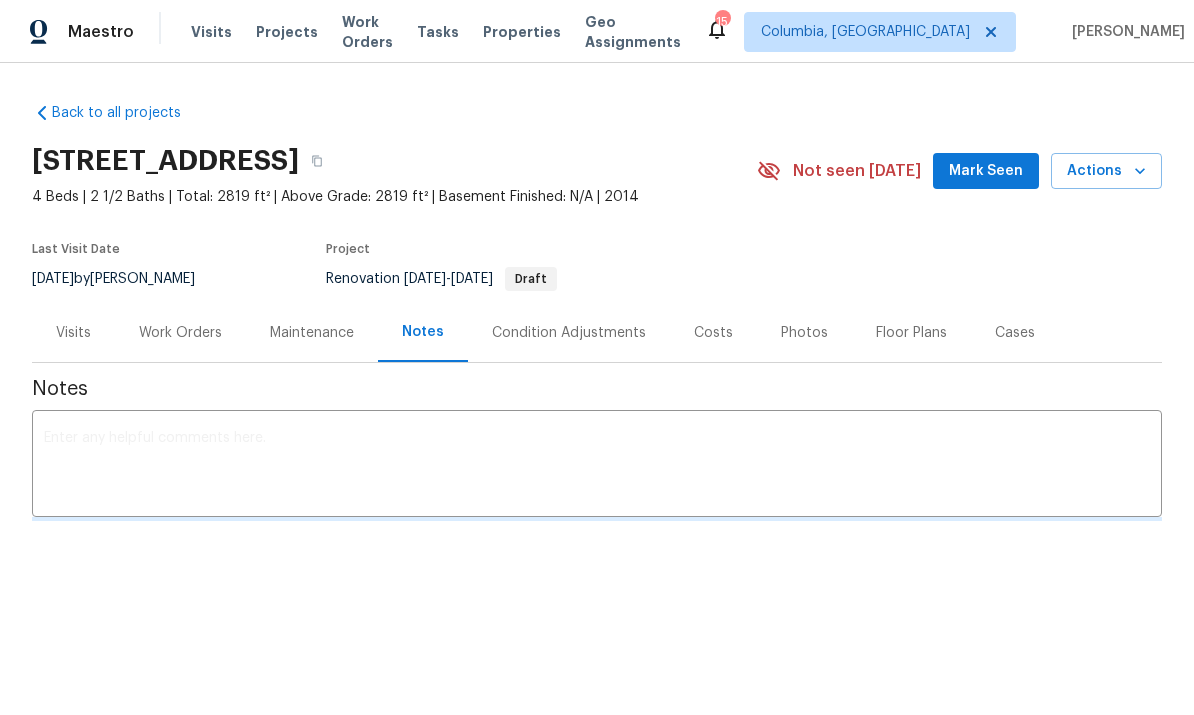 scroll, scrollTop: 0, scrollLeft: 0, axis: both 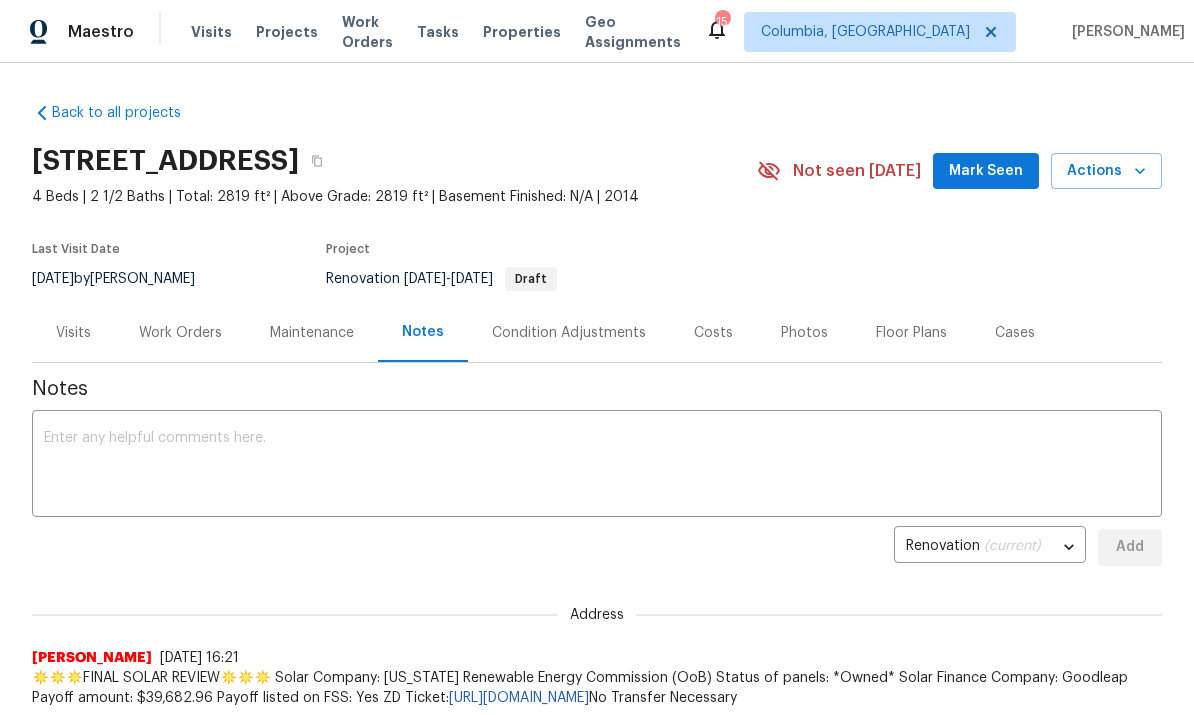 click at bounding box center [597, 466] 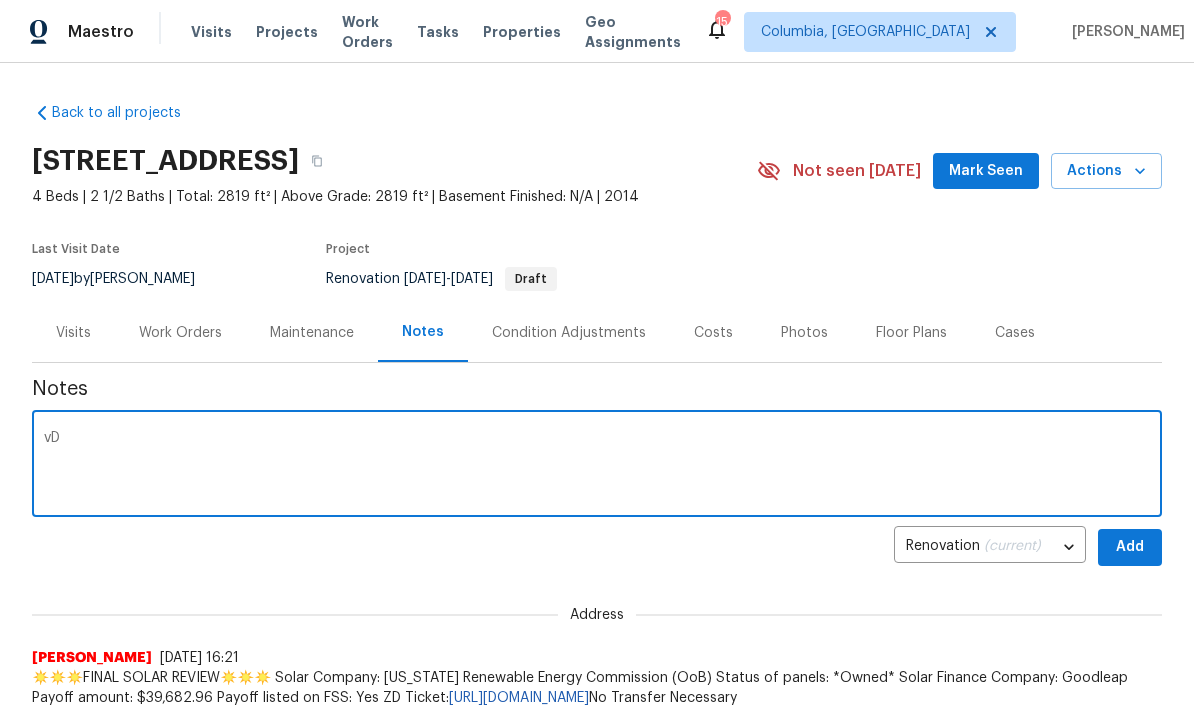 type on "v" 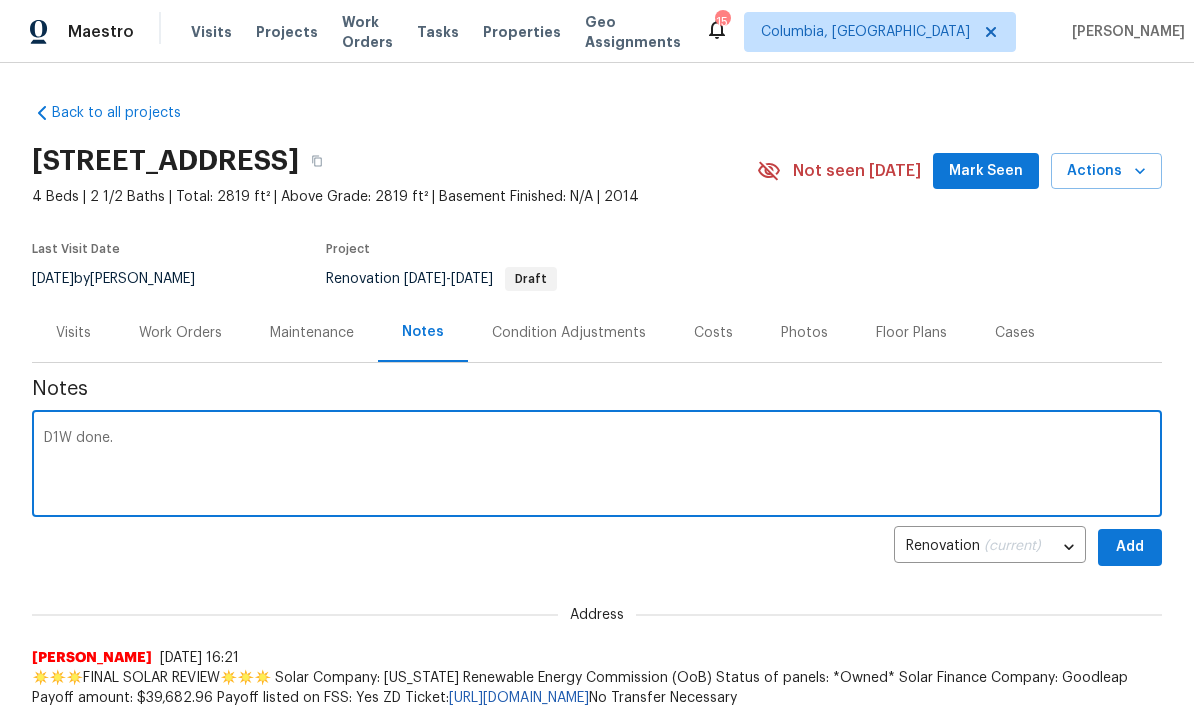 scroll, scrollTop: 0, scrollLeft: 0, axis: both 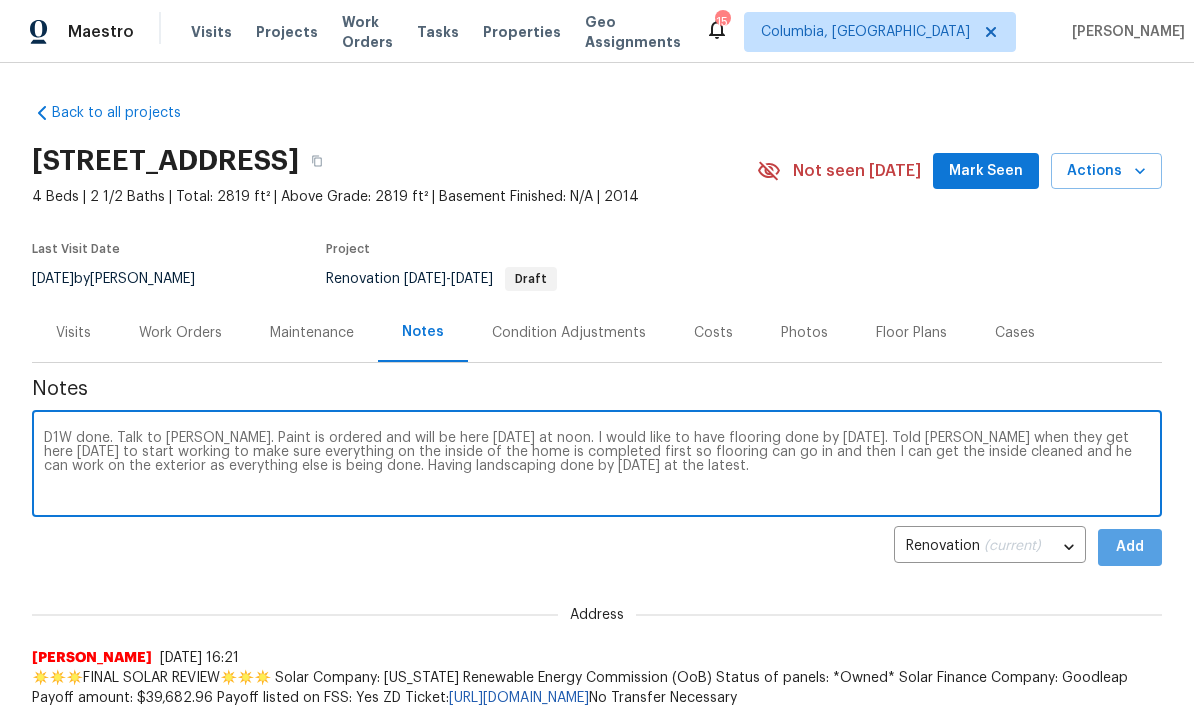 type on "D1W done. Talk to Hector. Paint is ordered and will be here tomorrow at noon. I would like to have flooring done by Friday. Told Hector when they get here tomorrow to start working to make sure everything on the inside of the home is completed first so flooring can go in and then I can get the inside cleaned and he can work on the exterior as everything else is being done. Having landscaping done by Friday at the latest." 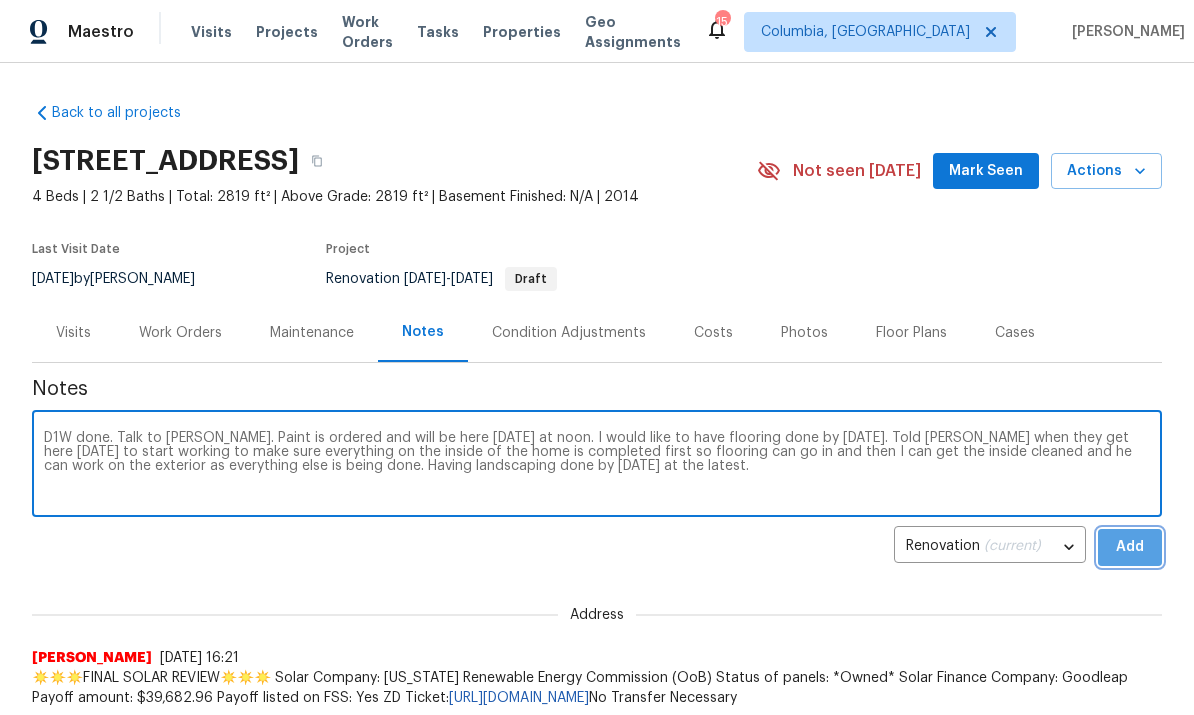 click on "Add" at bounding box center (1130, 547) 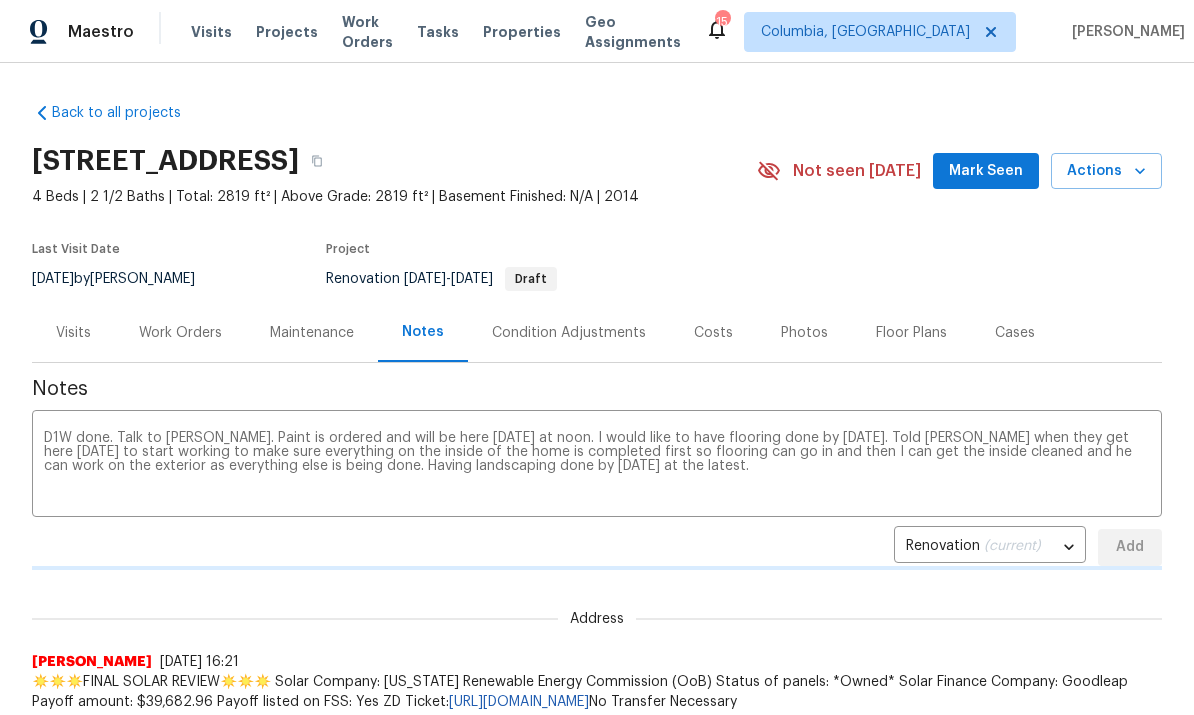 type 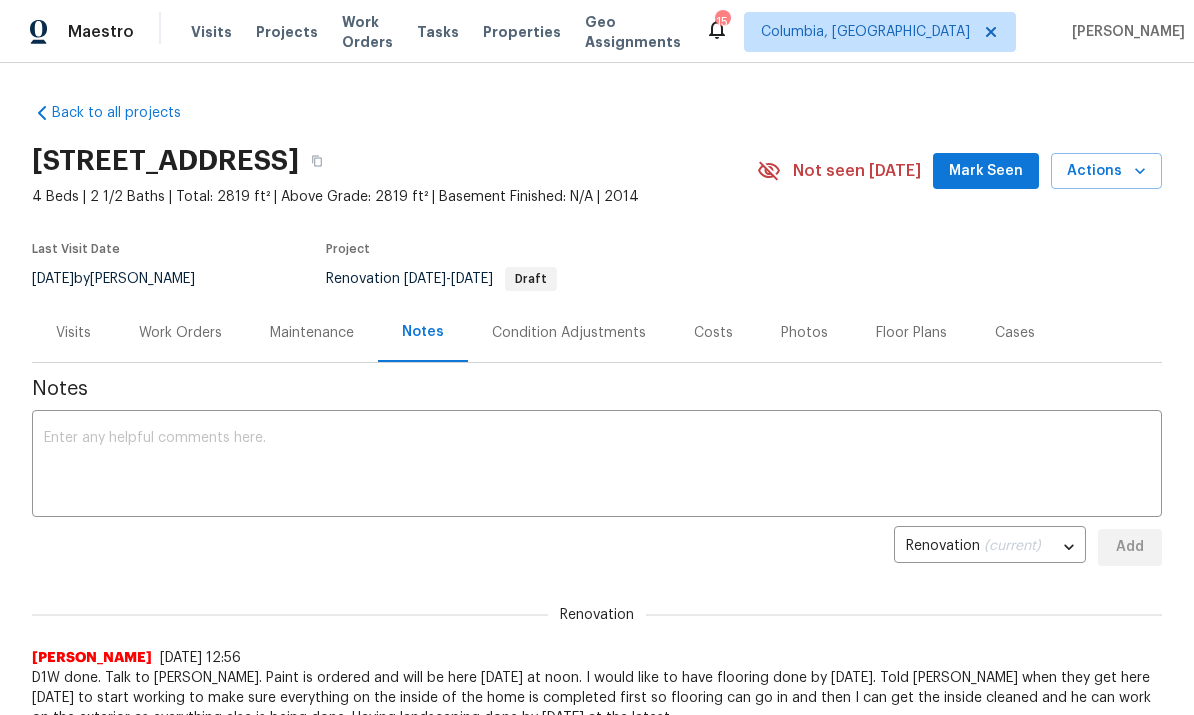 scroll, scrollTop: 0, scrollLeft: 0, axis: both 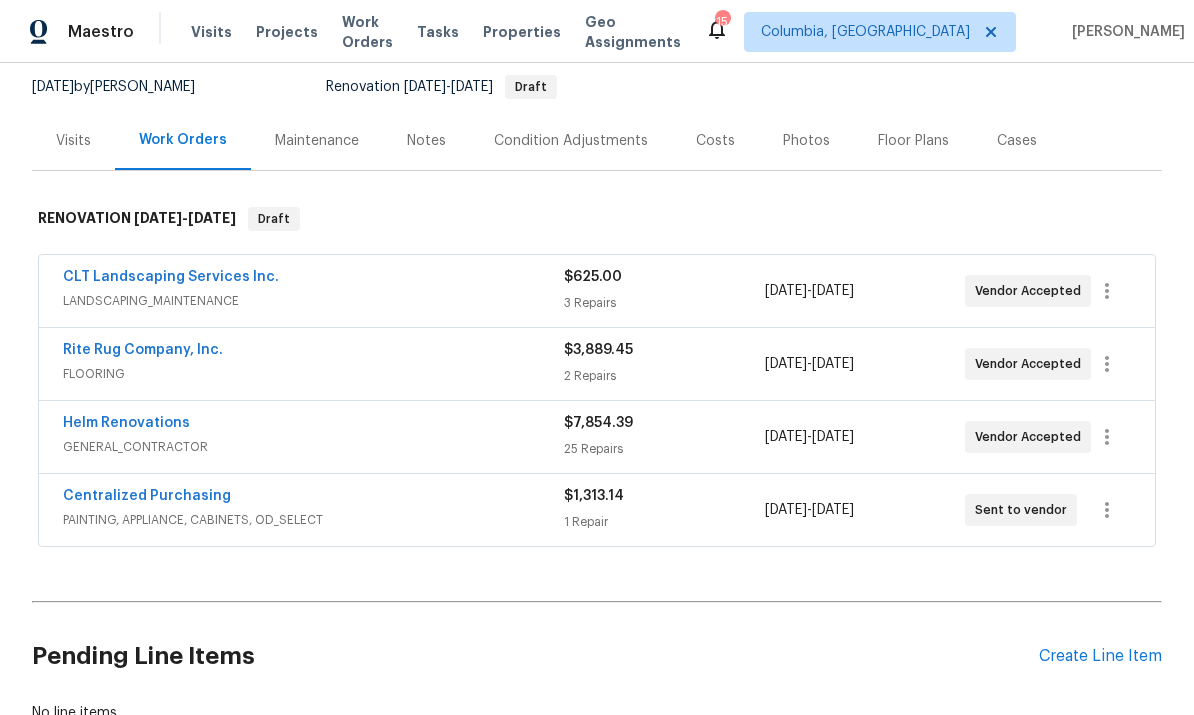 click on "Rite Rug Company, Inc." at bounding box center (143, 350) 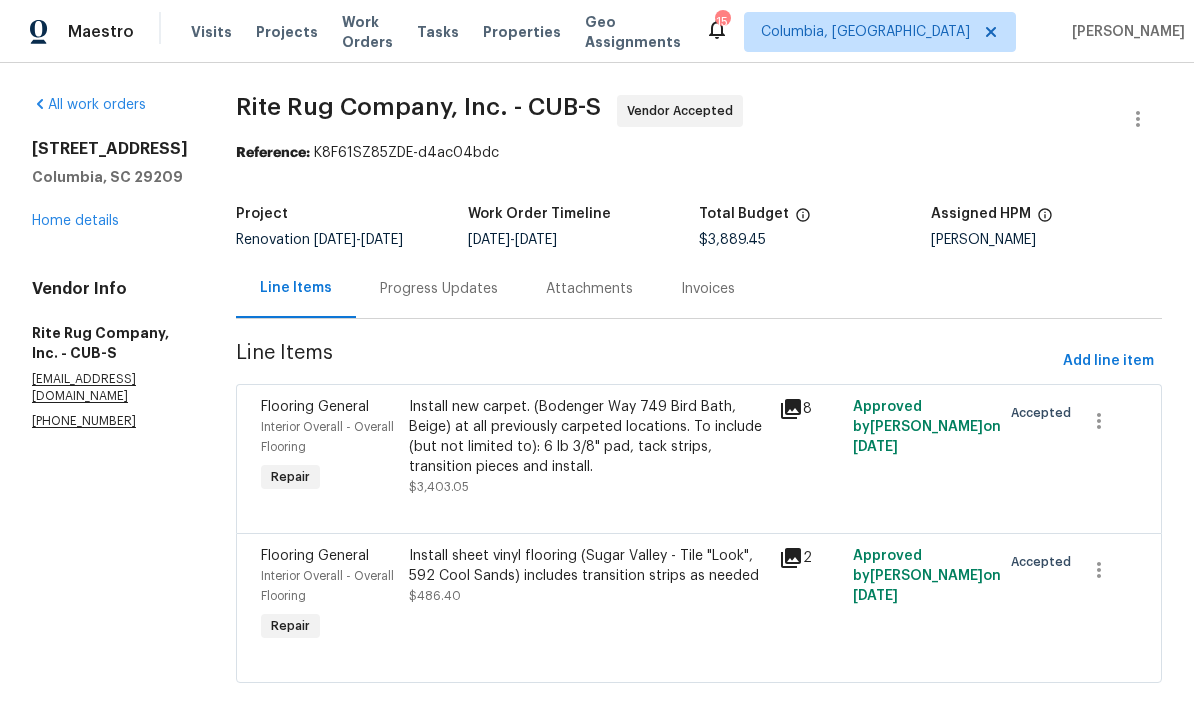 click on "Progress Updates" at bounding box center (439, 289) 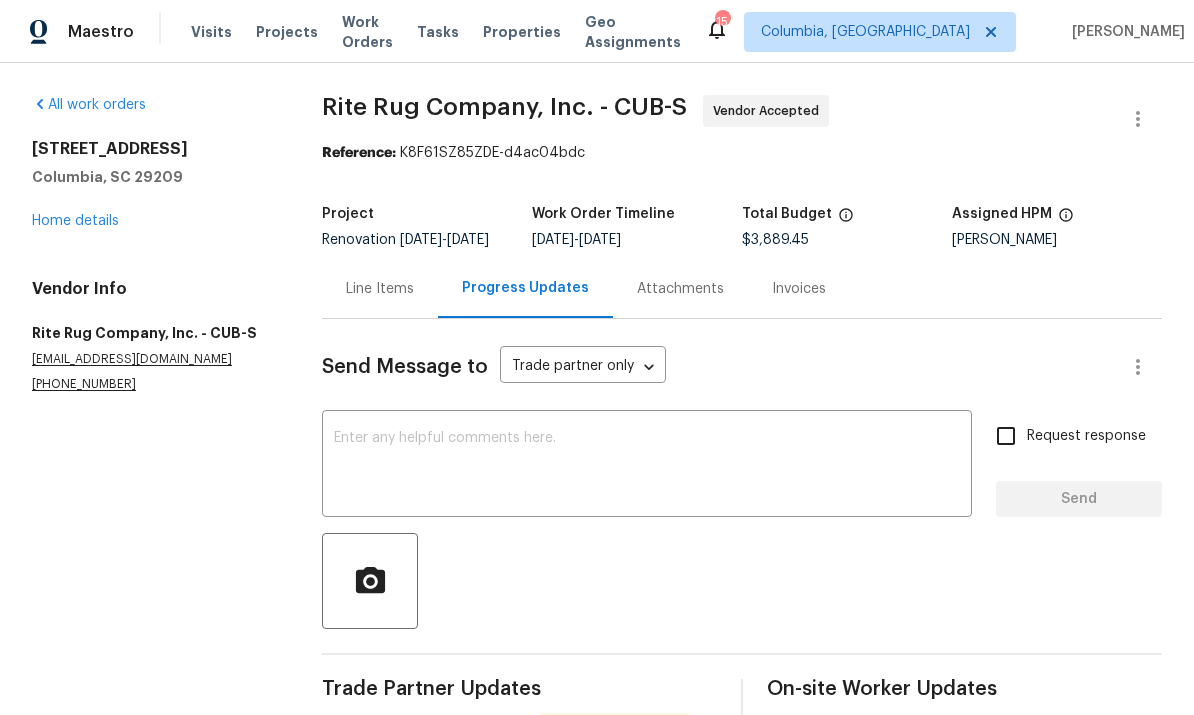 click at bounding box center (647, 466) 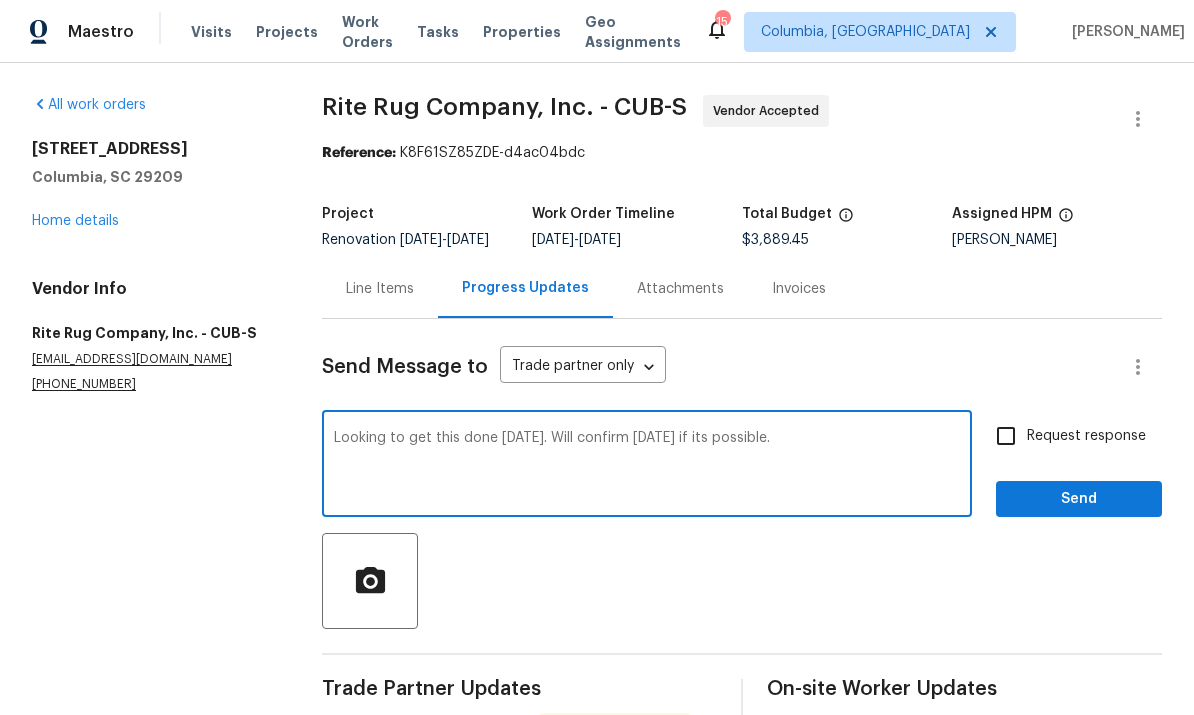type on "Looking to get this done [DATE]. Will confirm [DATE] if its possible." 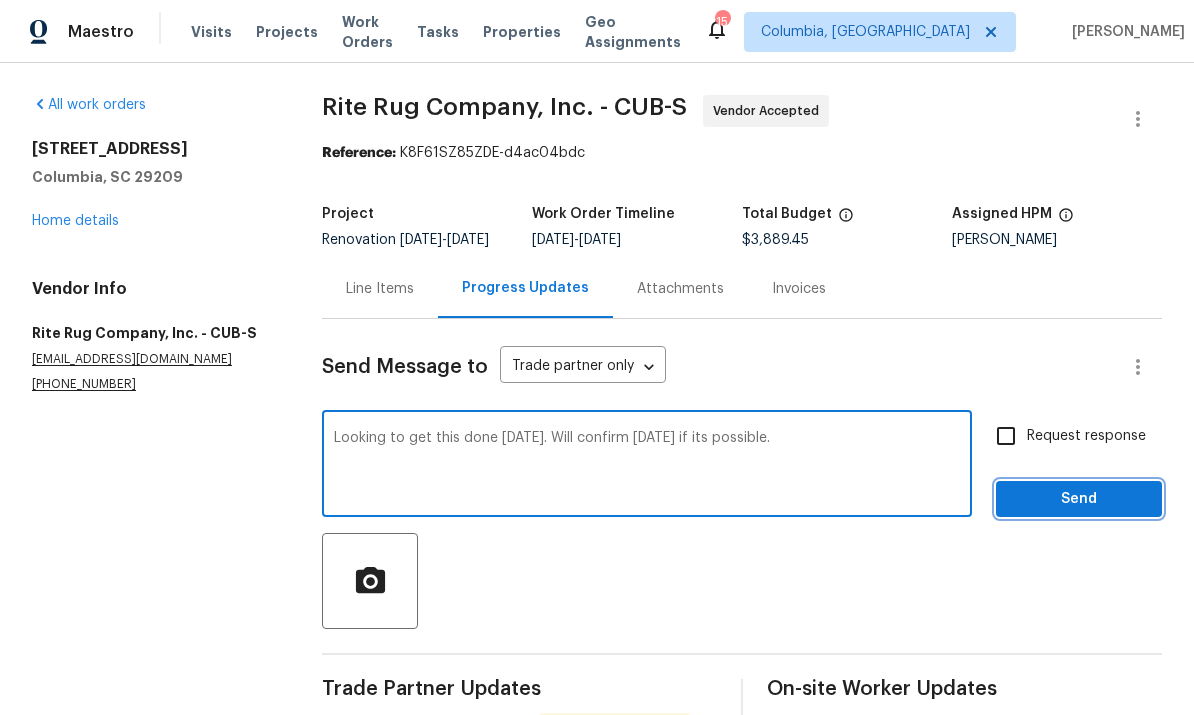 click on "Send" at bounding box center [1079, 499] 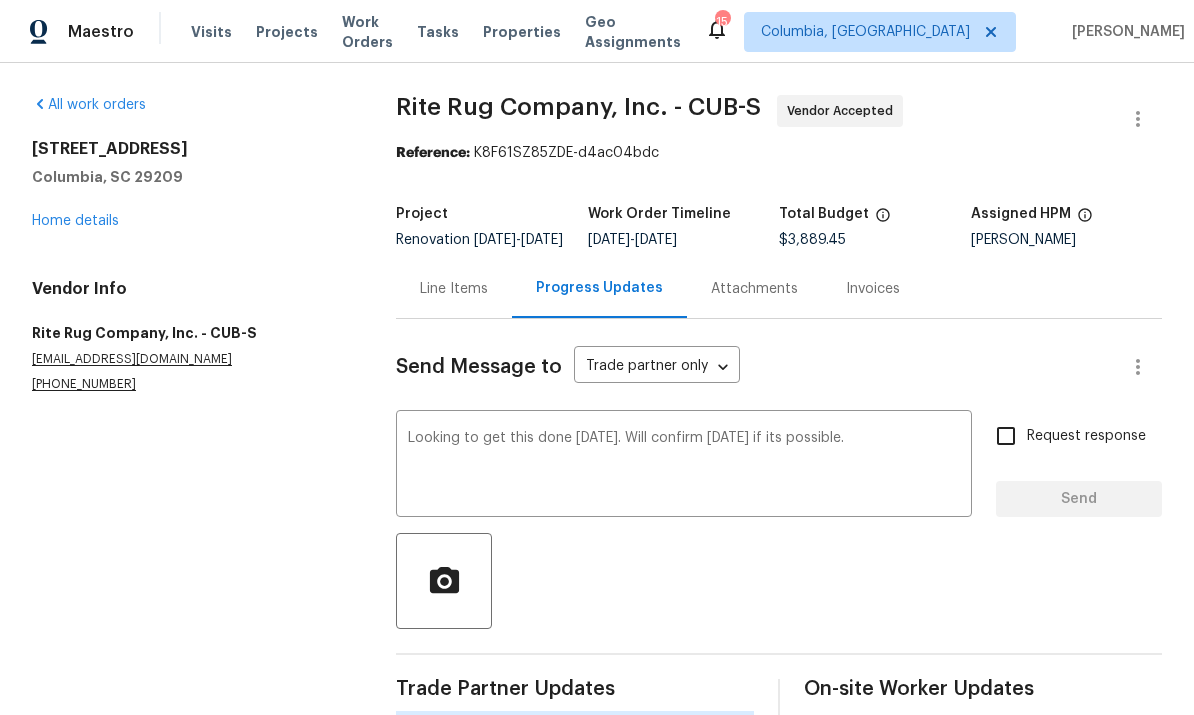 type 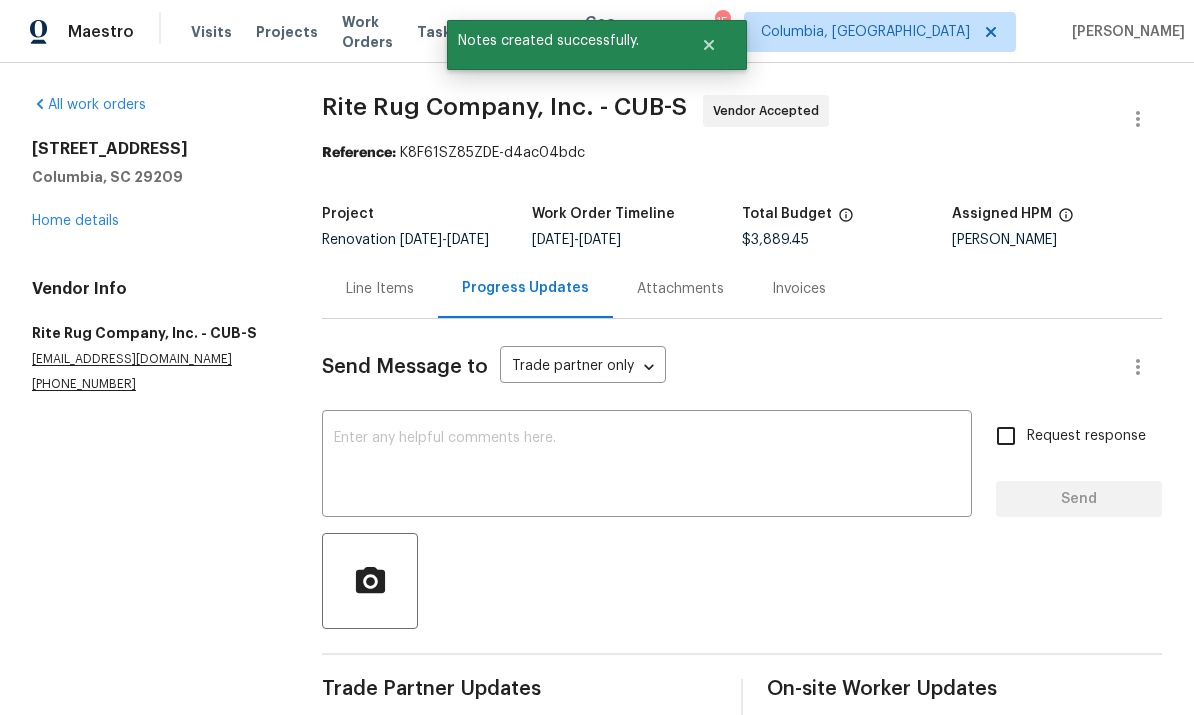 click on "Home details" at bounding box center (75, 221) 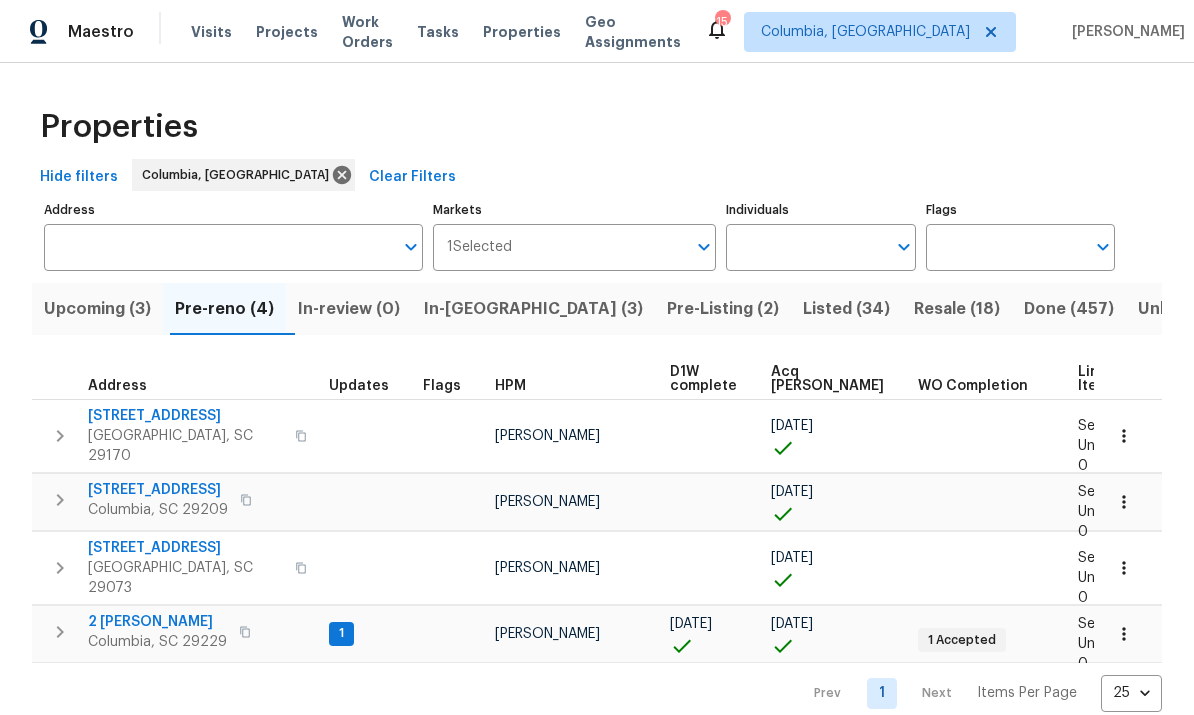 scroll, scrollTop: 0, scrollLeft: 0, axis: both 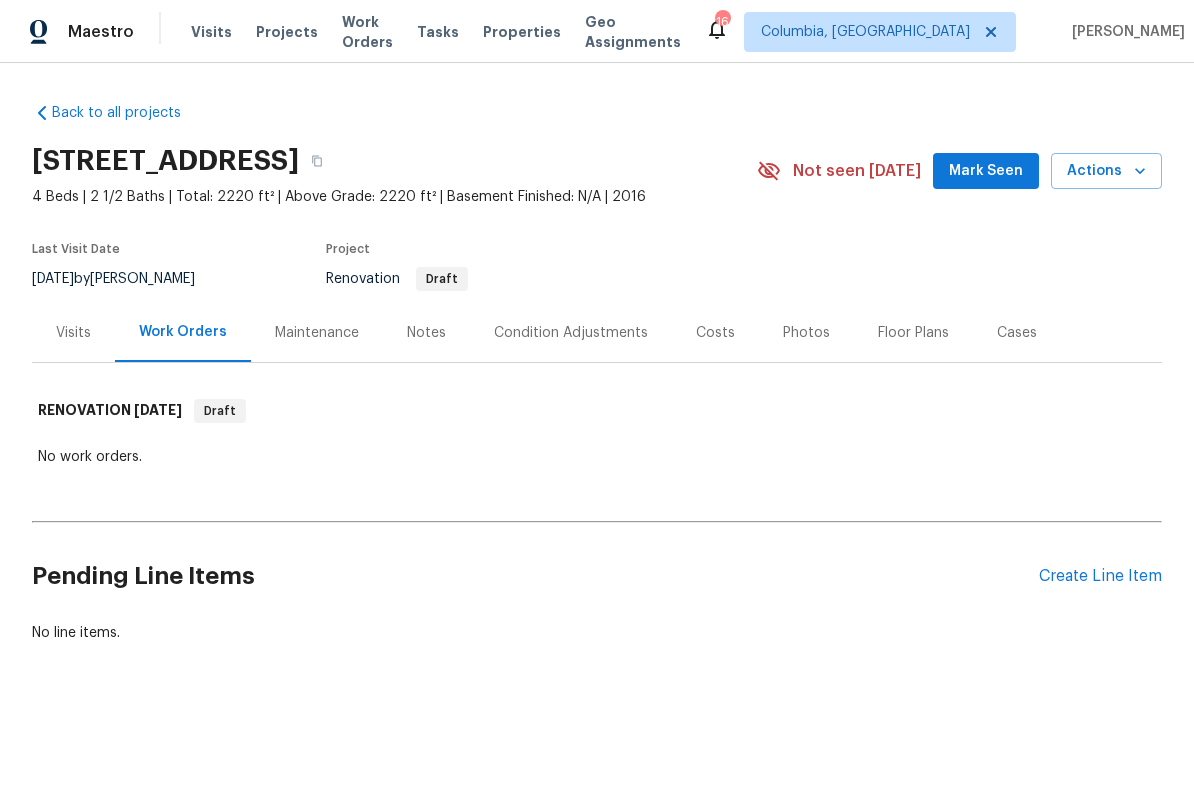 click on "Notes" at bounding box center (426, 333) 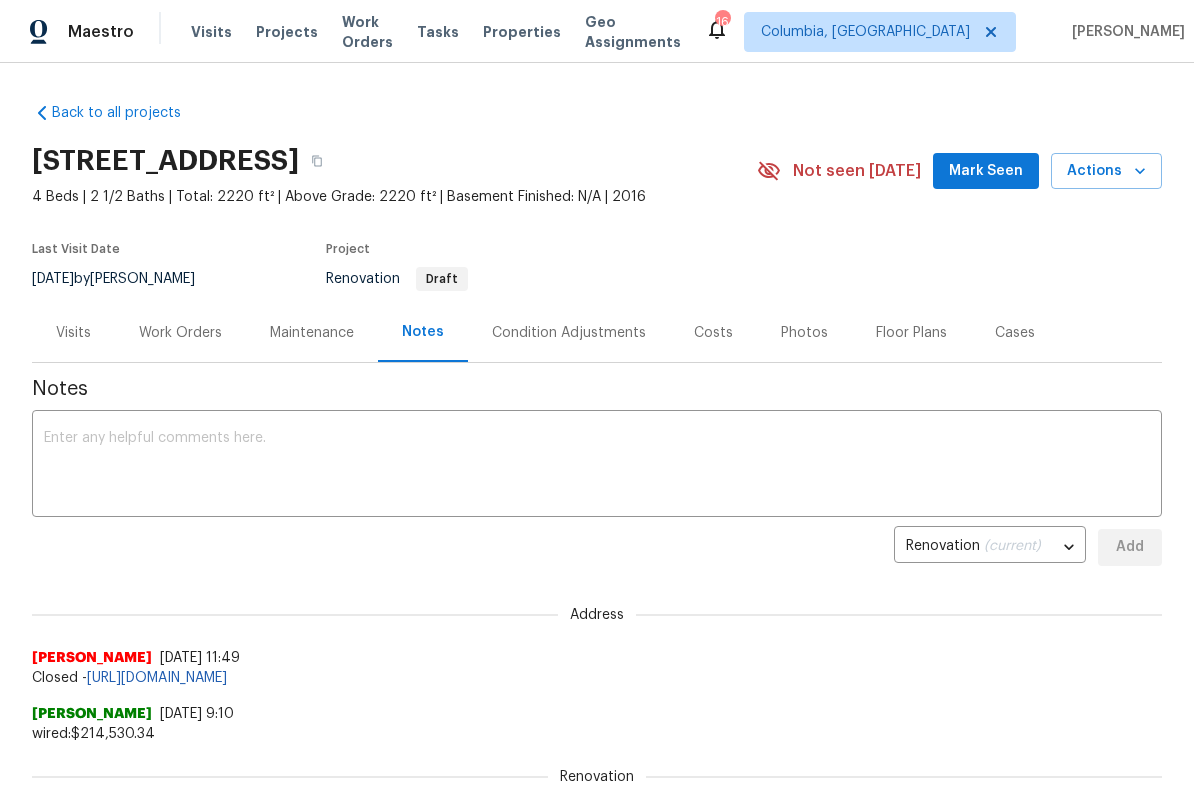 scroll, scrollTop: 0, scrollLeft: 0, axis: both 